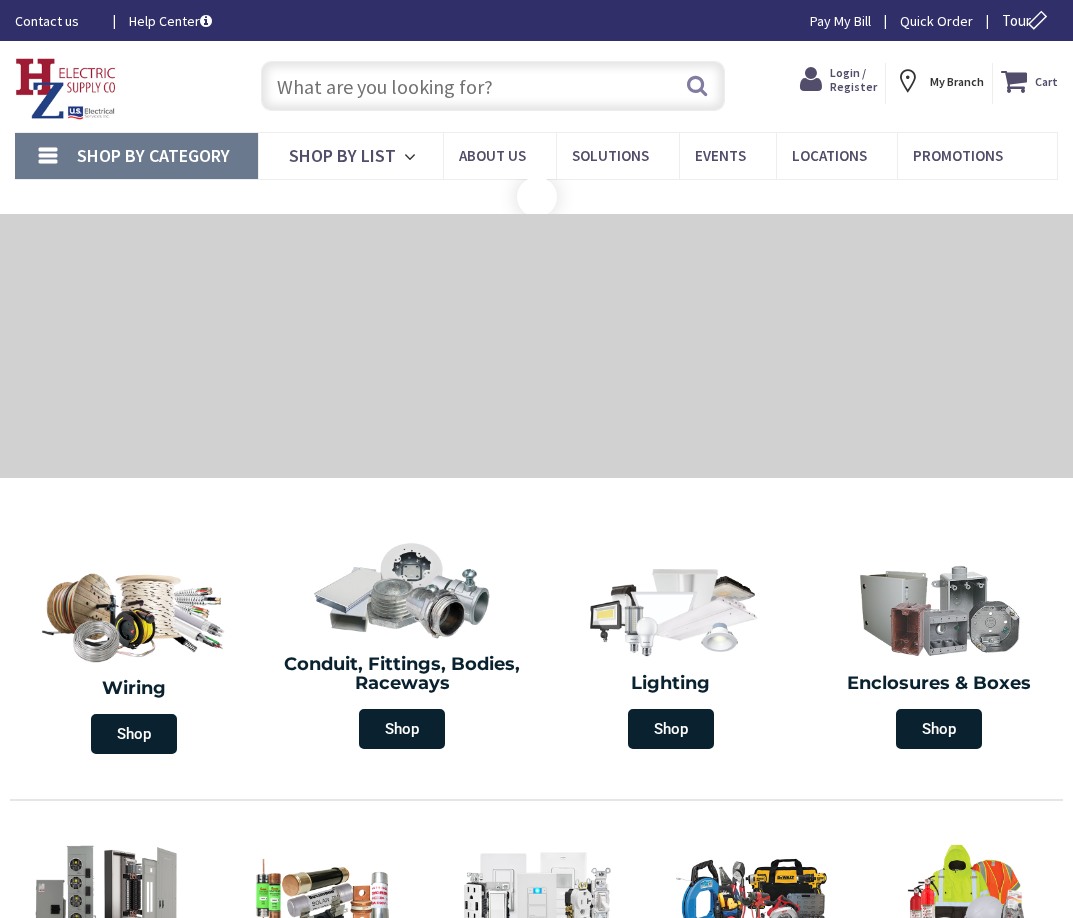 scroll, scrollTop: 0, scrollLeft: 0, axis: both 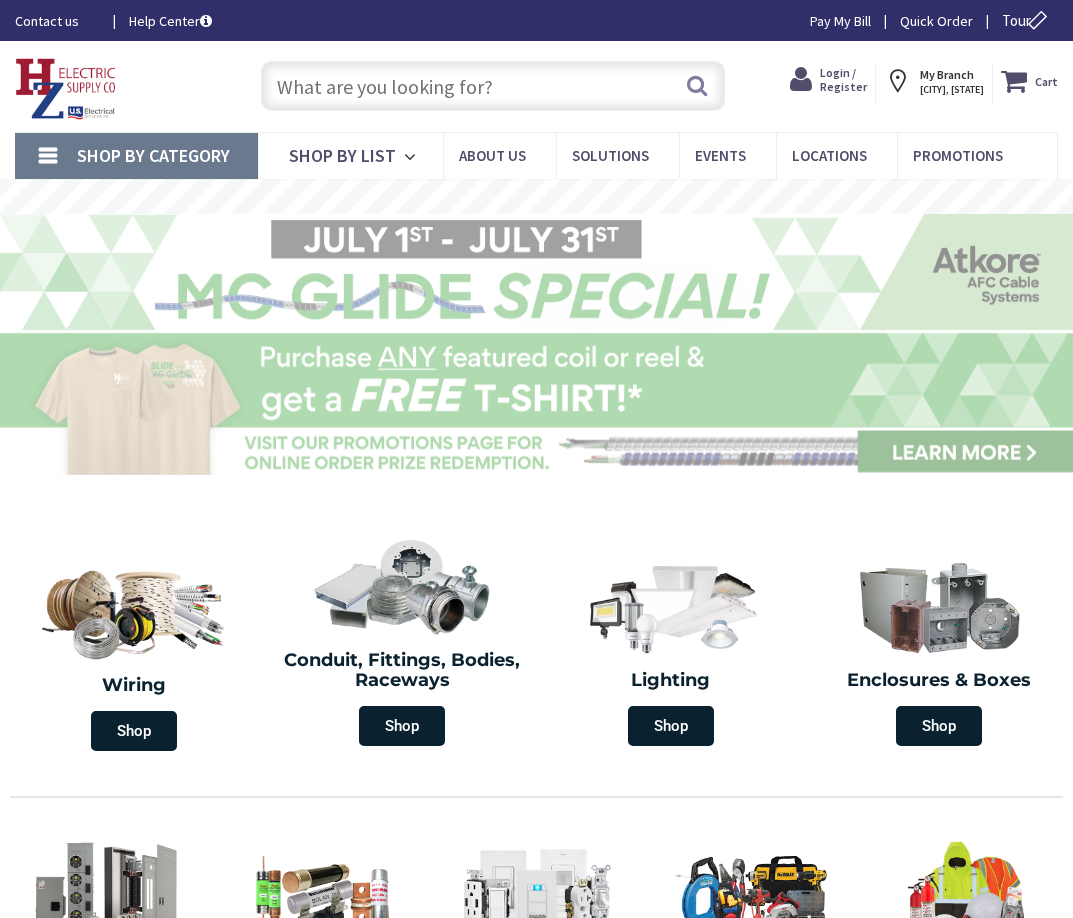 click on "Login / Register" at bounding box center [843, 79] 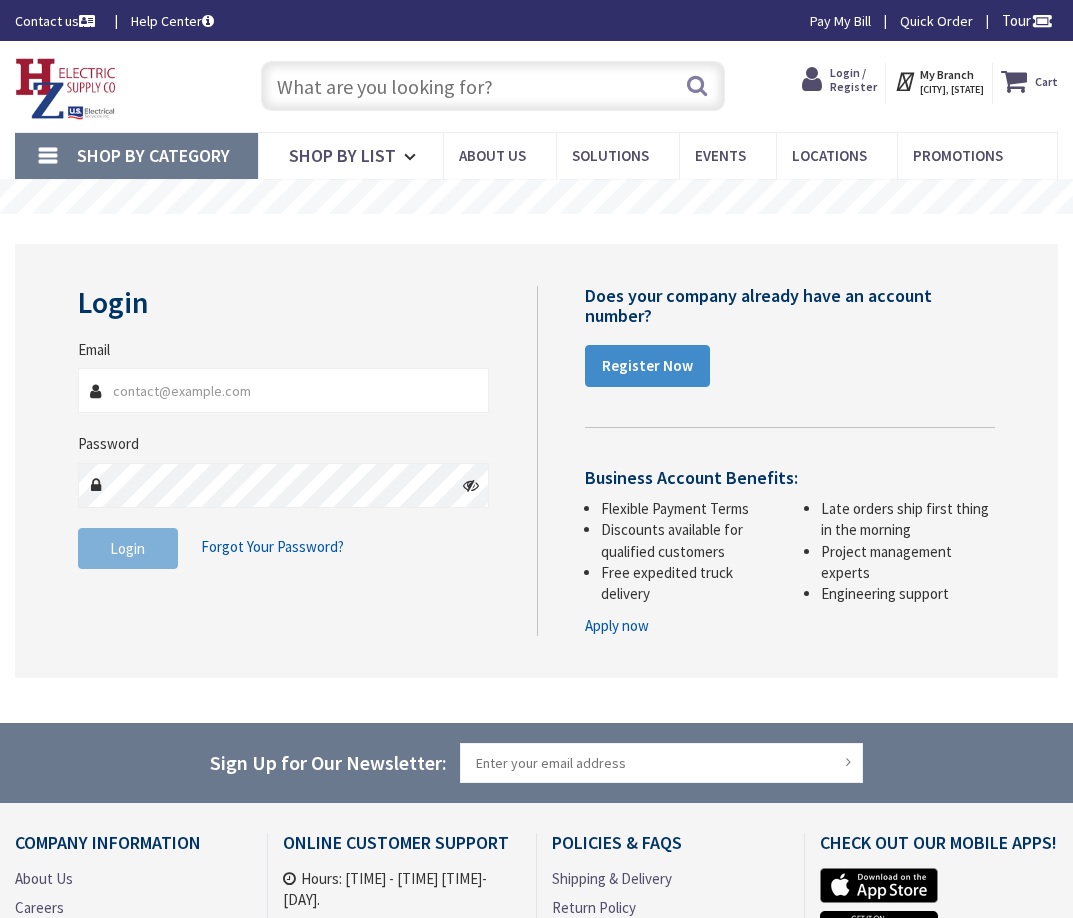 scroll, scrollTop: 0, scrollLeft: 0, axis: both 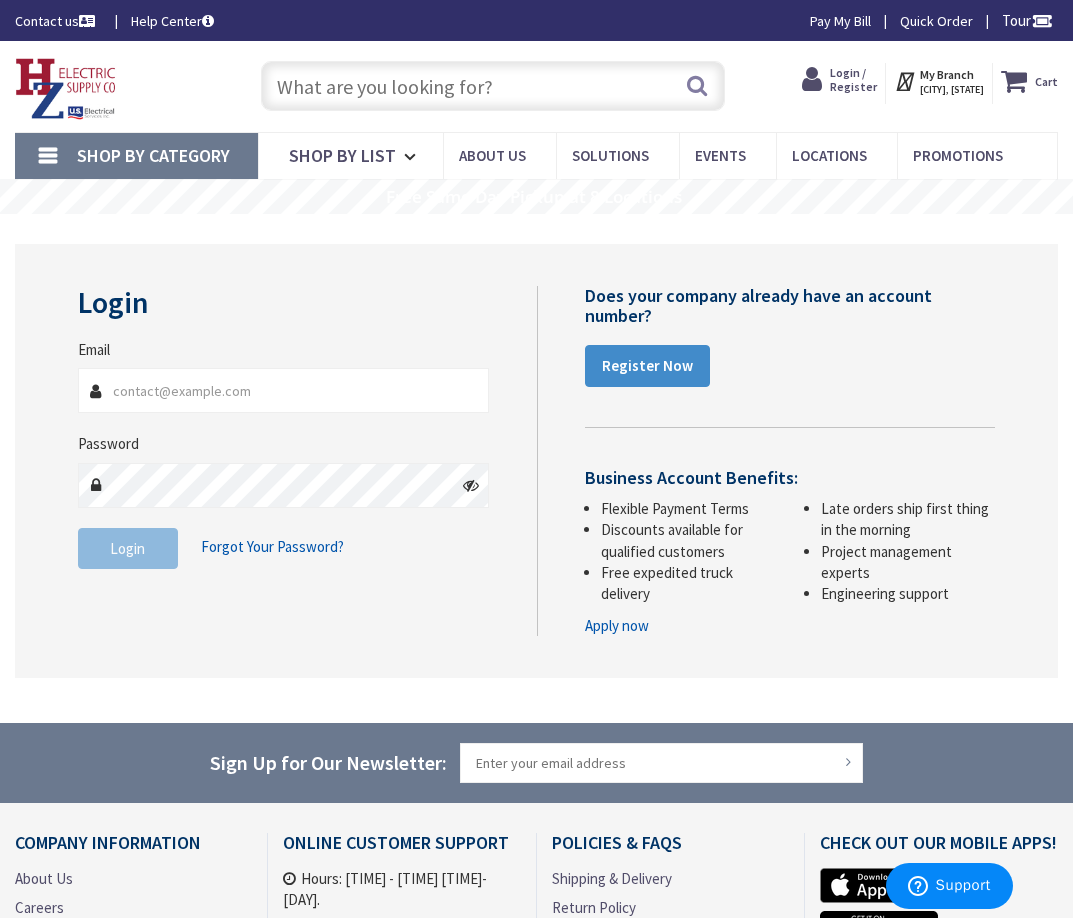 type on "[EMAIL]" 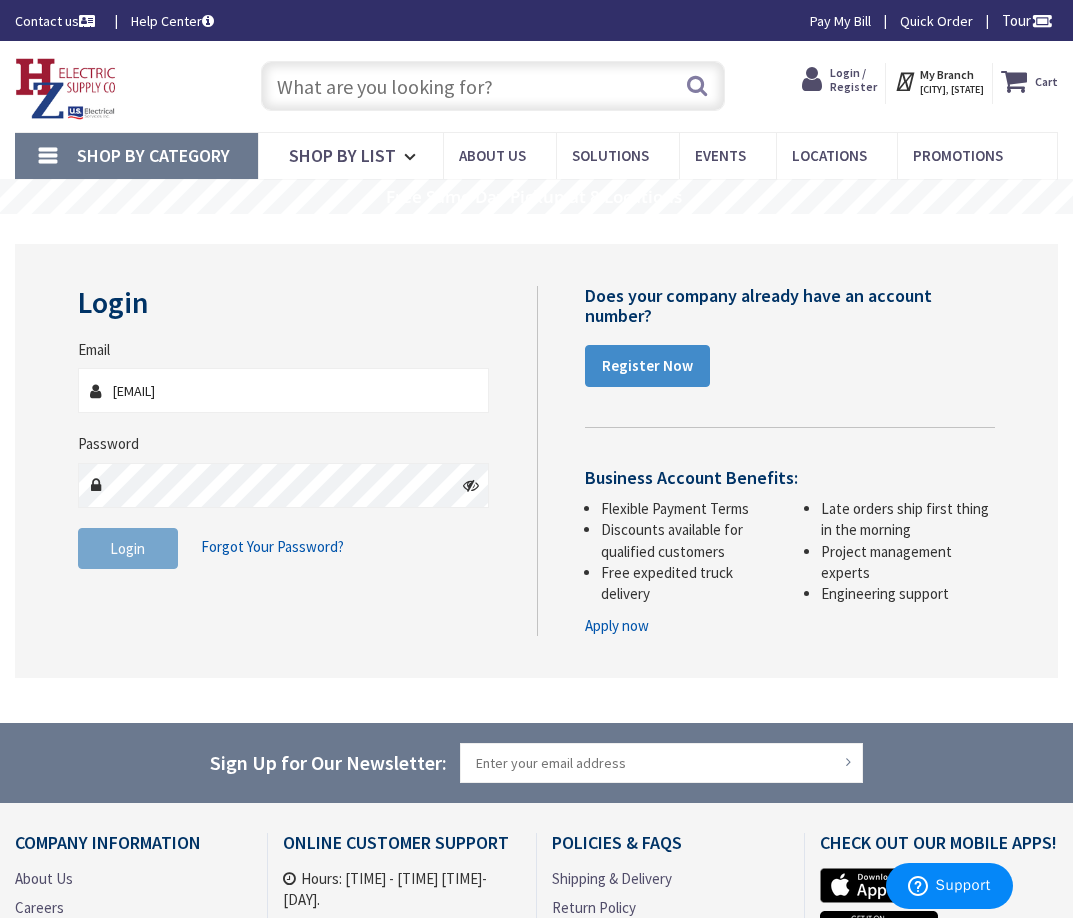 click on "Login" at bounding box center (128, 549) 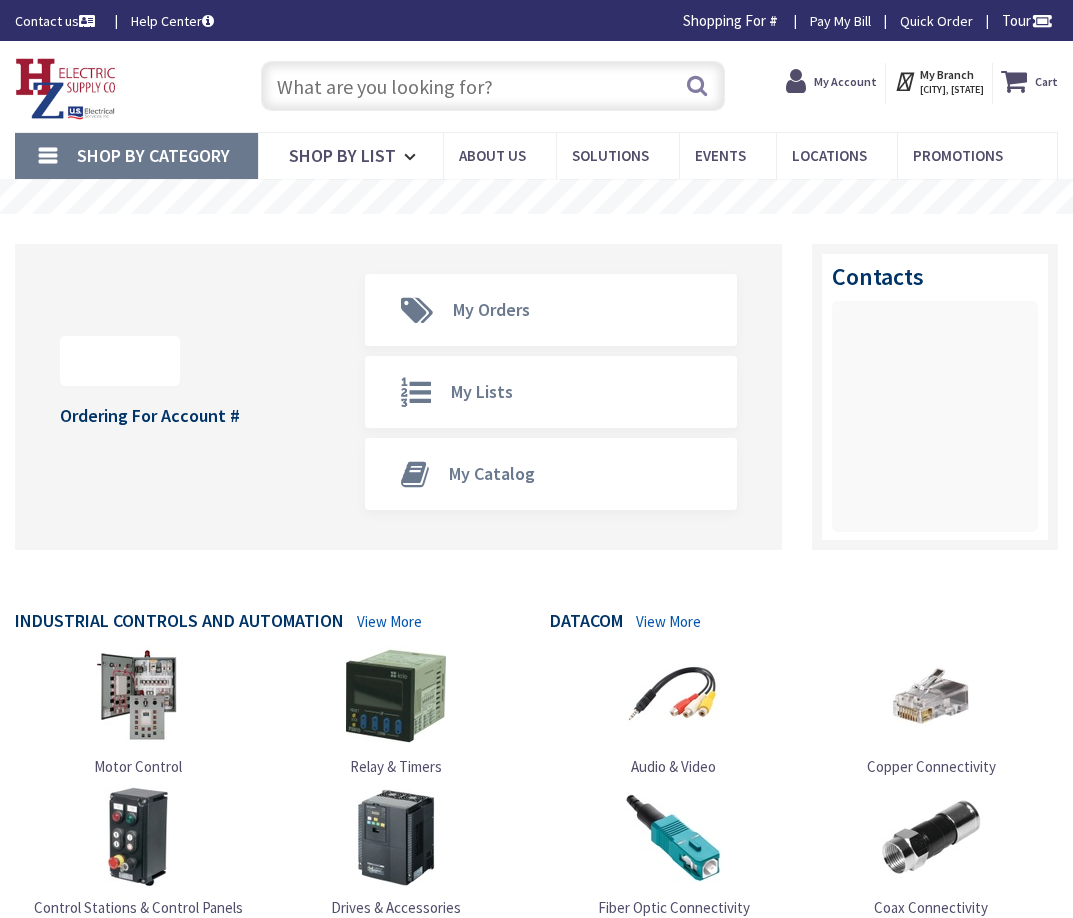 scroll, scrollTop: 0, scrollLeft: 0, axis: both 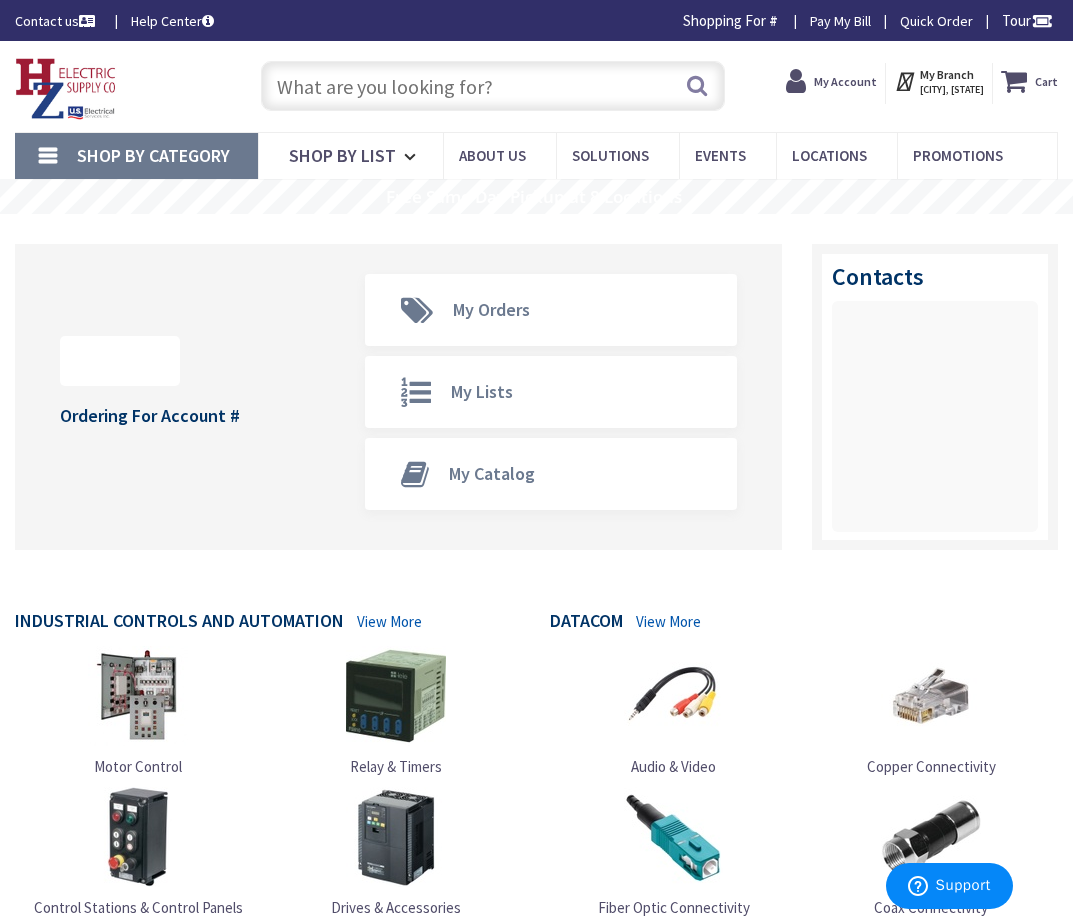 click on "My Account" at bounding box center [845, 81] 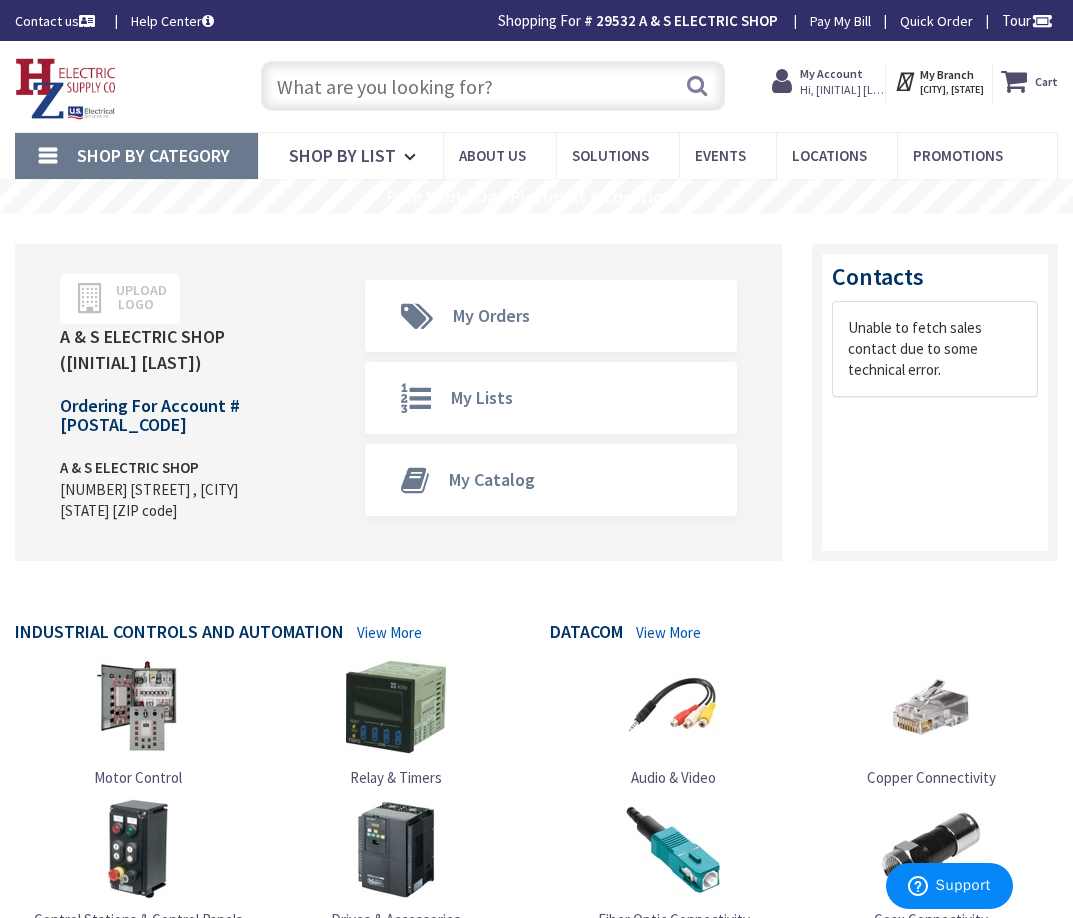scroll, scrollTop: 0, scrollLeft: 0, axis: both 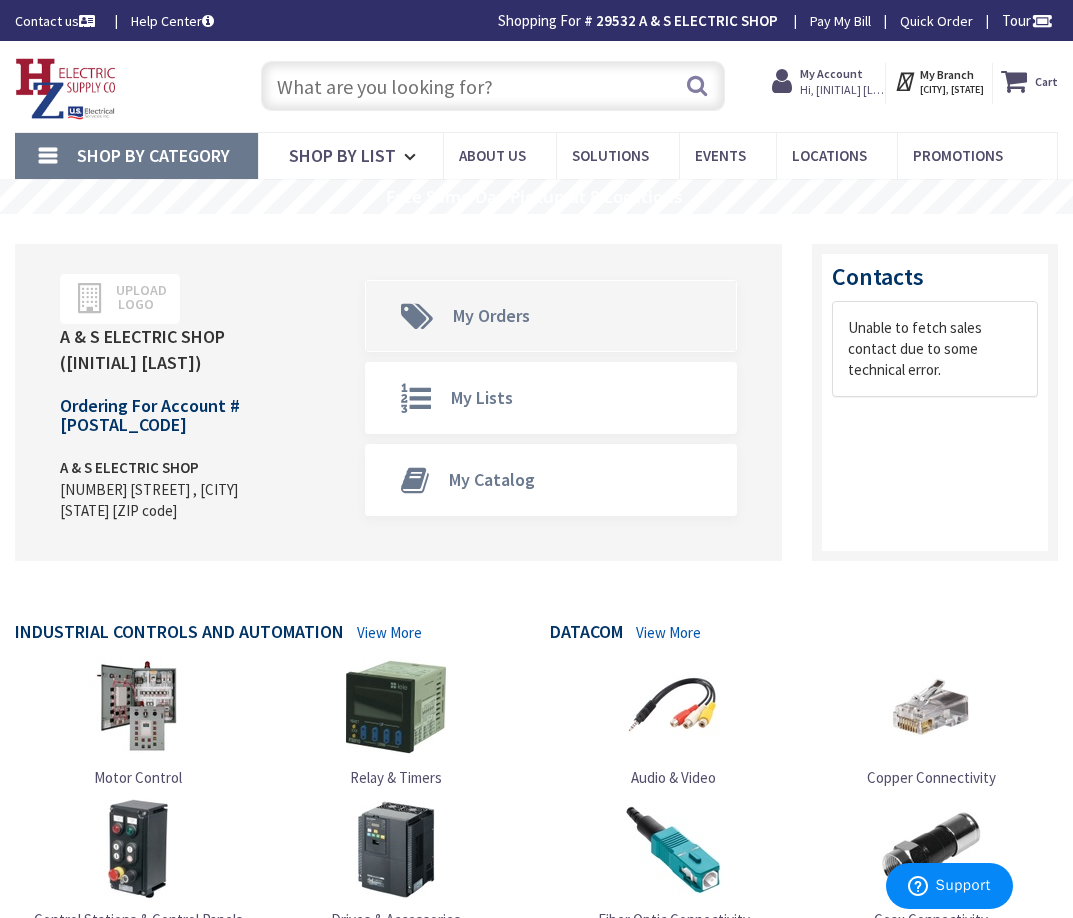 click on "My Orders" at bounding box center [455, 316] 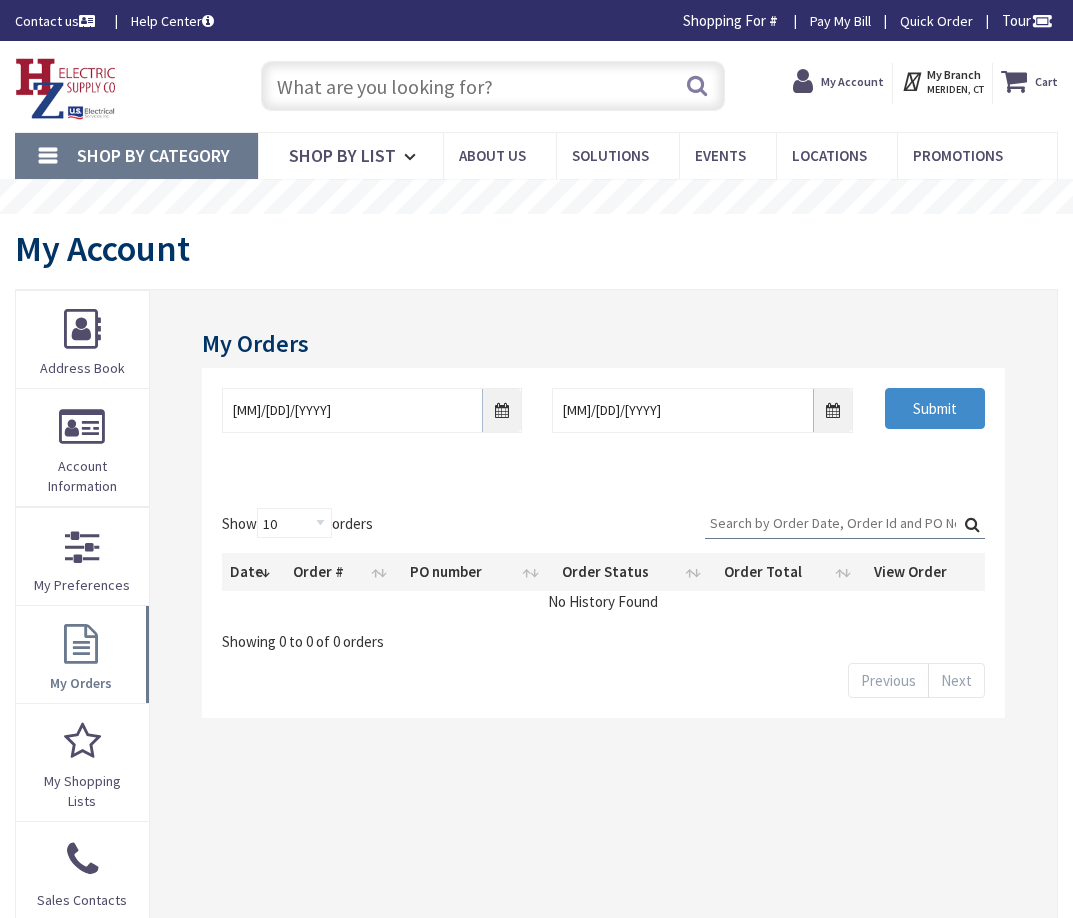 scroll, scrollTop: 0, scrollLeft: 0, axis: both 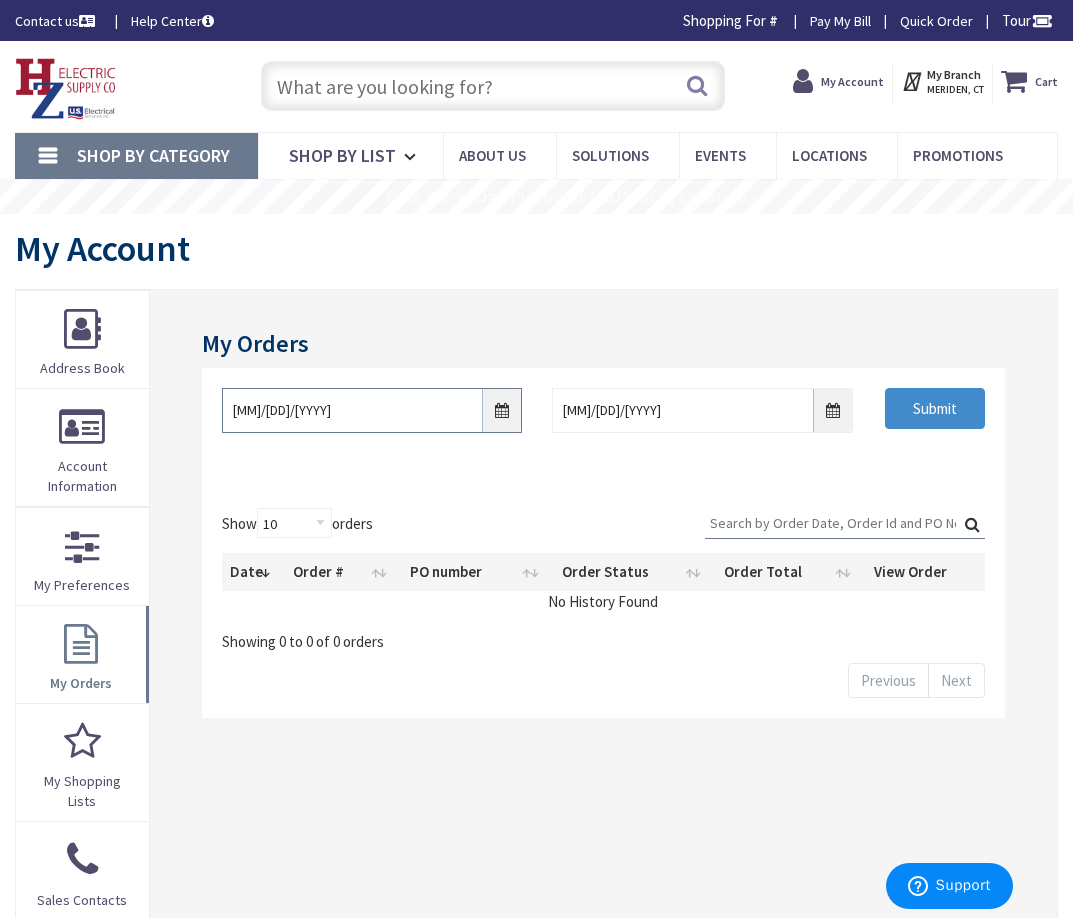 click on "6/25/2025" at bounding box center (372, 410) 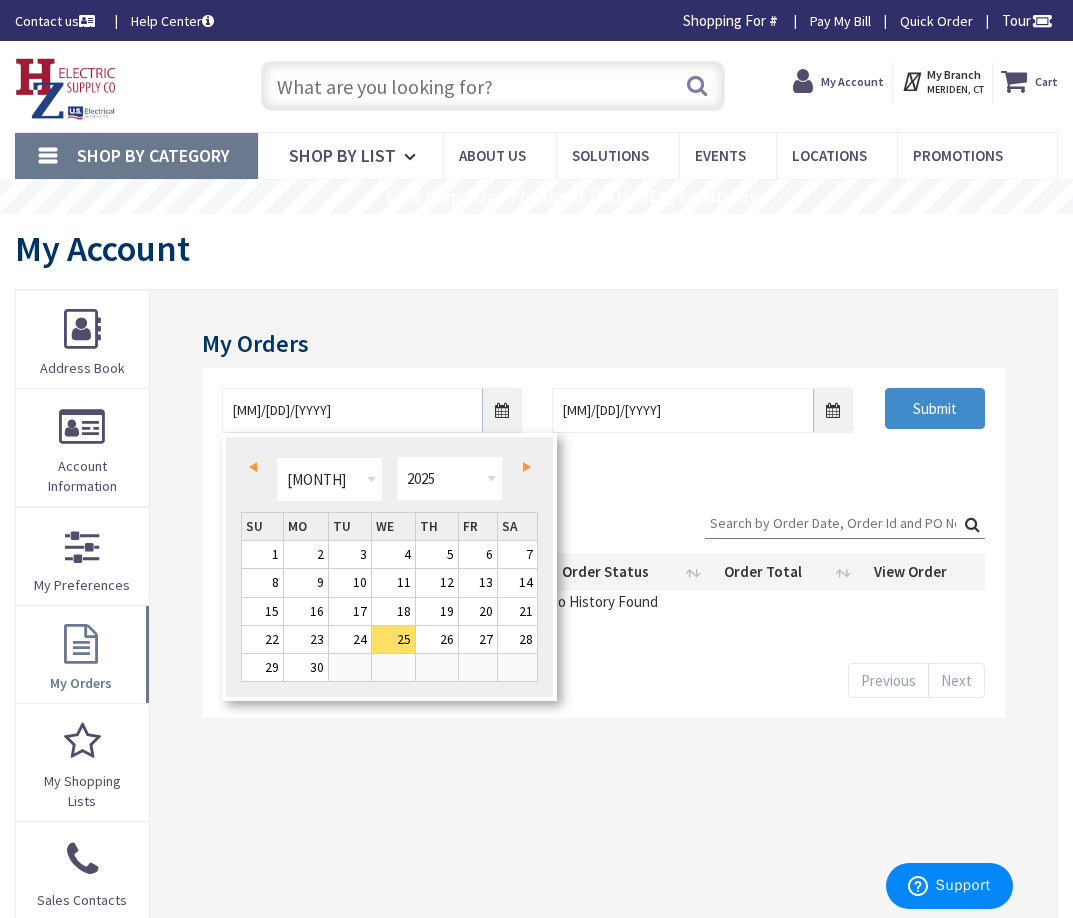 click on "Prev" at bounding box center (256, 467) 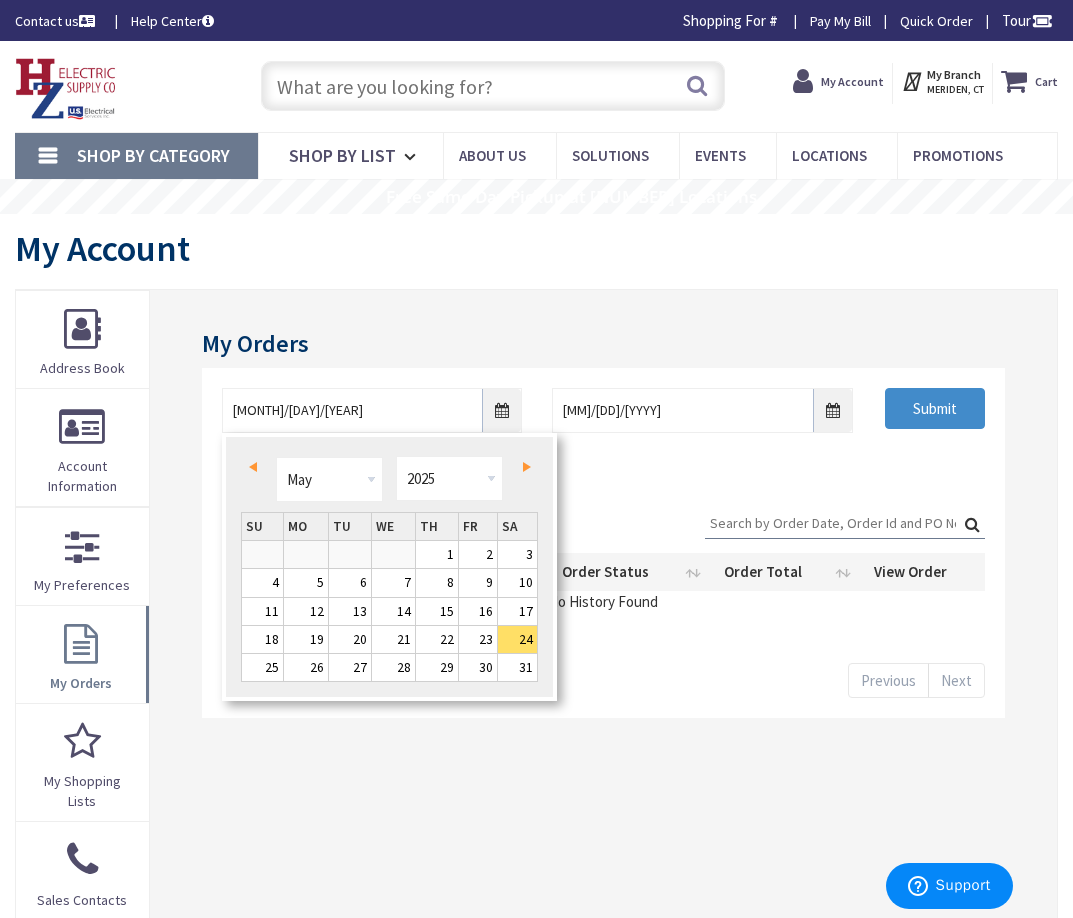 click on "Prev" at bounding box center [256, 467] 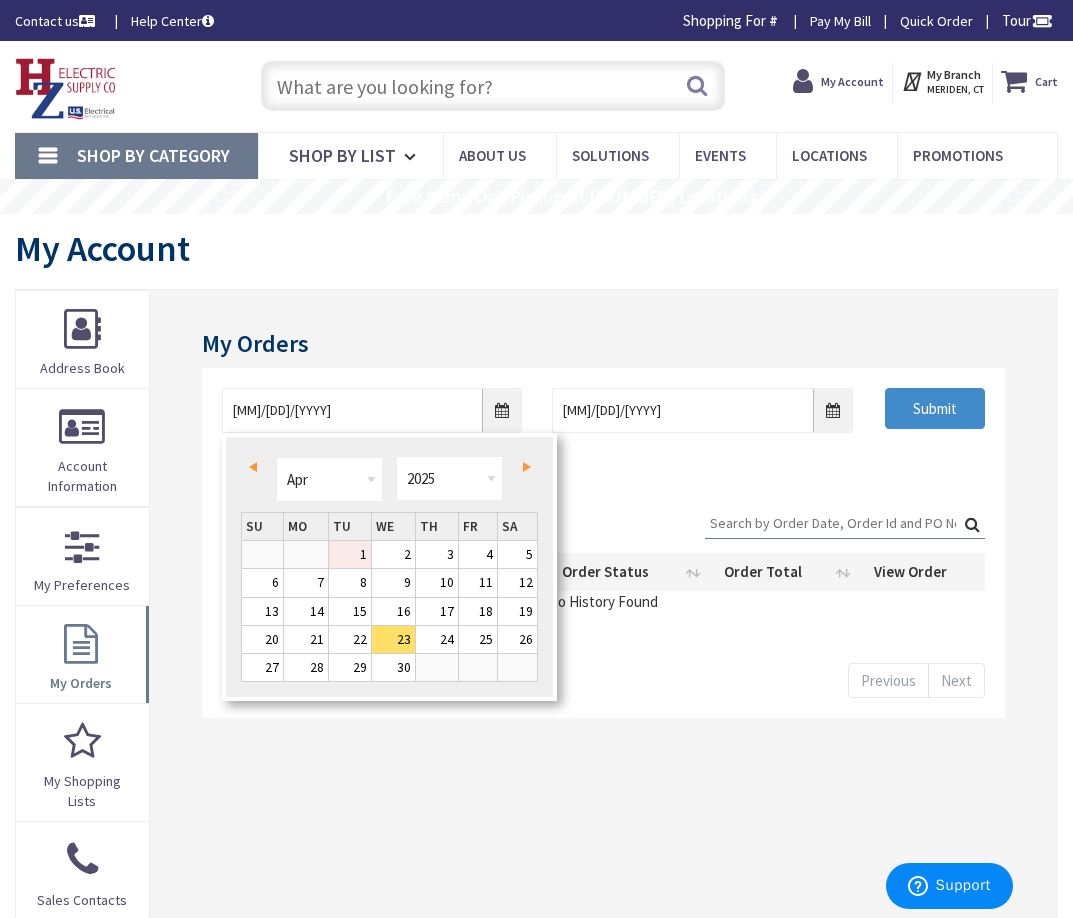 click on "1" at bounding box center (350, 554) 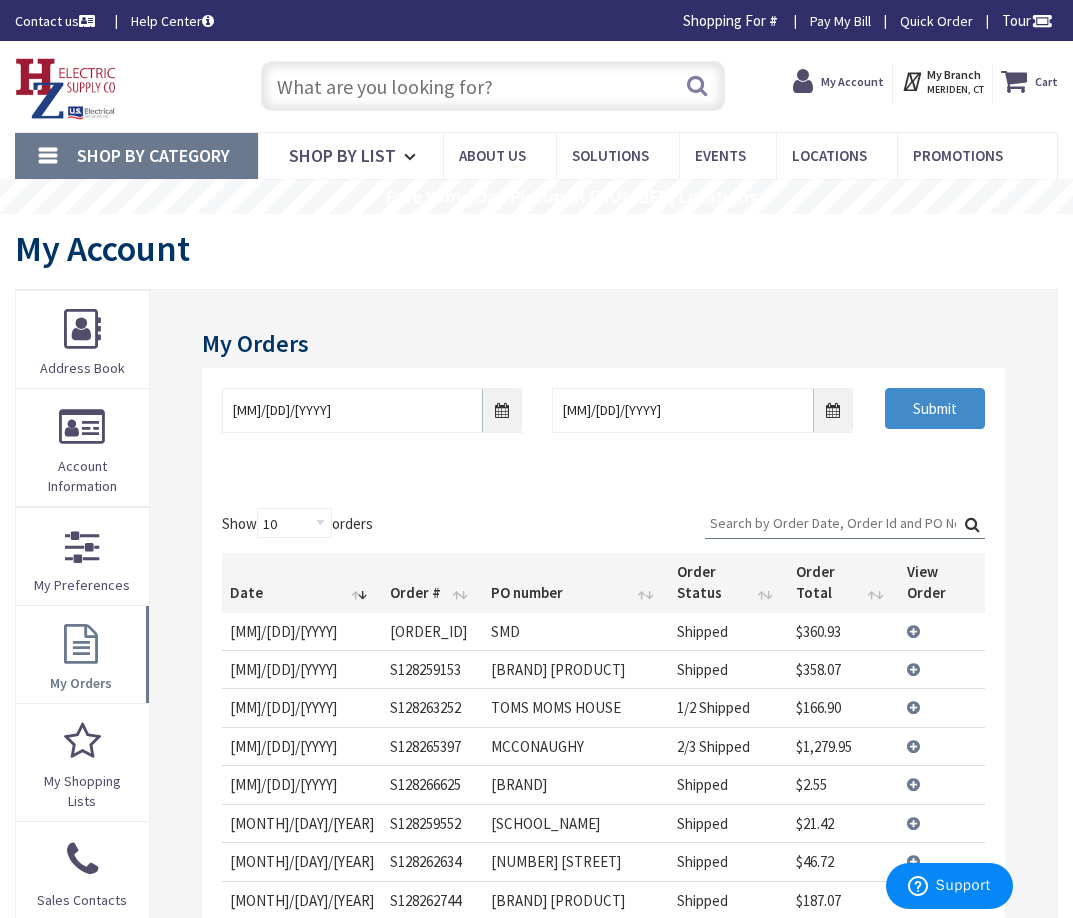 click on "Search:" at bounding box center [845, 523] 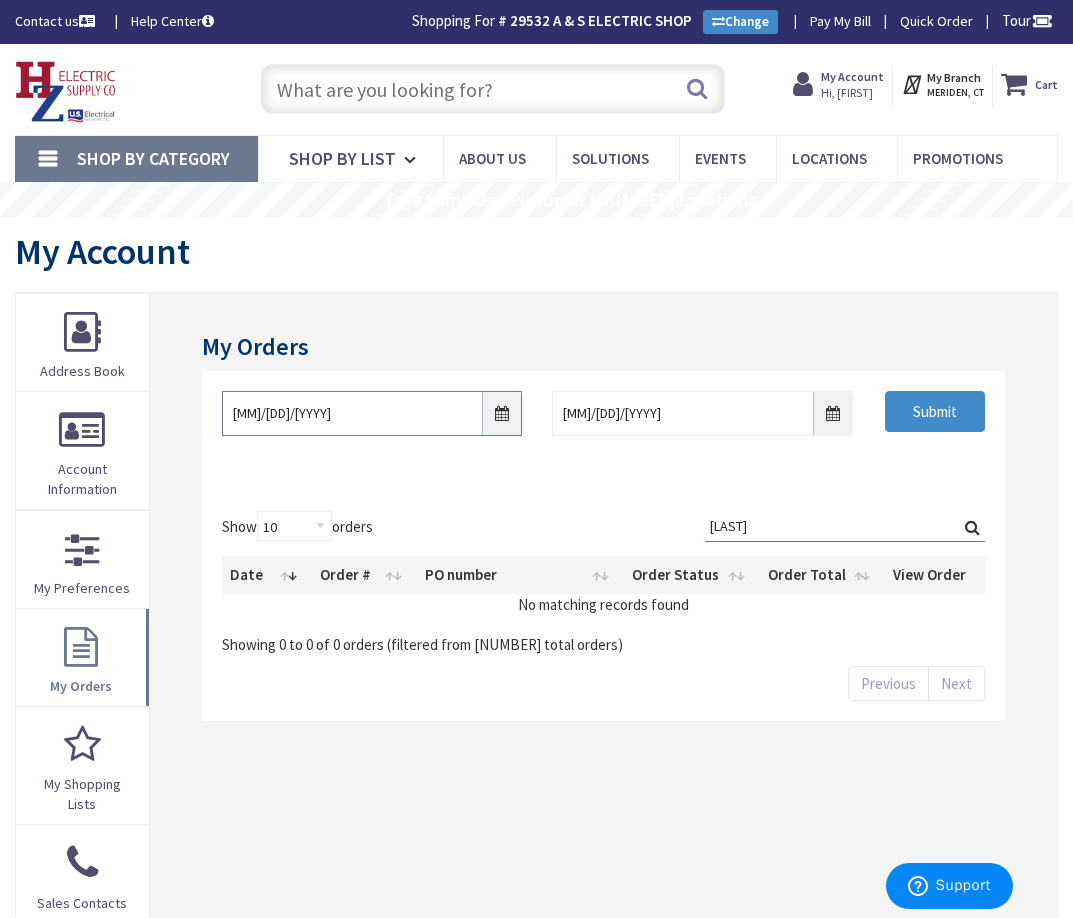 click on "04/01/2025" at bounding box center [372, 413] 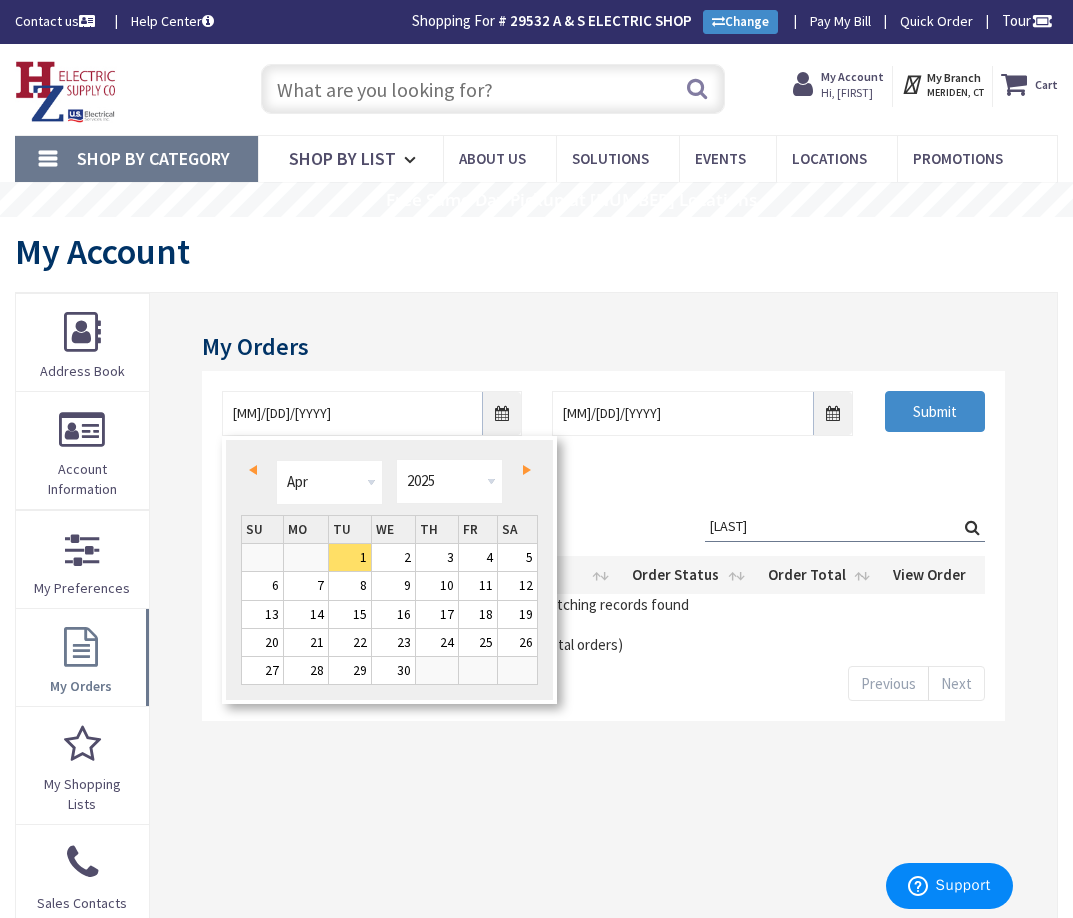 click on "Prev" at bounding box center [256, 470] 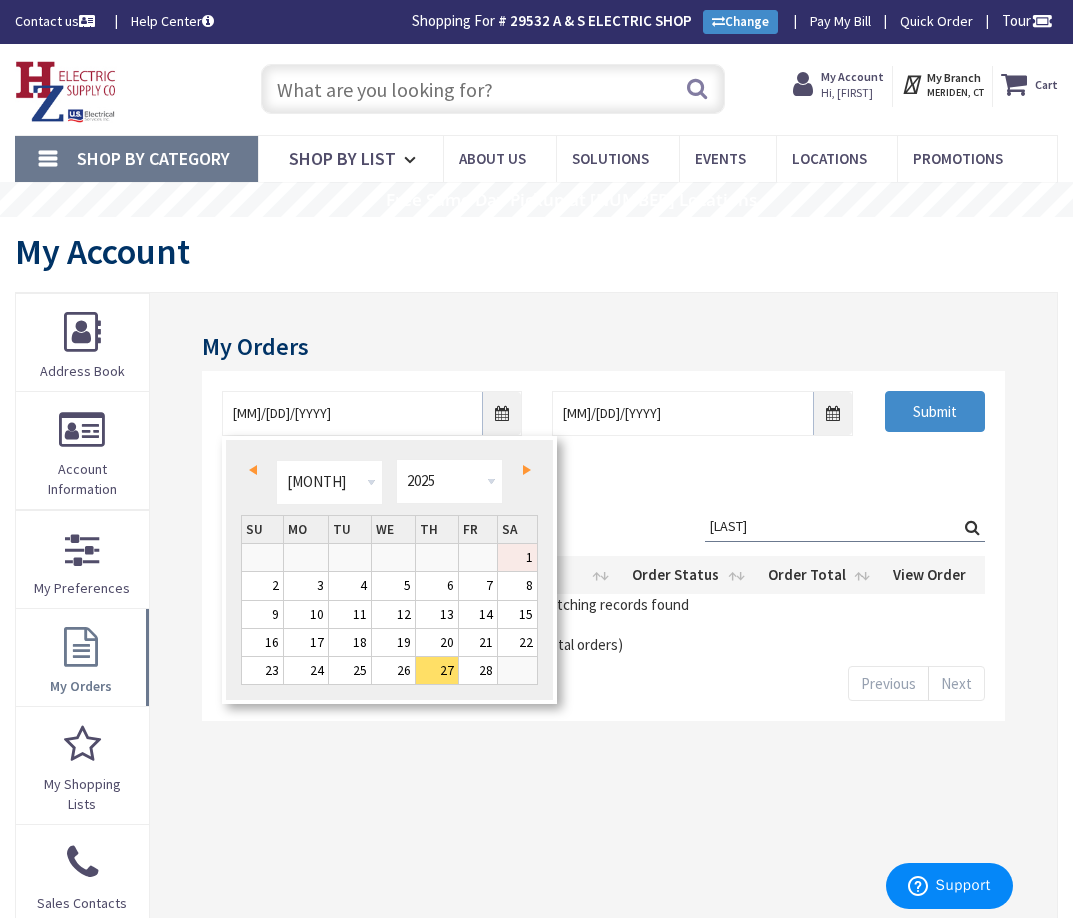 click on "1" at bounding box center (517, 557) 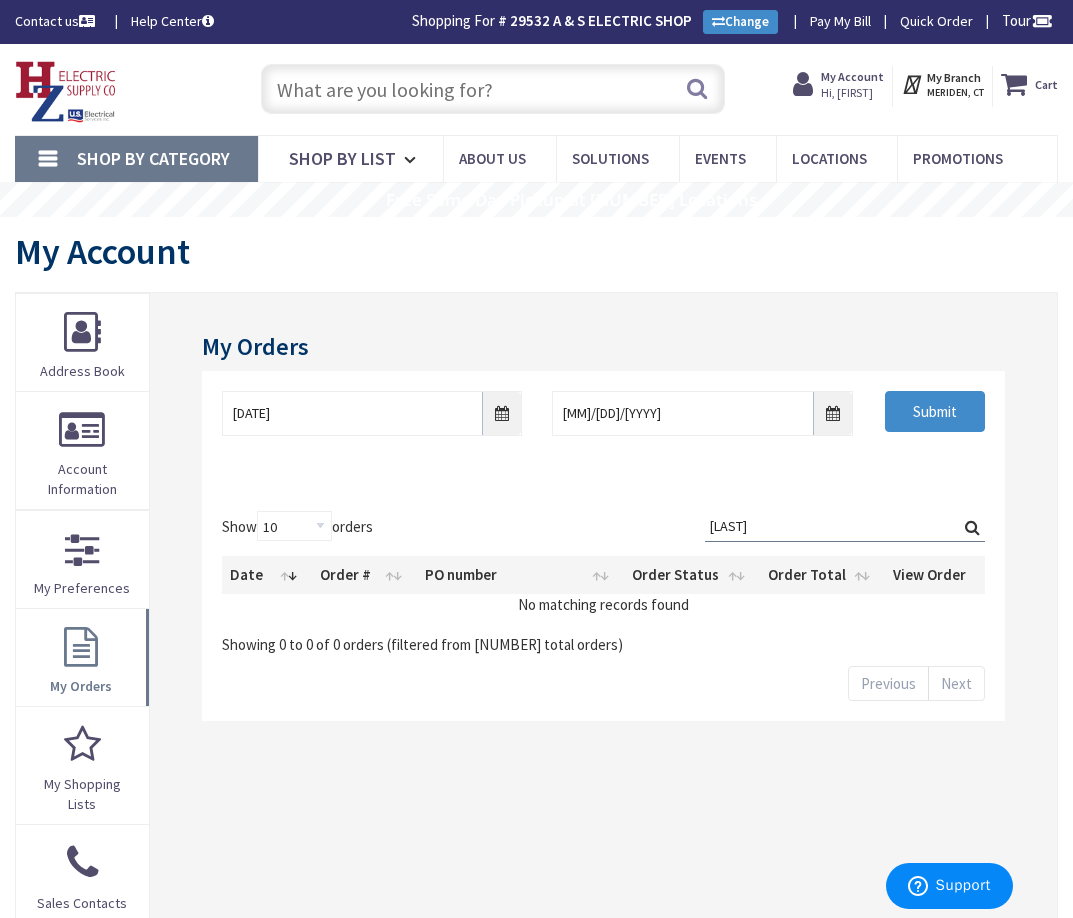 click on "zino" at bounding box center (845, 526) 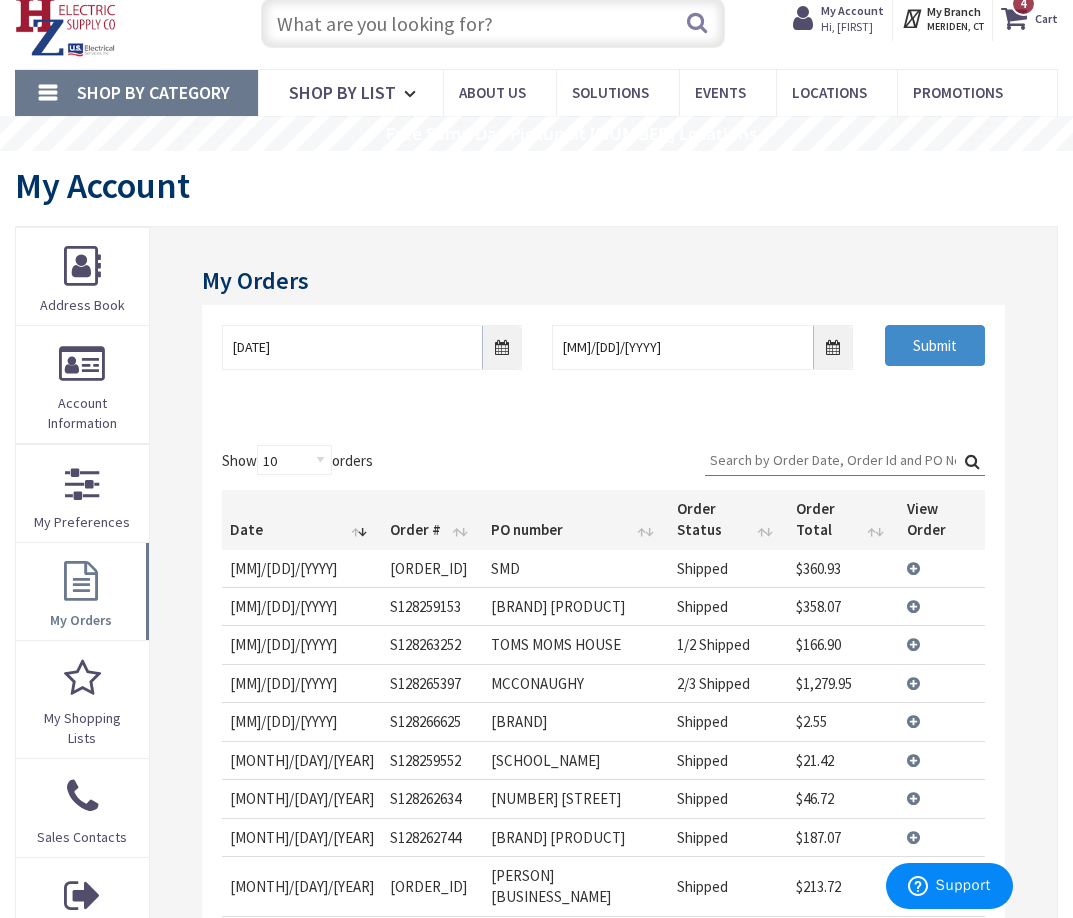 scroll, scrollTop: 100, scrollLeft: 0, axis: vertical 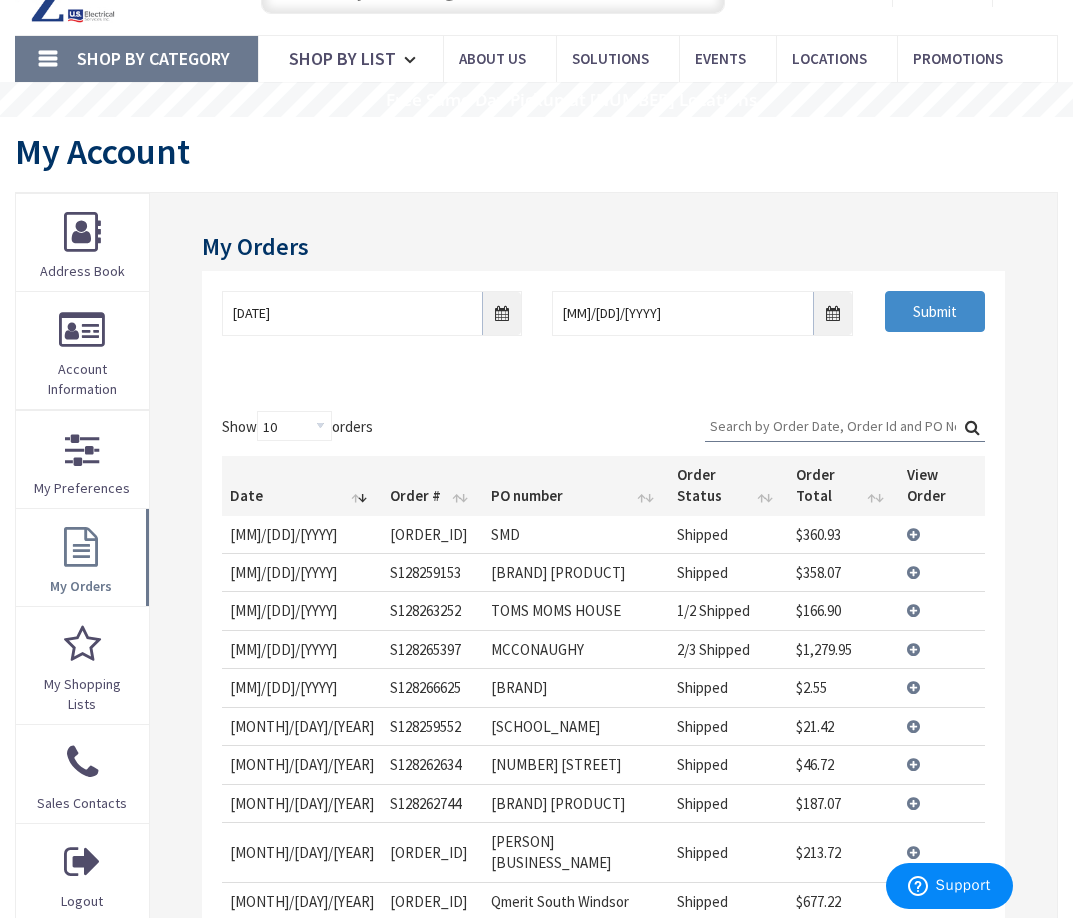 click on "Search:" at bounding box center (845, 426) 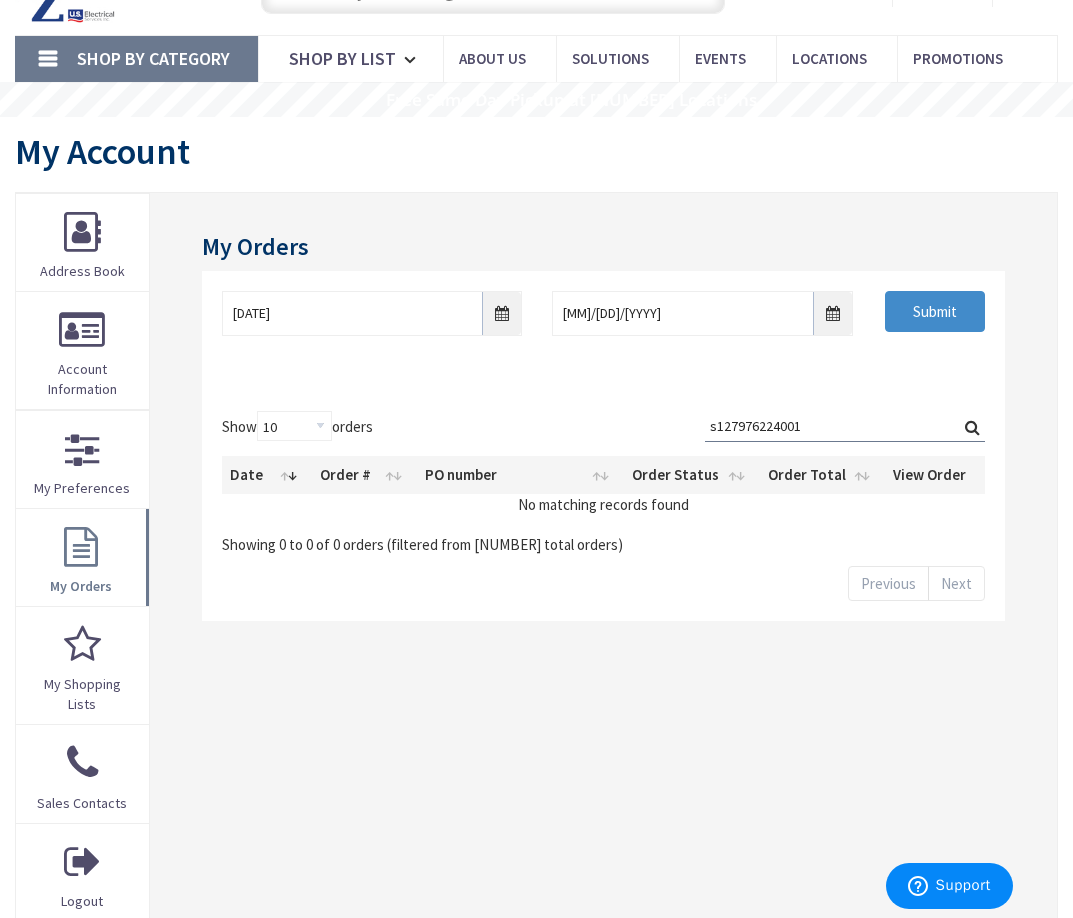 drag, startPoint x: 800, startPoint y: 430, endPoint x: 667, endPoint y: 437, distance: 133.18408 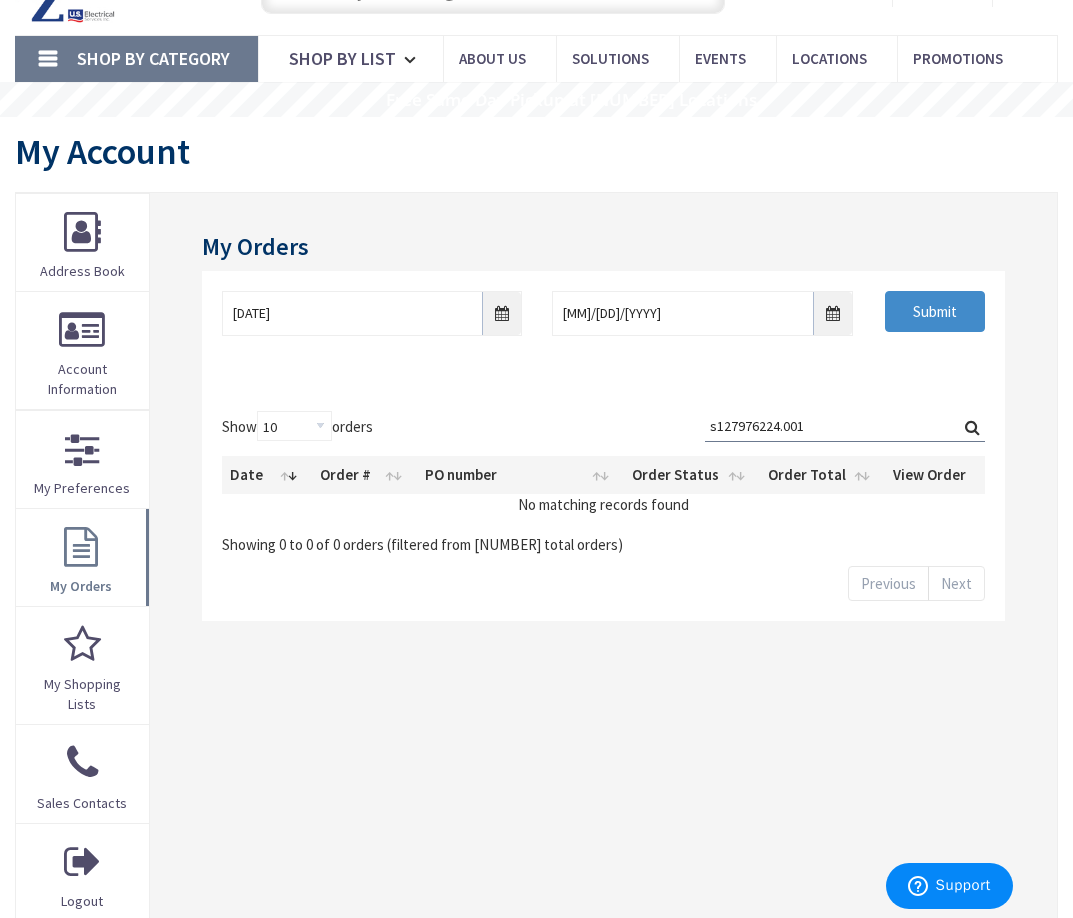 click on "s127976224.001" at bounding box center [845, 426] 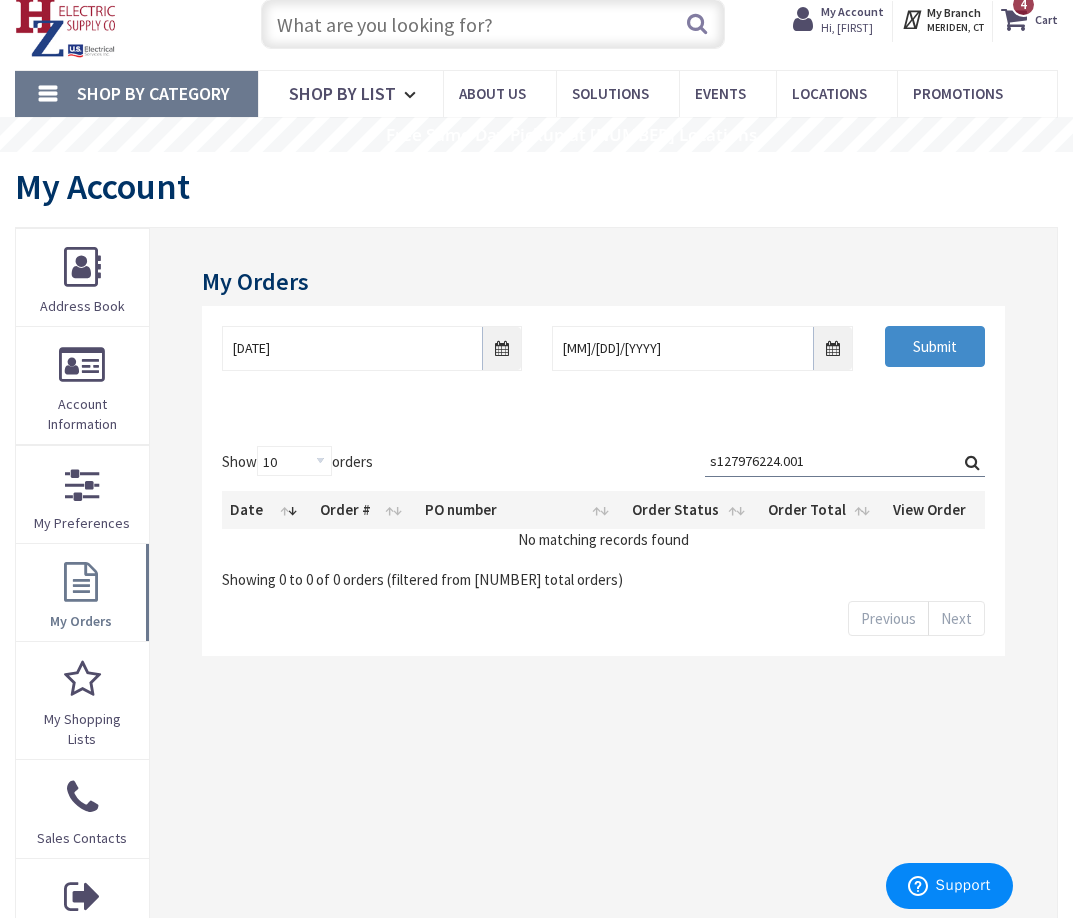 scroll, scrollTop: 100, scrollLeft: 0, axis: vertical 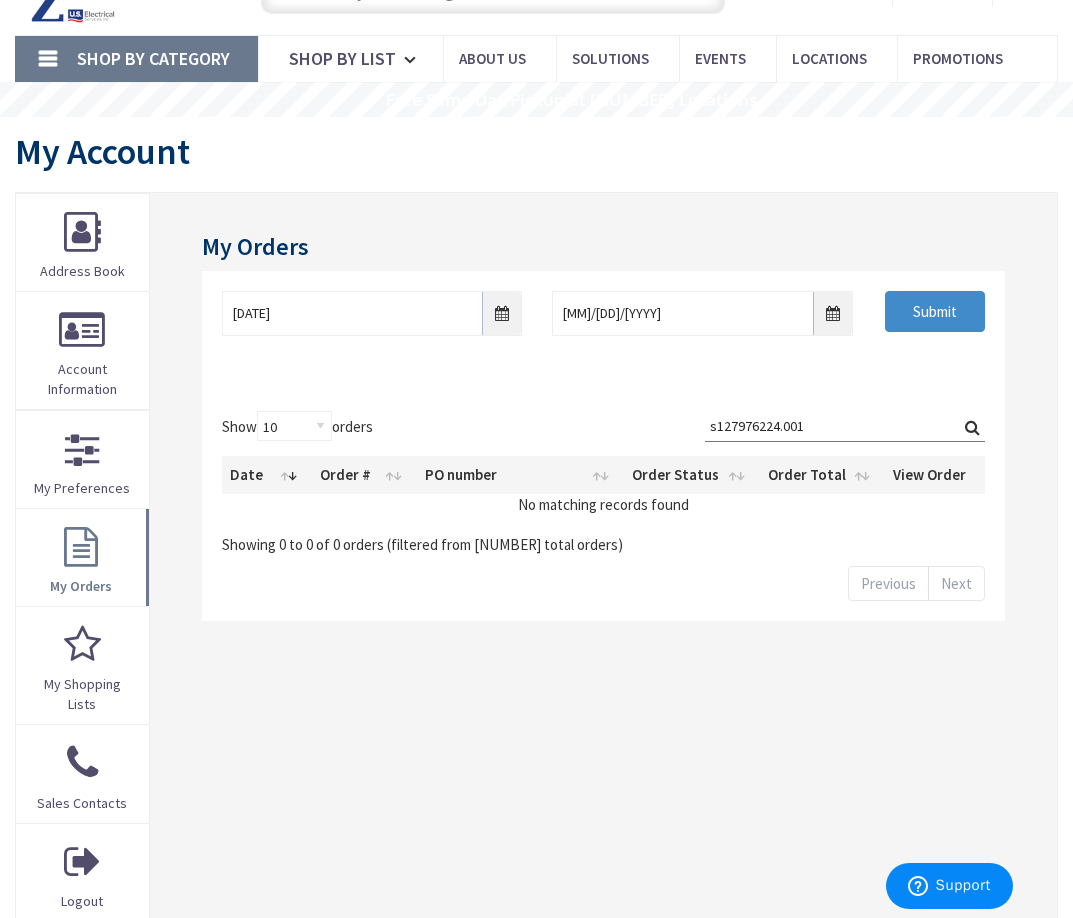 click on "s127976224.001" at bounding box center [845, 426] 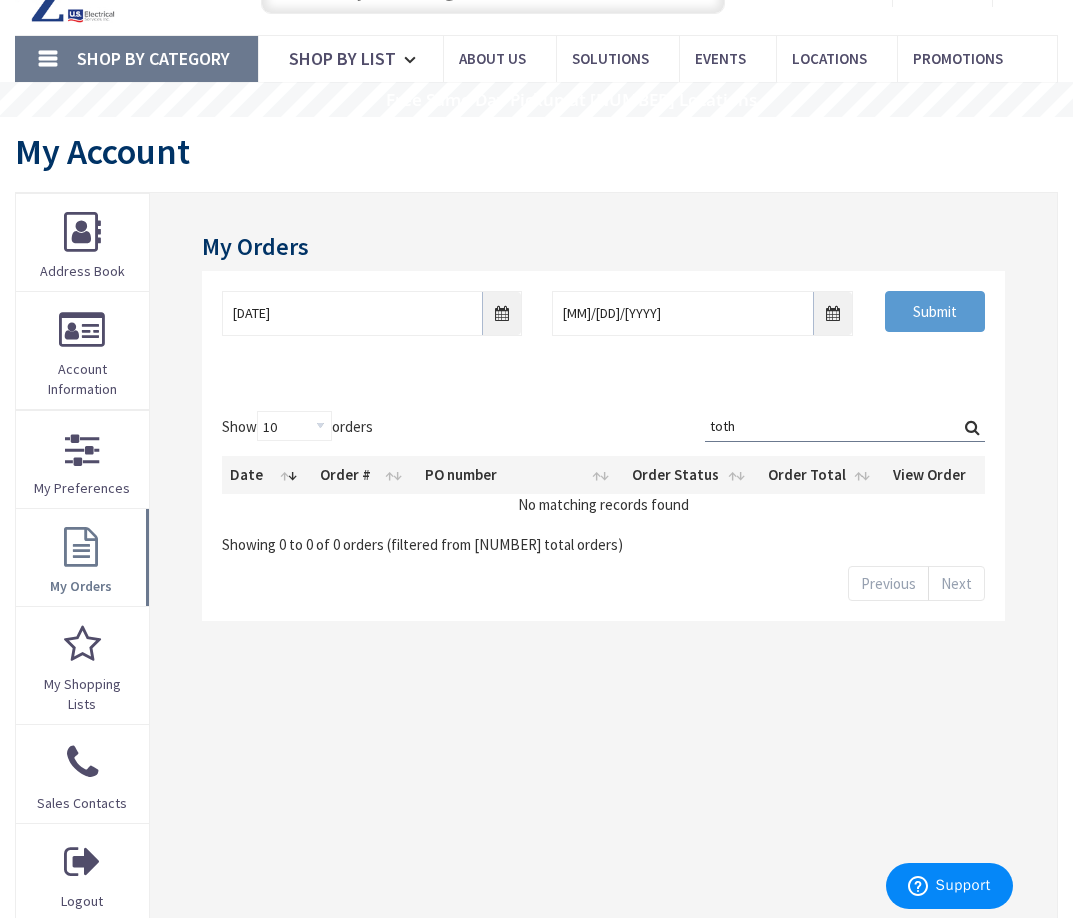 type on "toth" 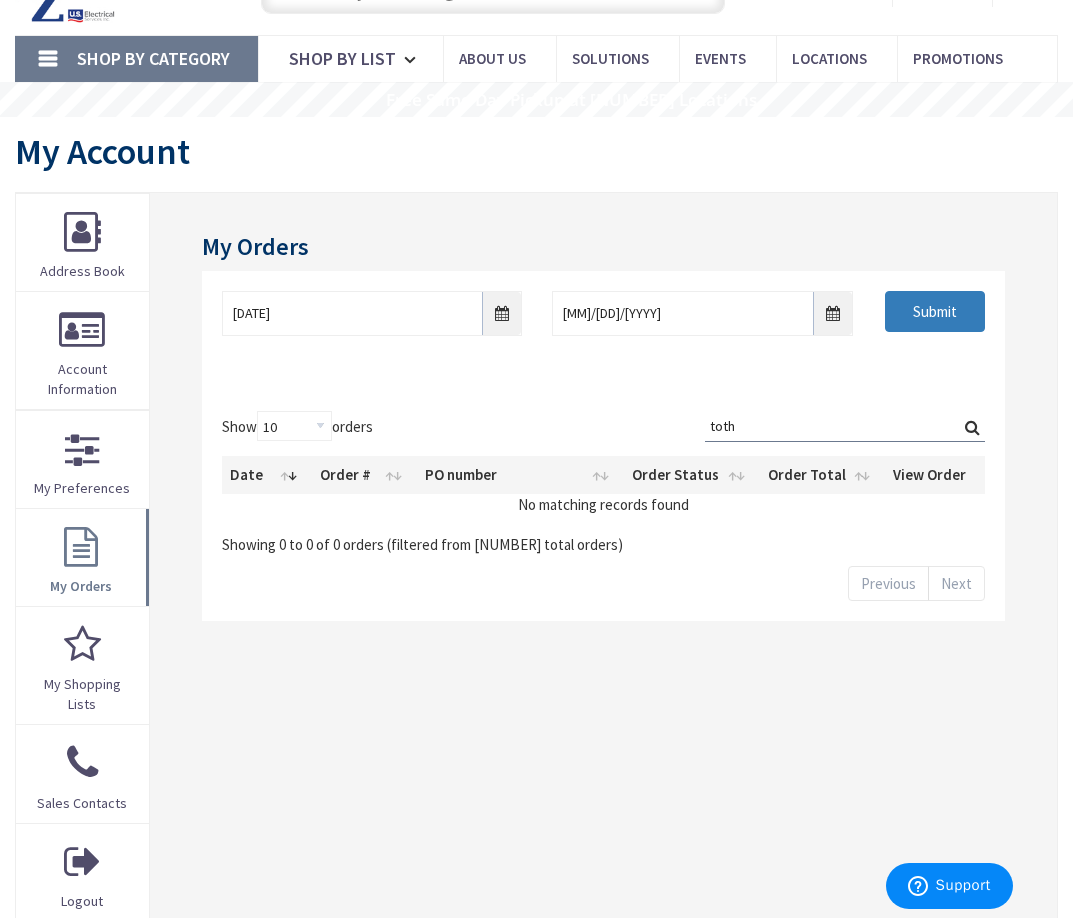 click on "Submit" at bounding box center (935, 312) 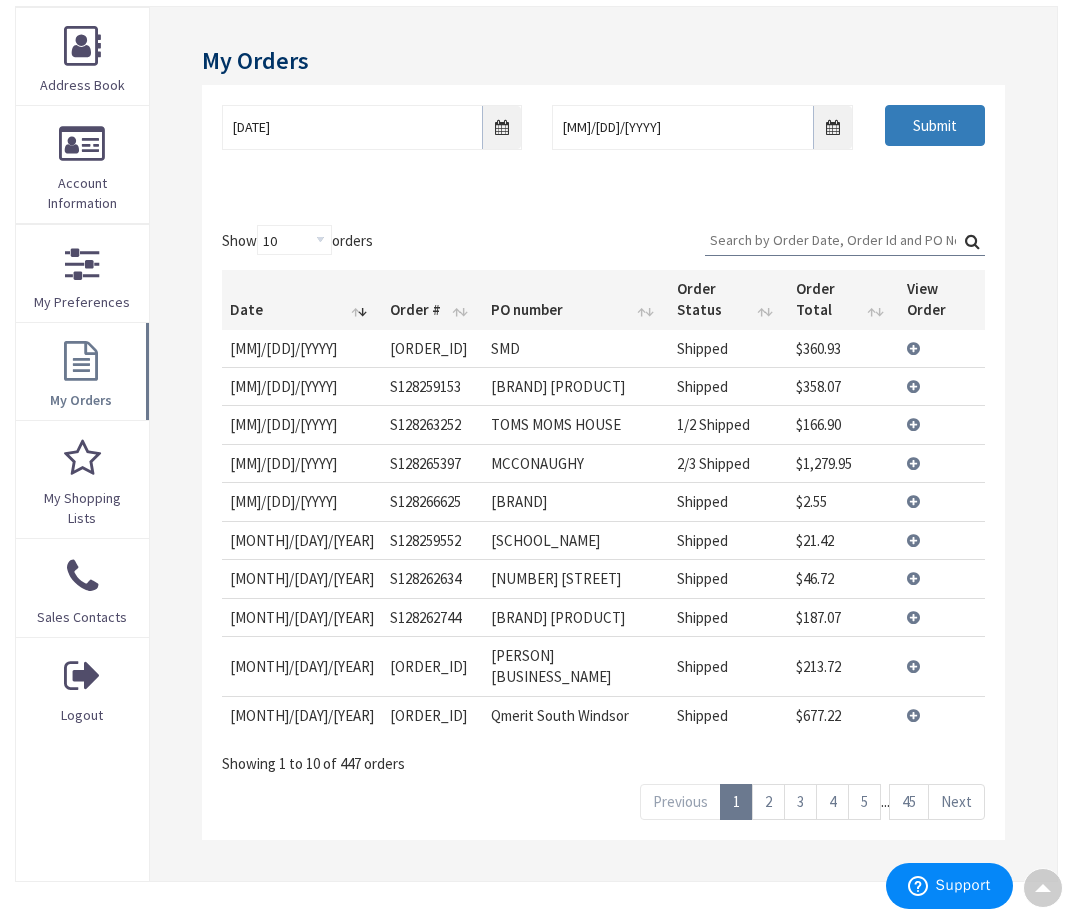 scroll, scrollTop: 100, scrollLeft: 0, axis: vertical 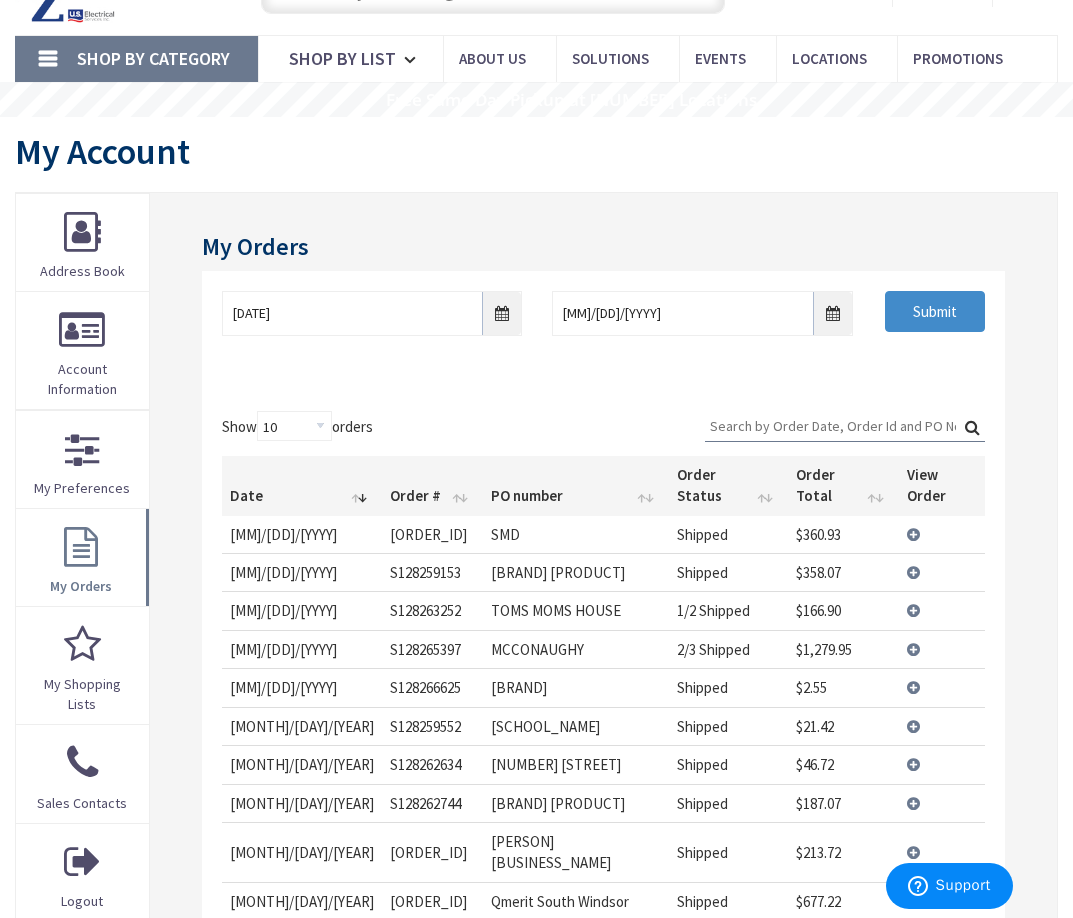 click on "Search:" at bounding box center (845, 426) 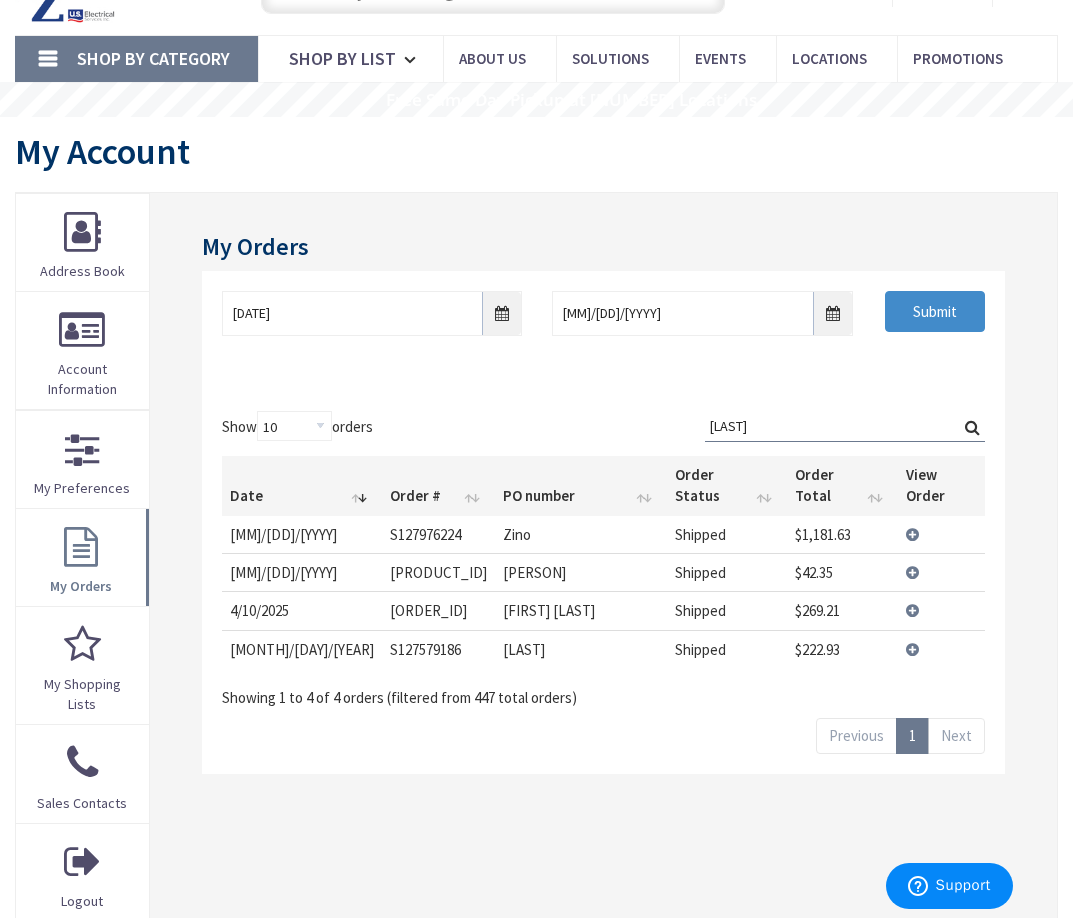click on "View Details" at bounding box center (941, 534) 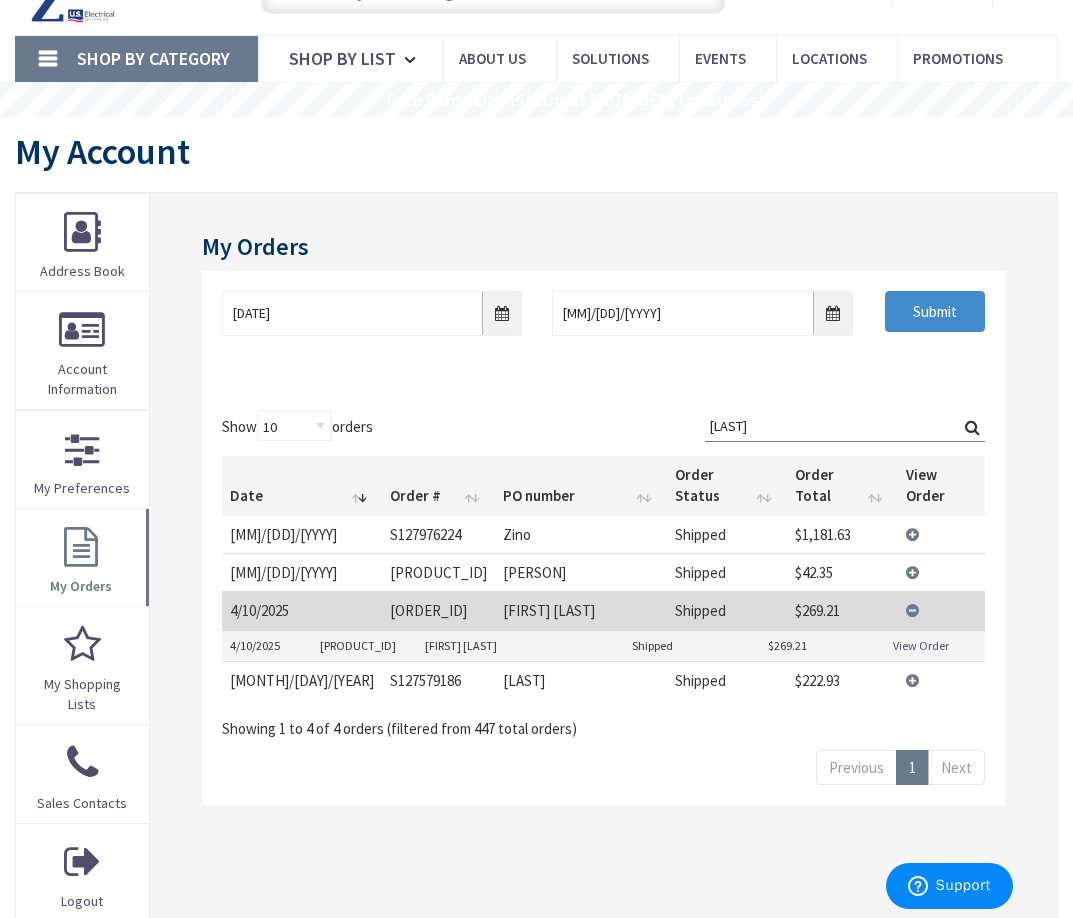 click on "View Details" at bounding box center [941, 572] 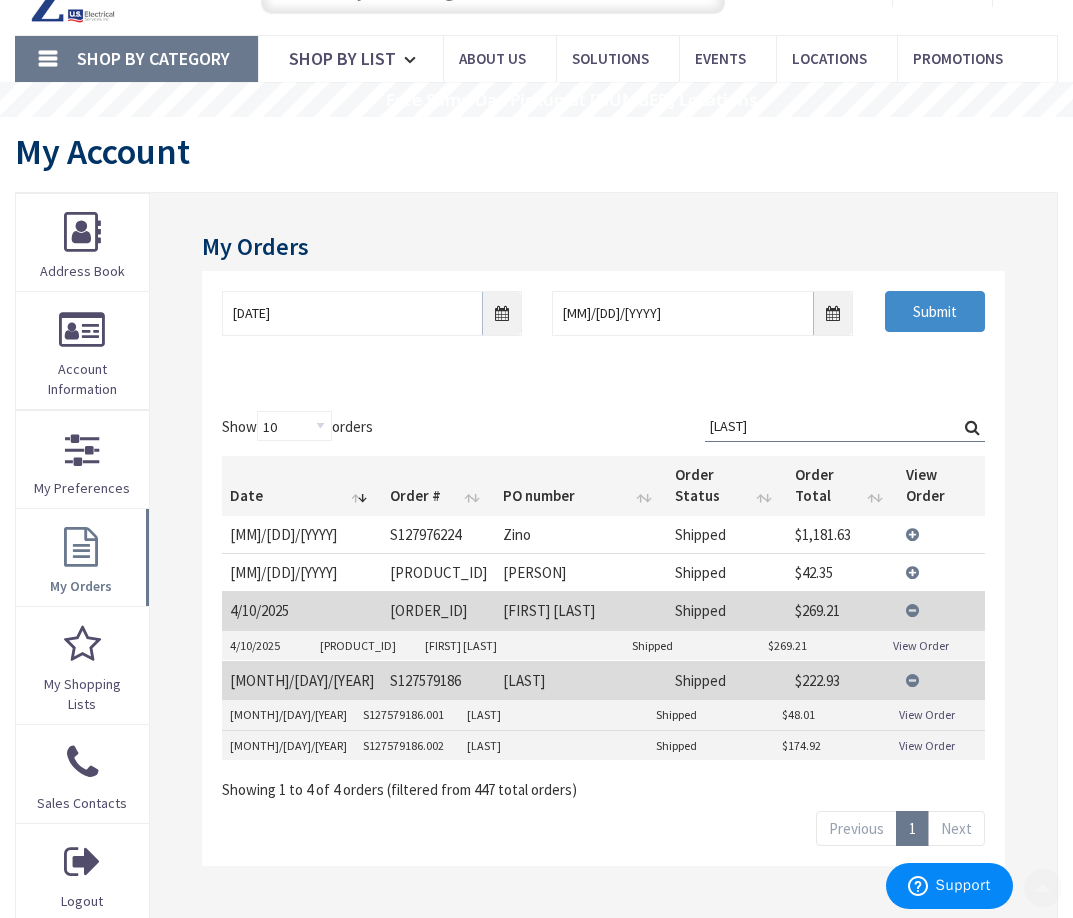 scroll, scrollTop: 200, scrollLeft: 0, axis: vertical 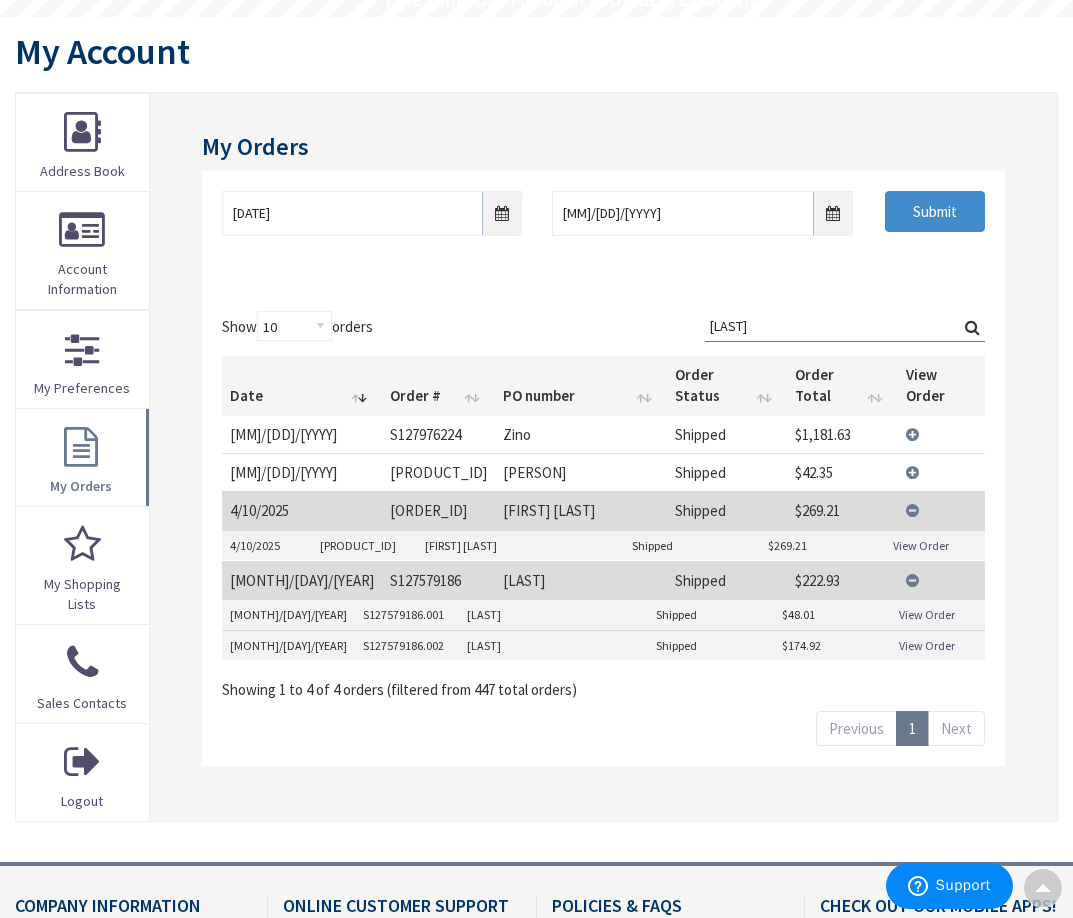 click on "View Details" at bounding box center (941, 580) 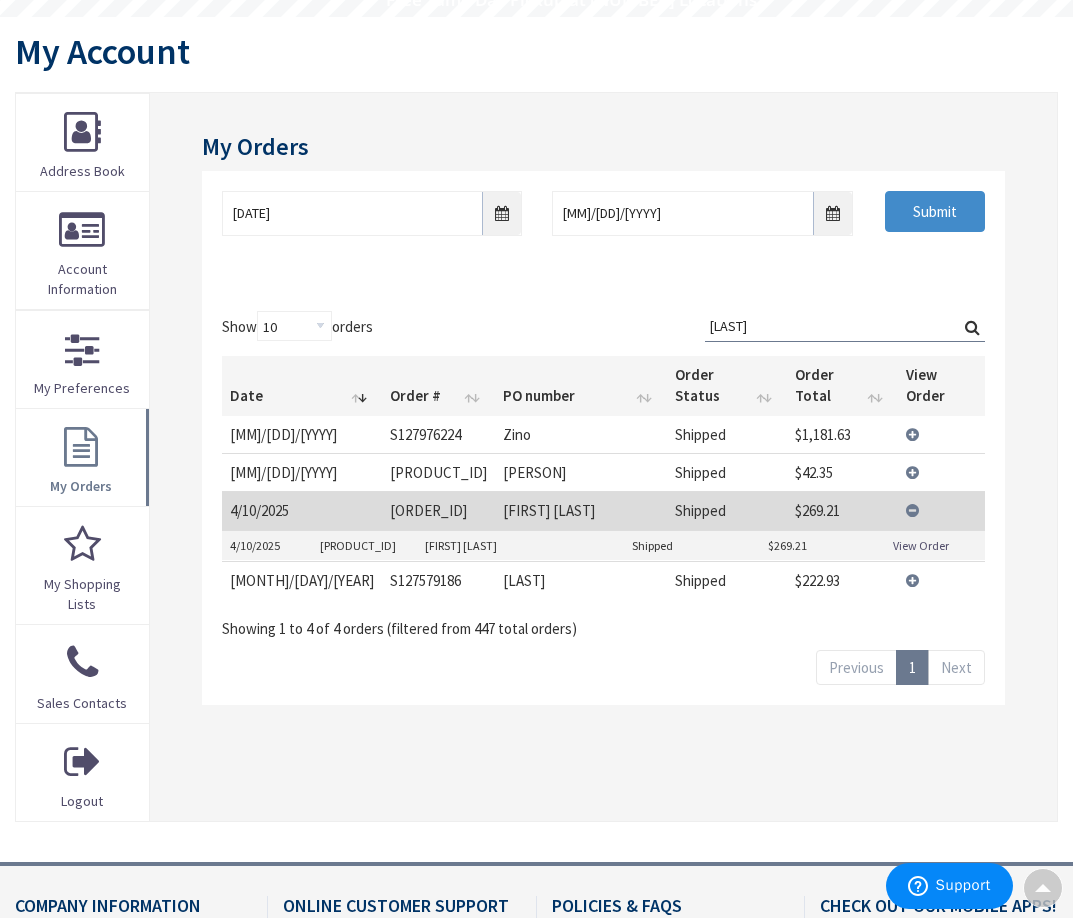 click on "View Details" at bounding box center [941, 510] 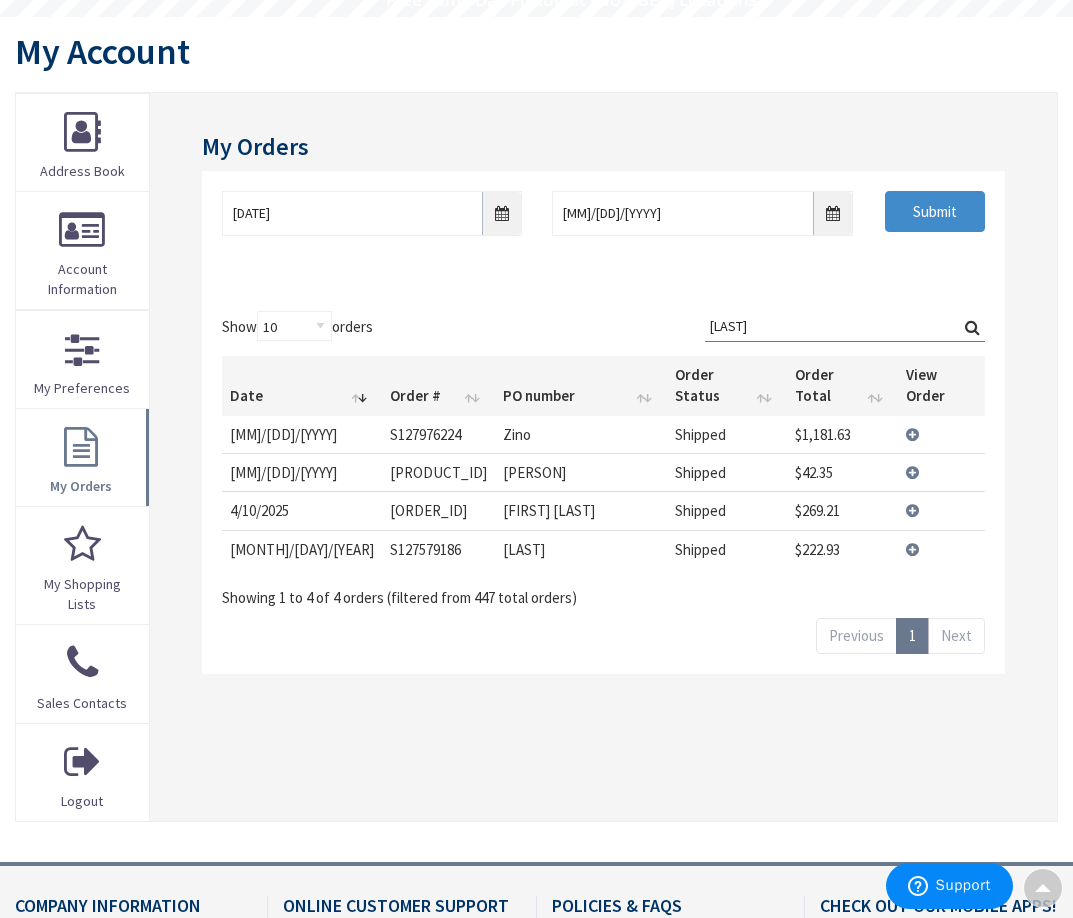 click on "zino" at bounding box center [845, 326] 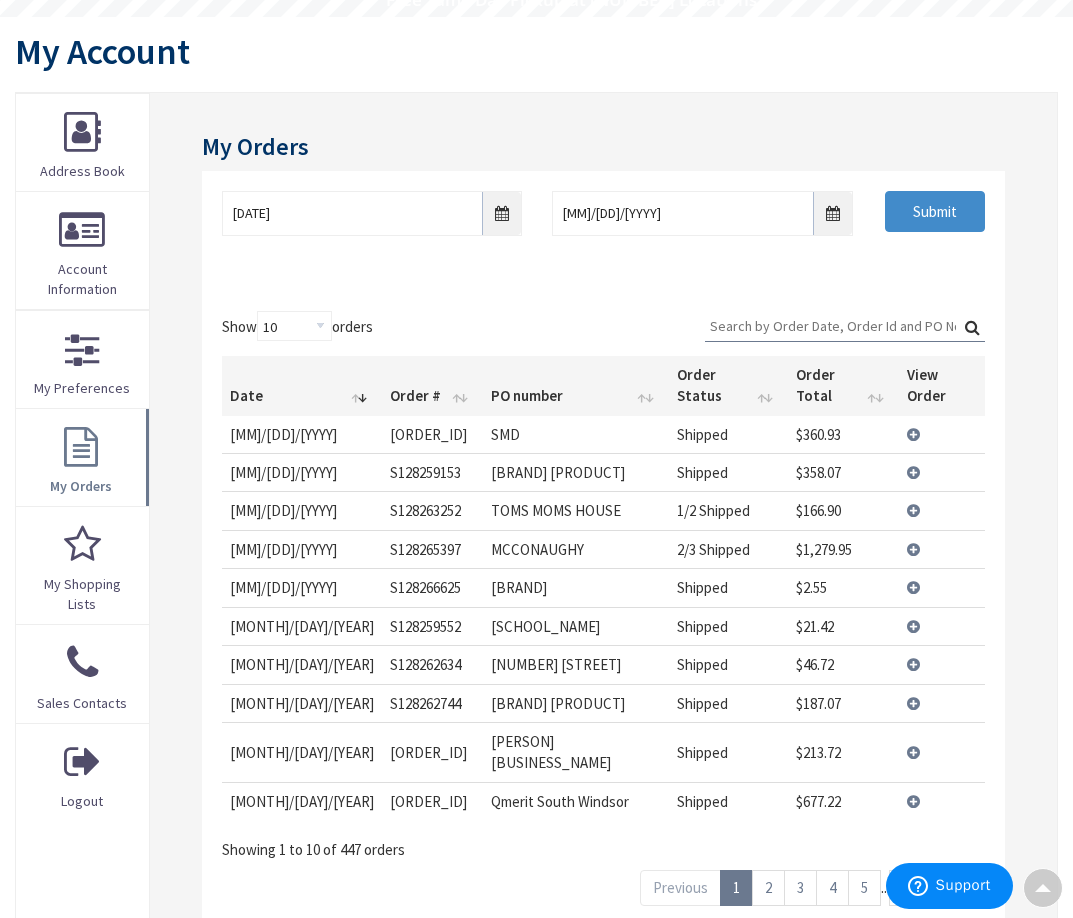 paste on "s127976224.001" 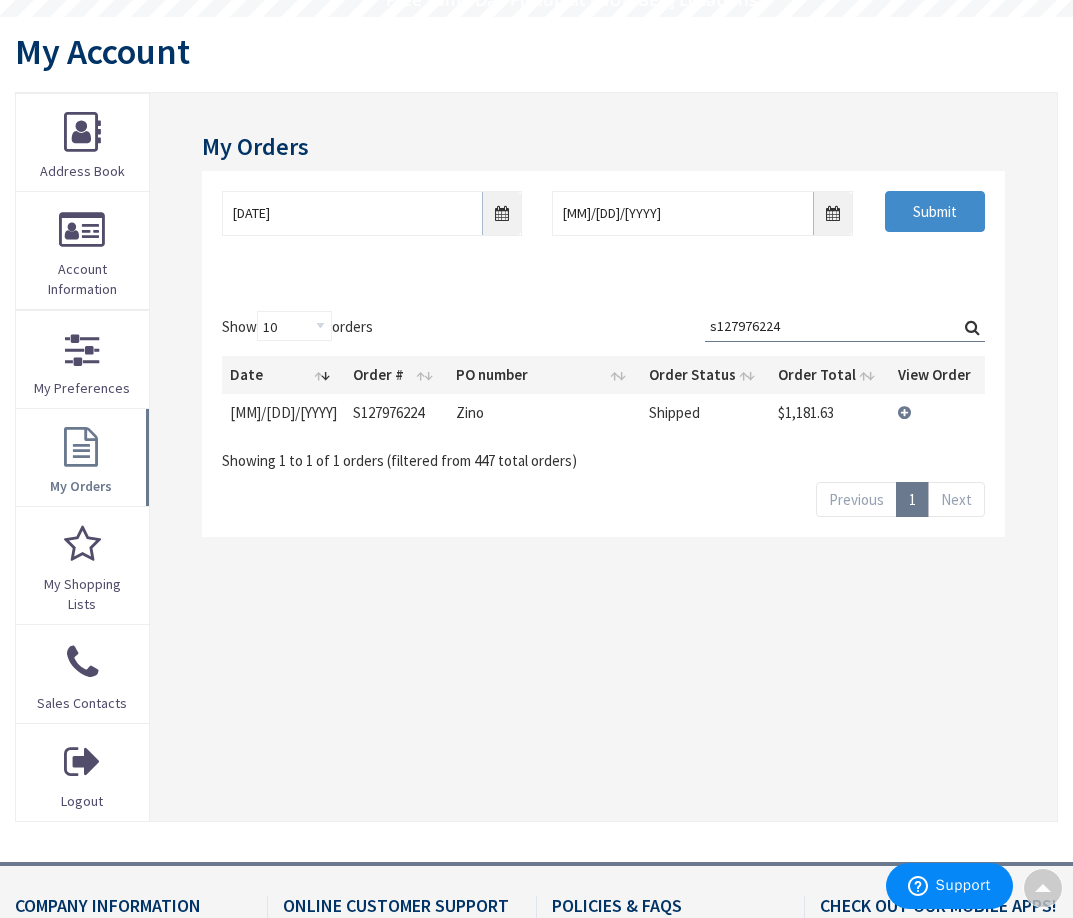 click on "View Details" at bounding box center (937, 412) 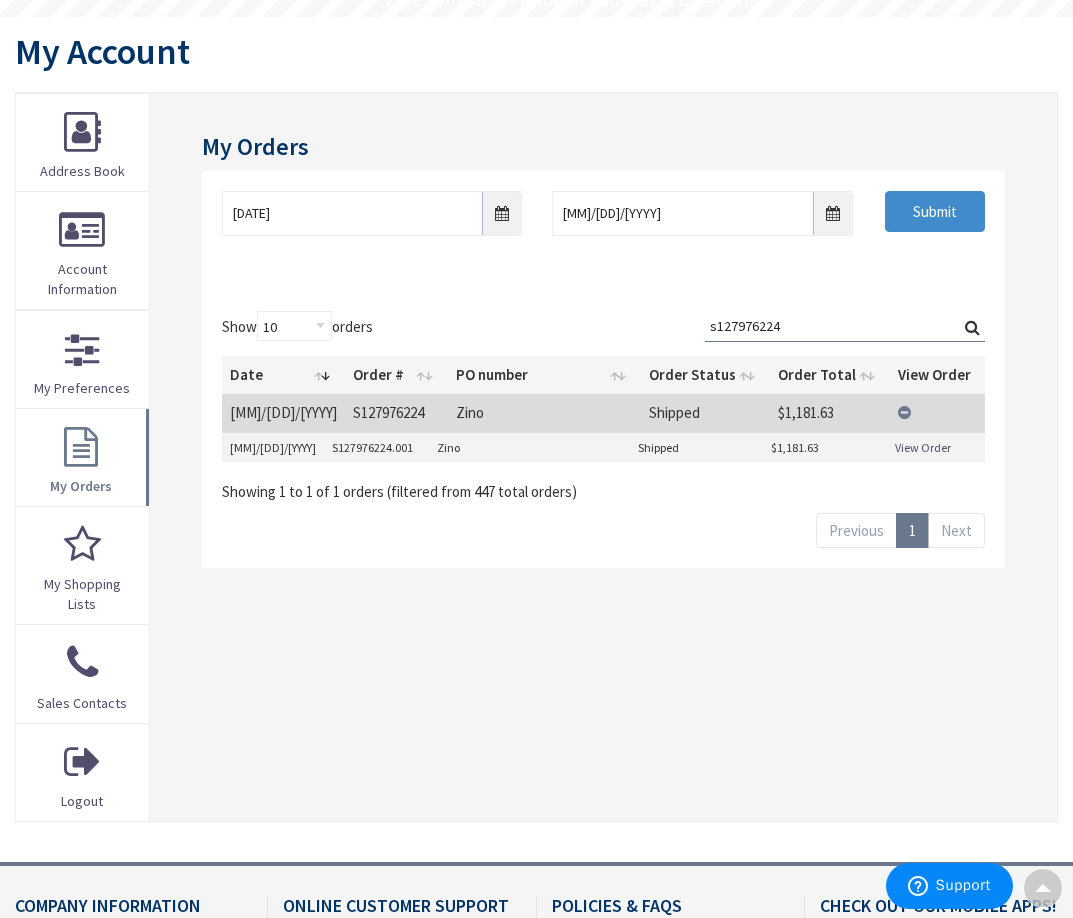 click on "View Order" at bounding box center (923, 447) 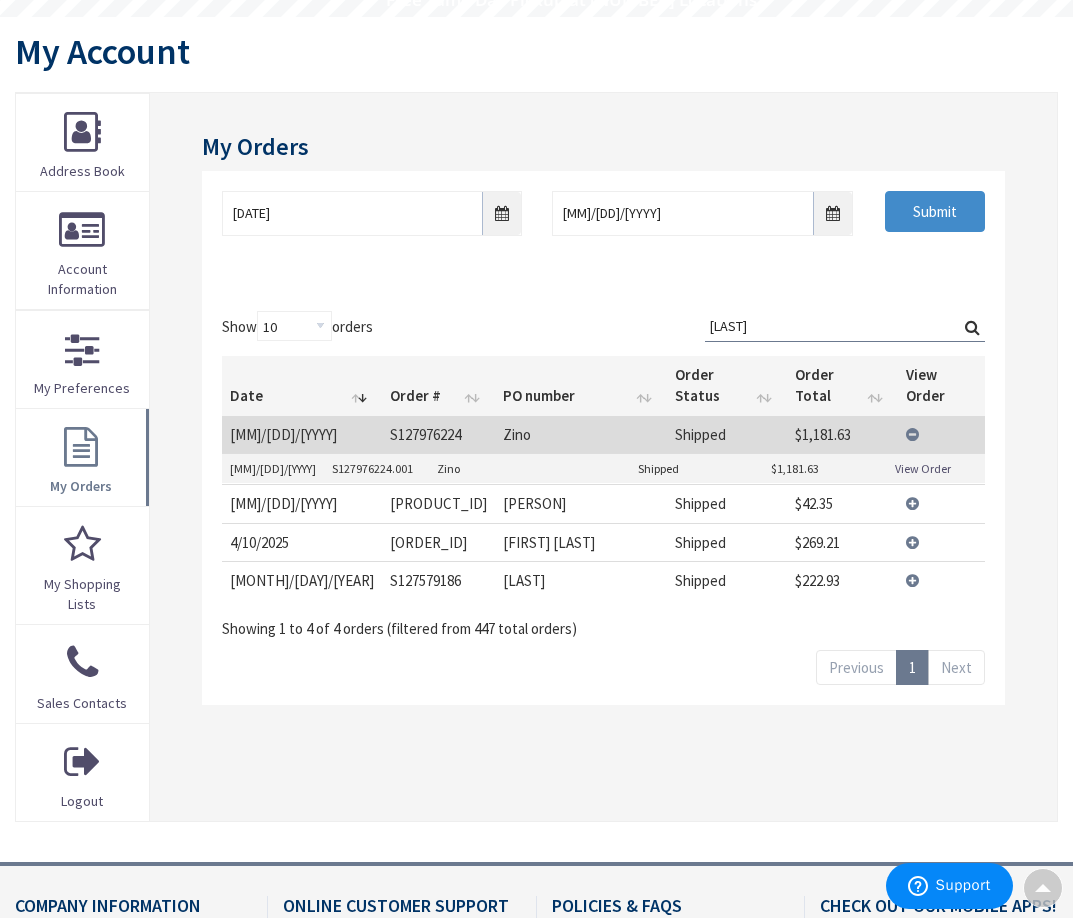 click on "View Details" at bounding box center [941, 434] 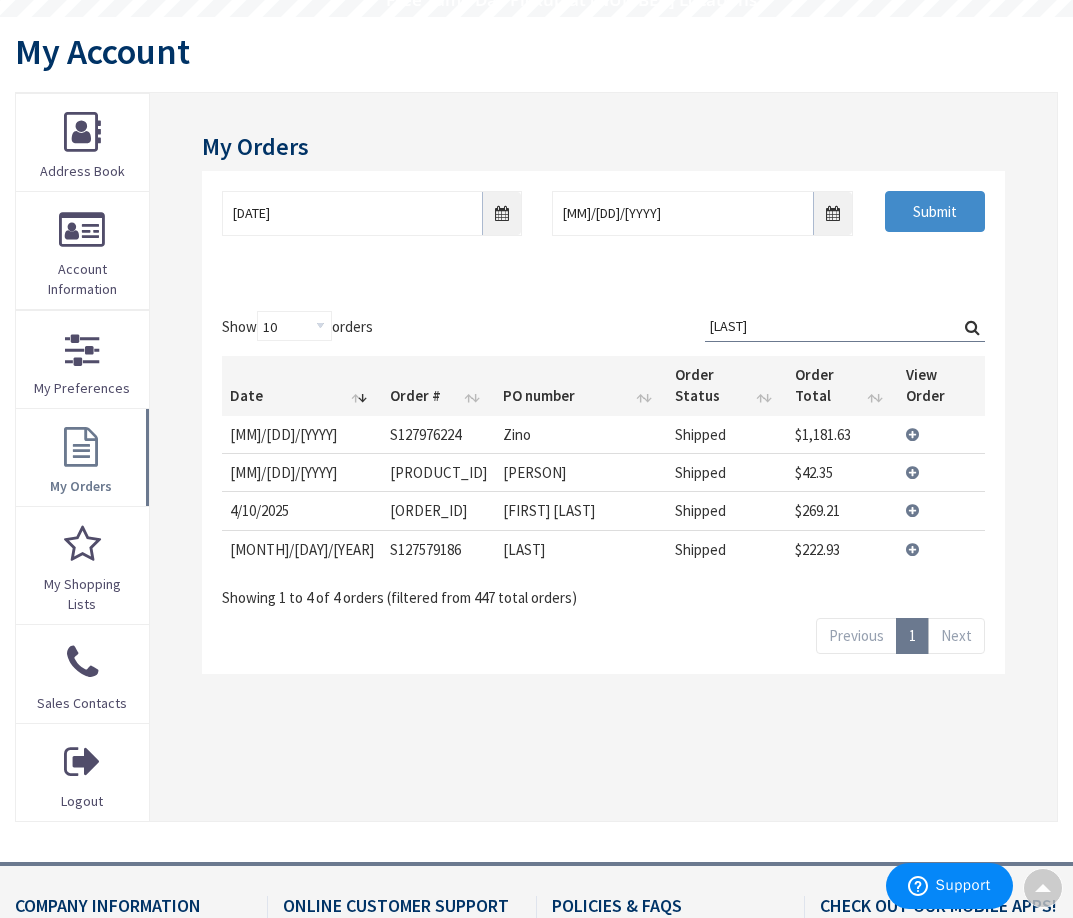 click on "View Details" at bounding box center (941, 472) 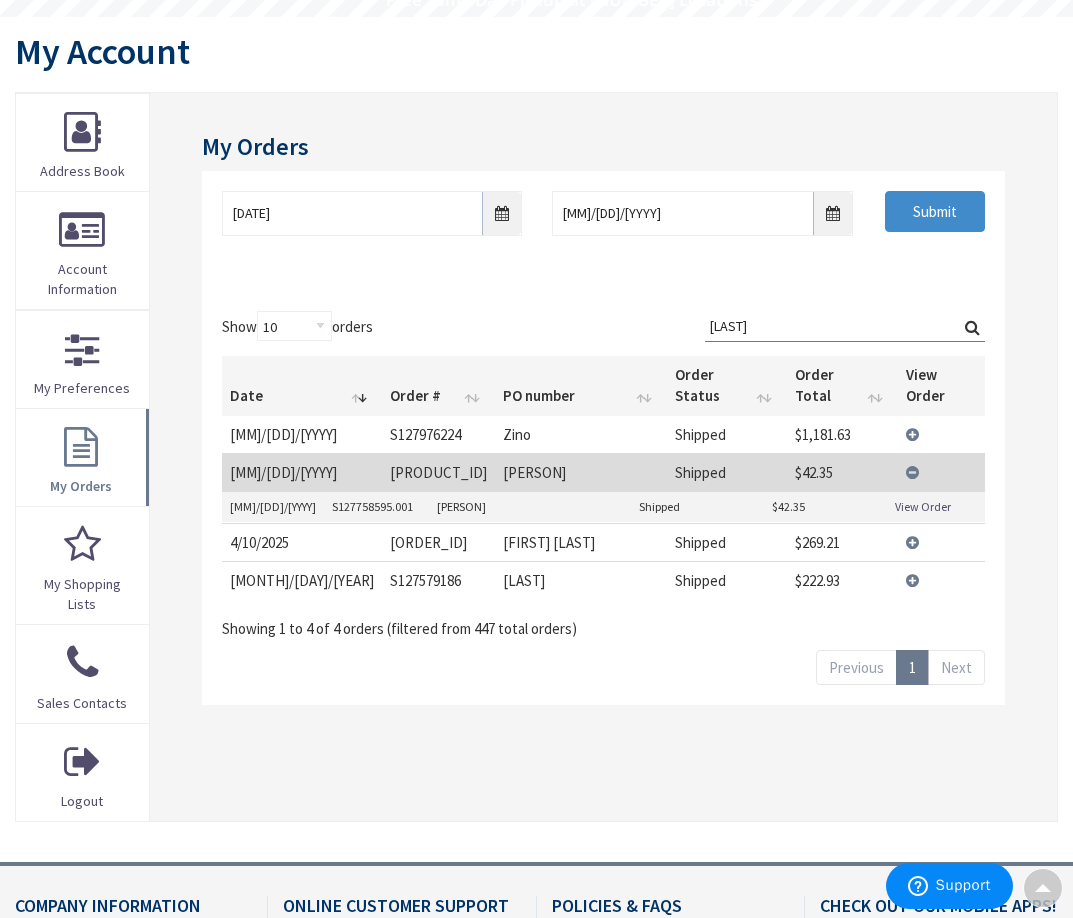 click on "View Order" at bounding box center (923, 506) 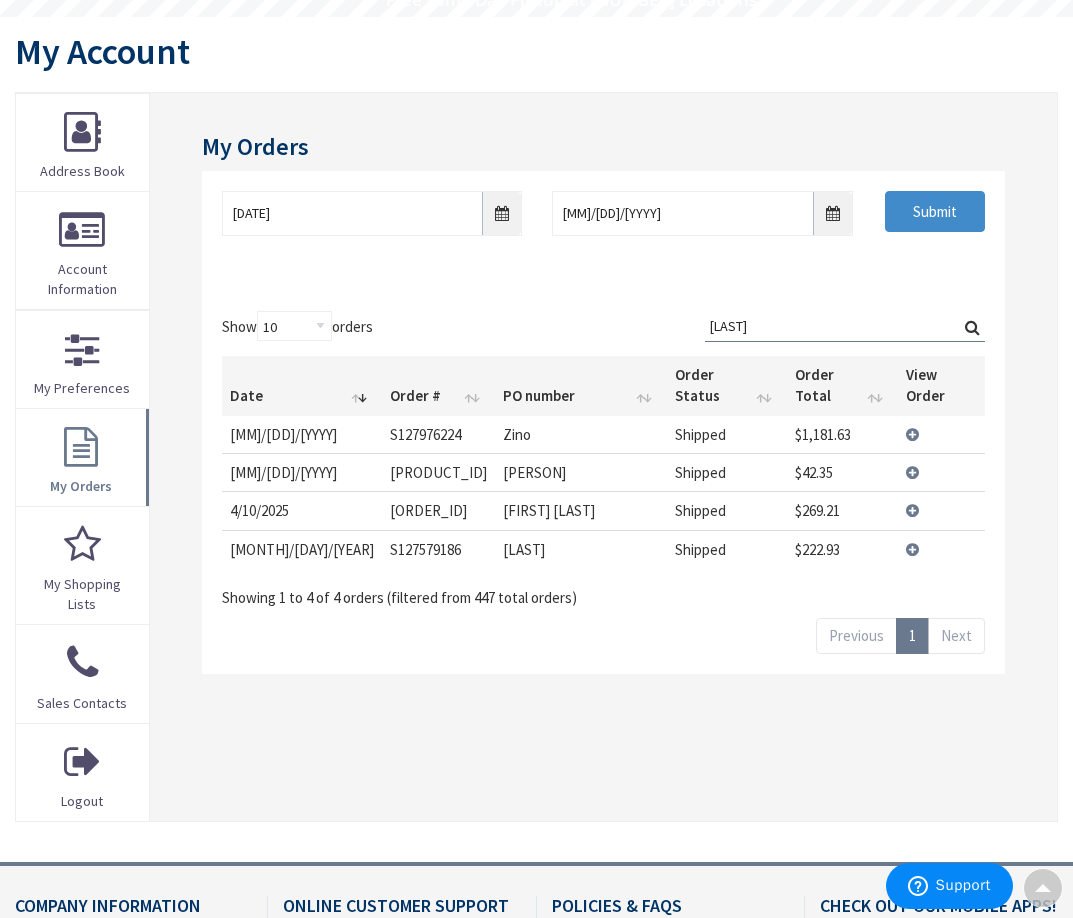 click on "View Details" at bounding box center (941, 434) 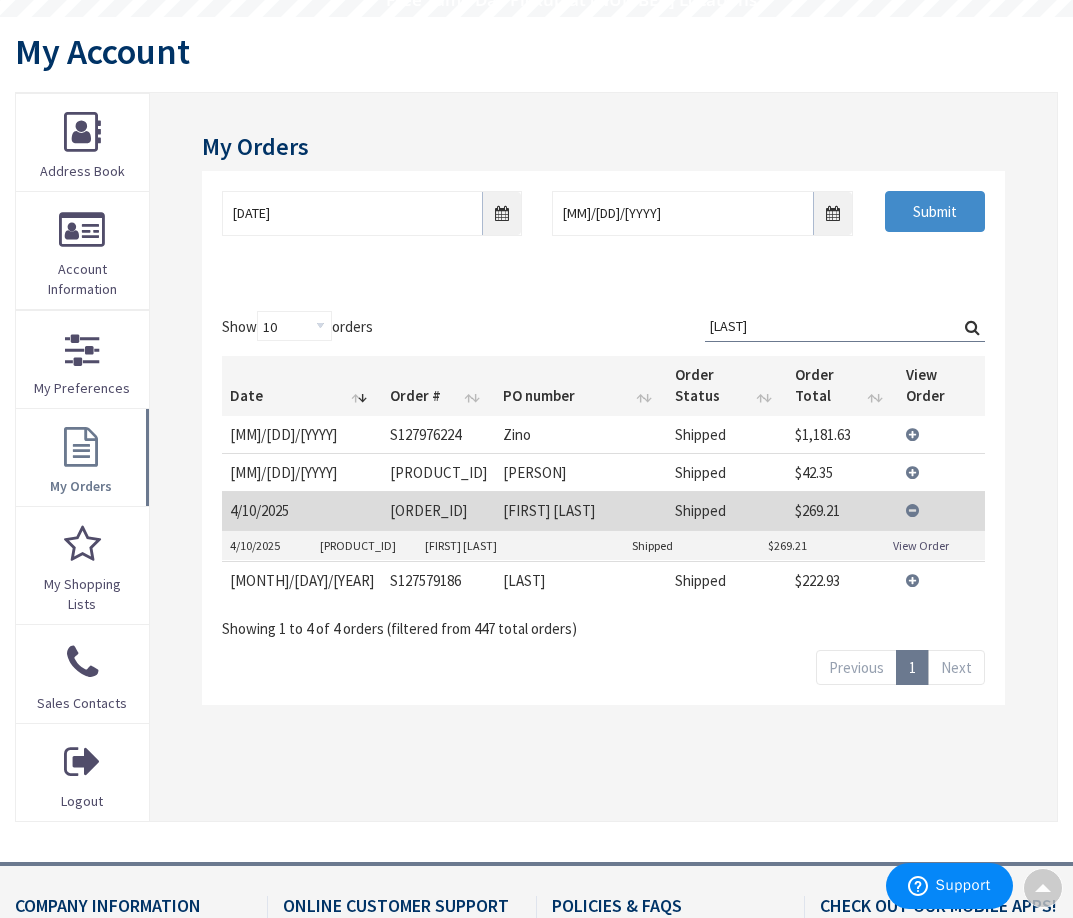 click on "View Order" at bounding box center (921, 545) 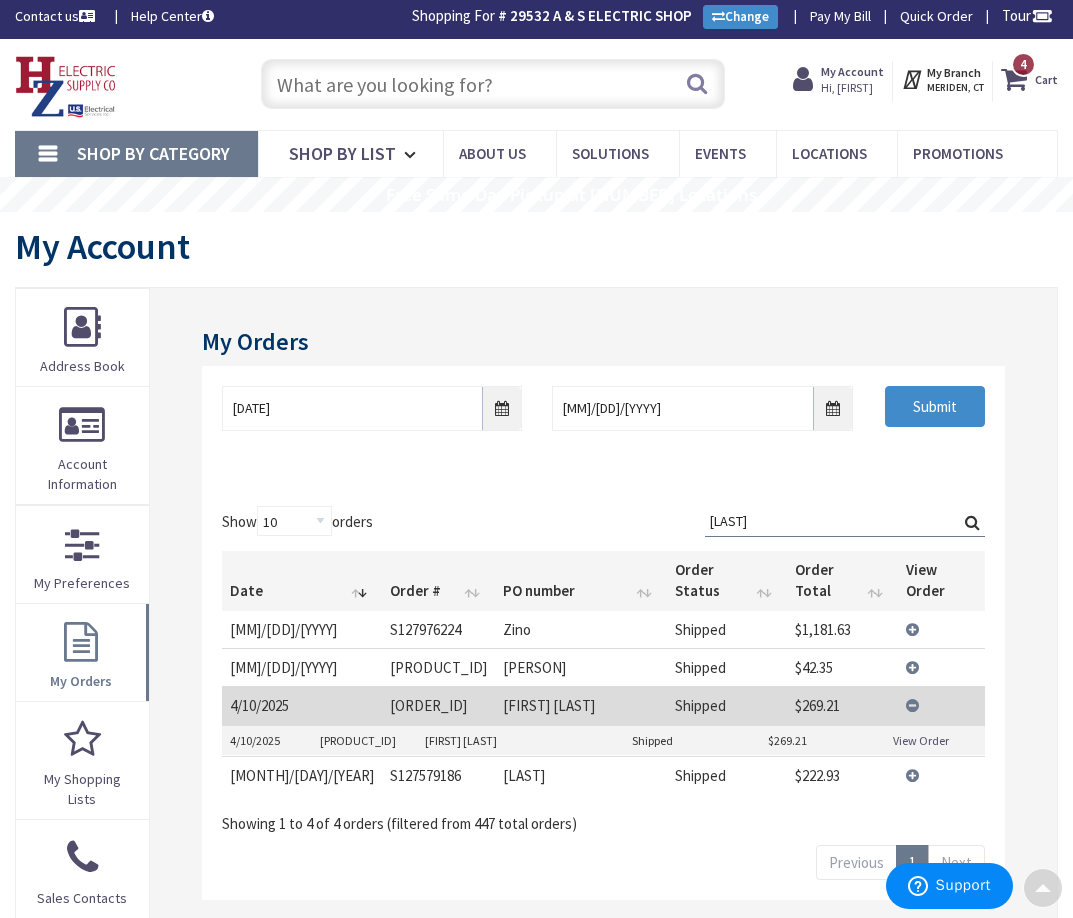 scroll, scrollTop: 0, scrollLeft: 0, axis: both 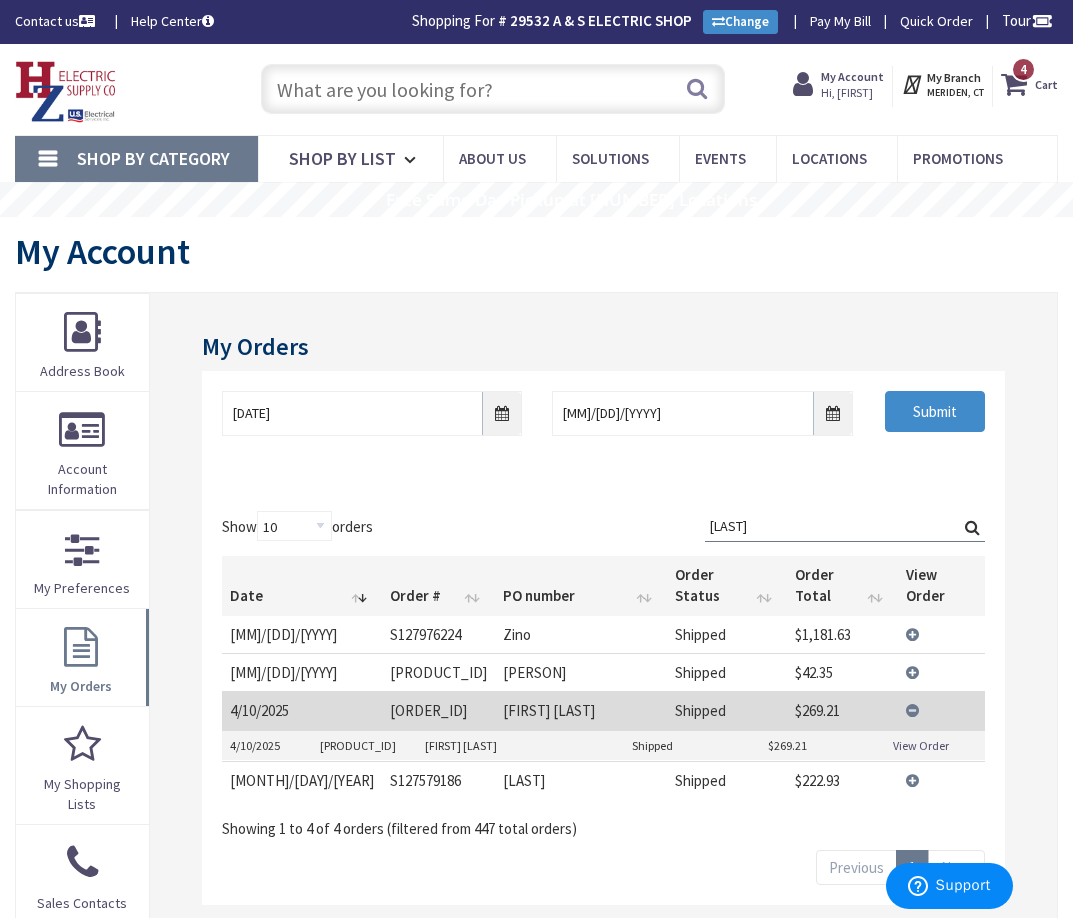 click on "zino" at bounding box center [845, 526] 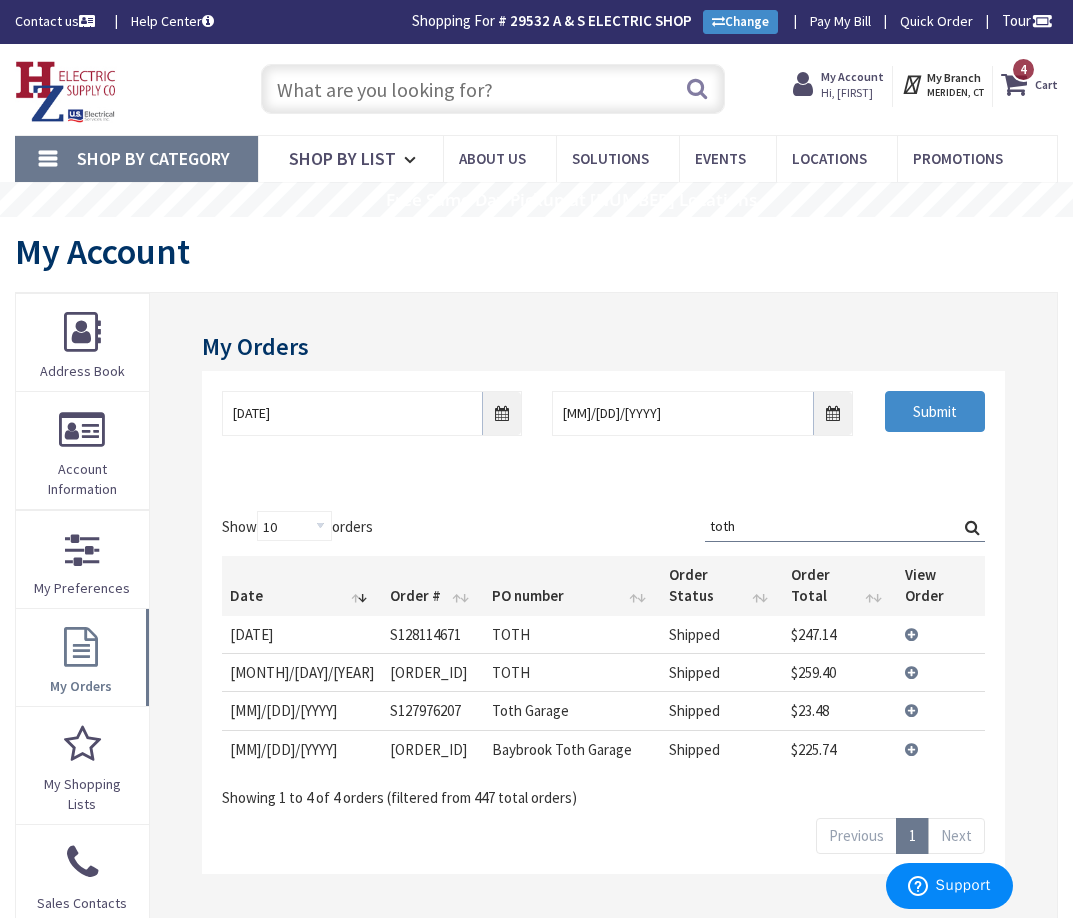 type on "toth" 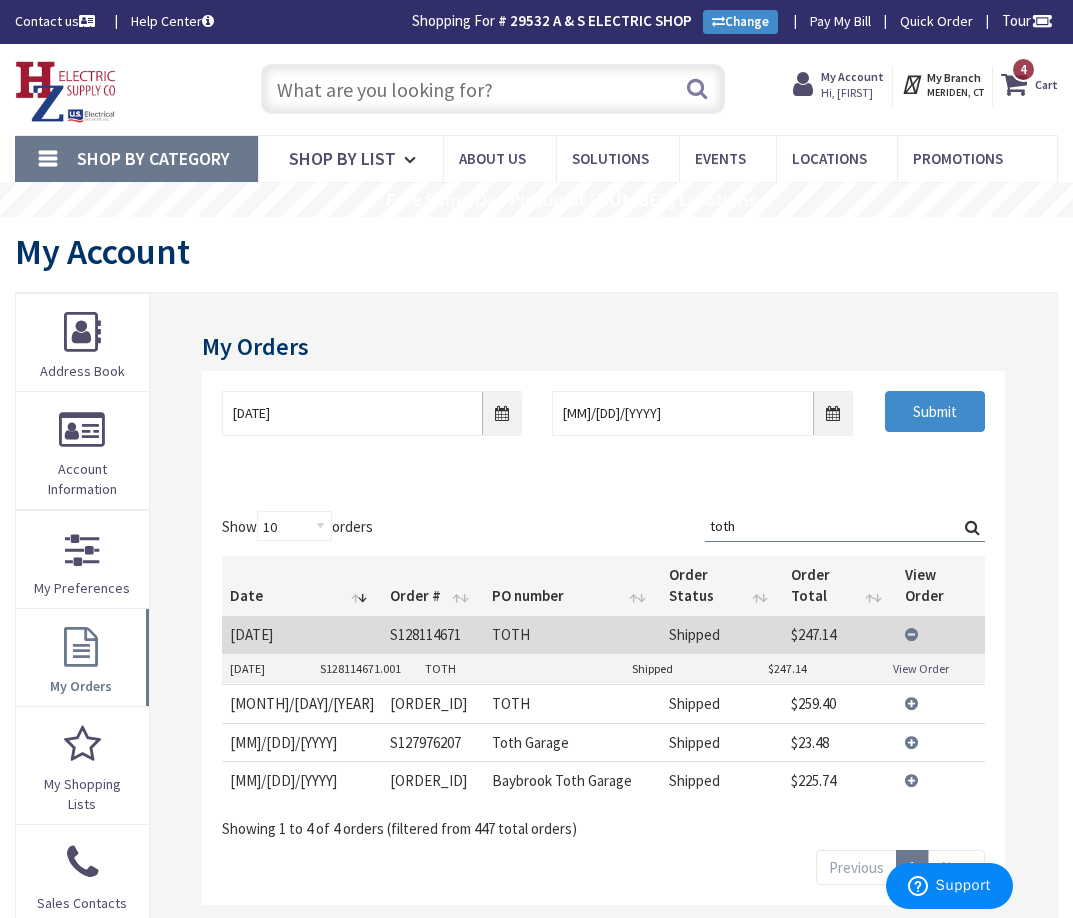 click on "View Order" at bounding box center [921, 668] 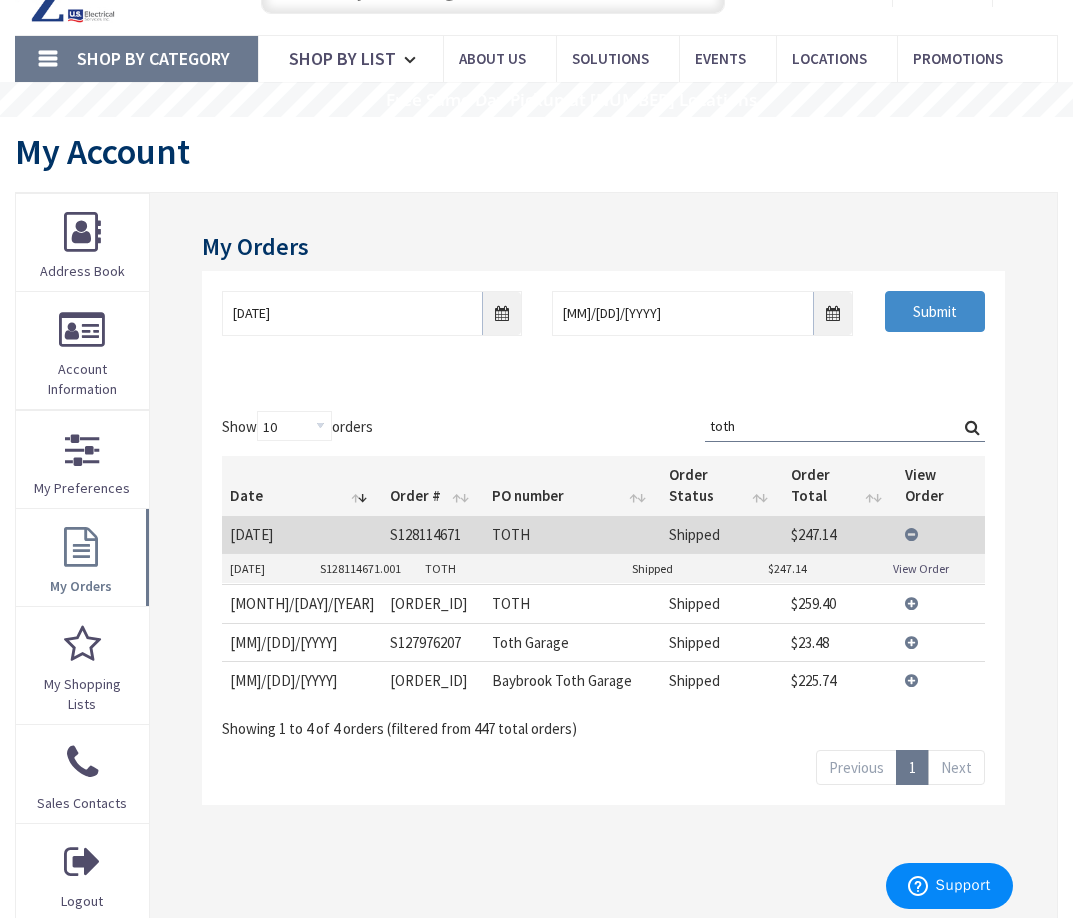 click on "View Details" at bounding box center (941, 534) 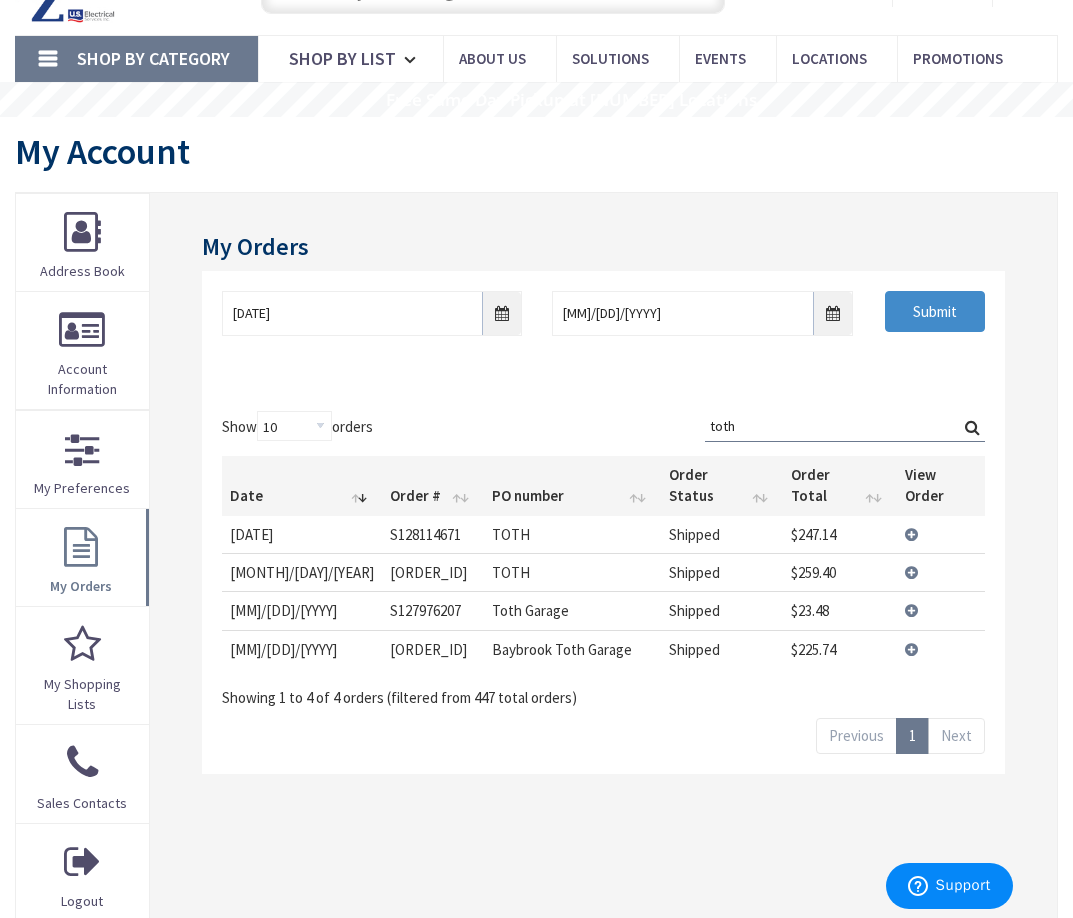 click on "View Details" at bounding box center (941, 572) 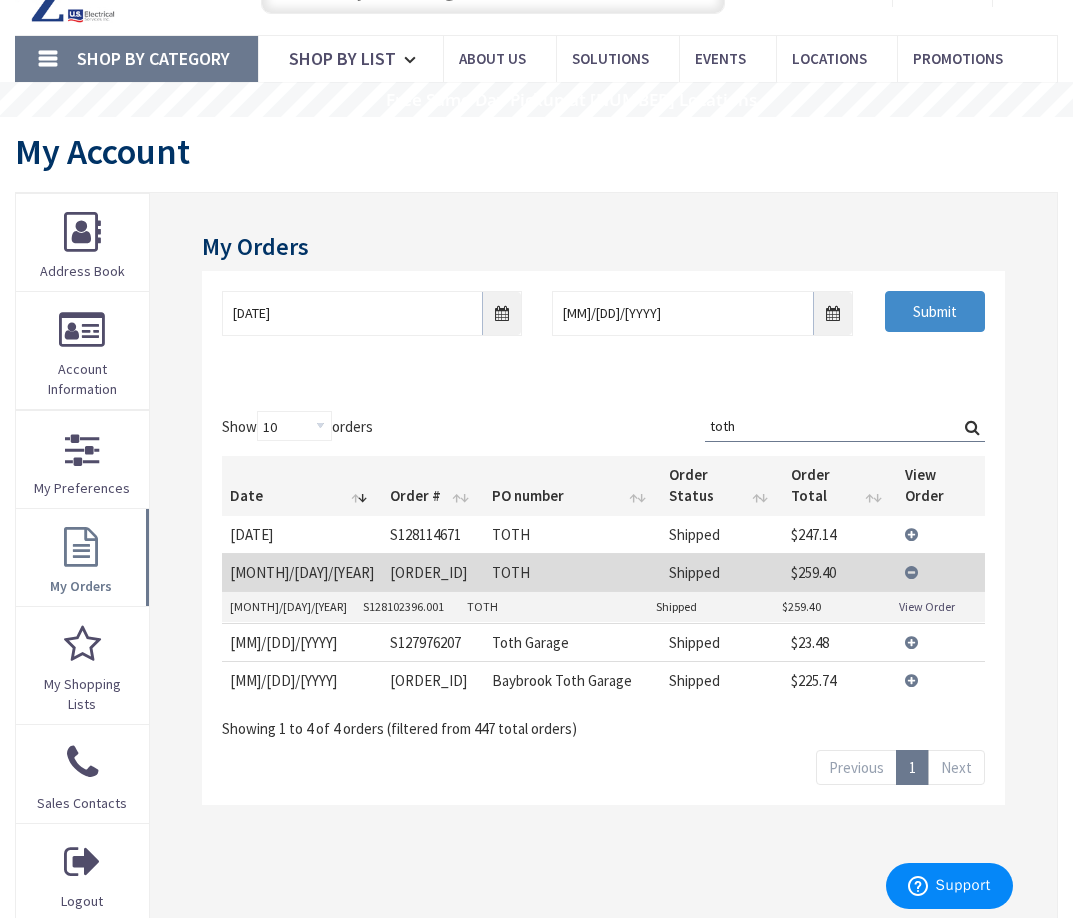 click on "View Details" at bounding box center [941, 572] 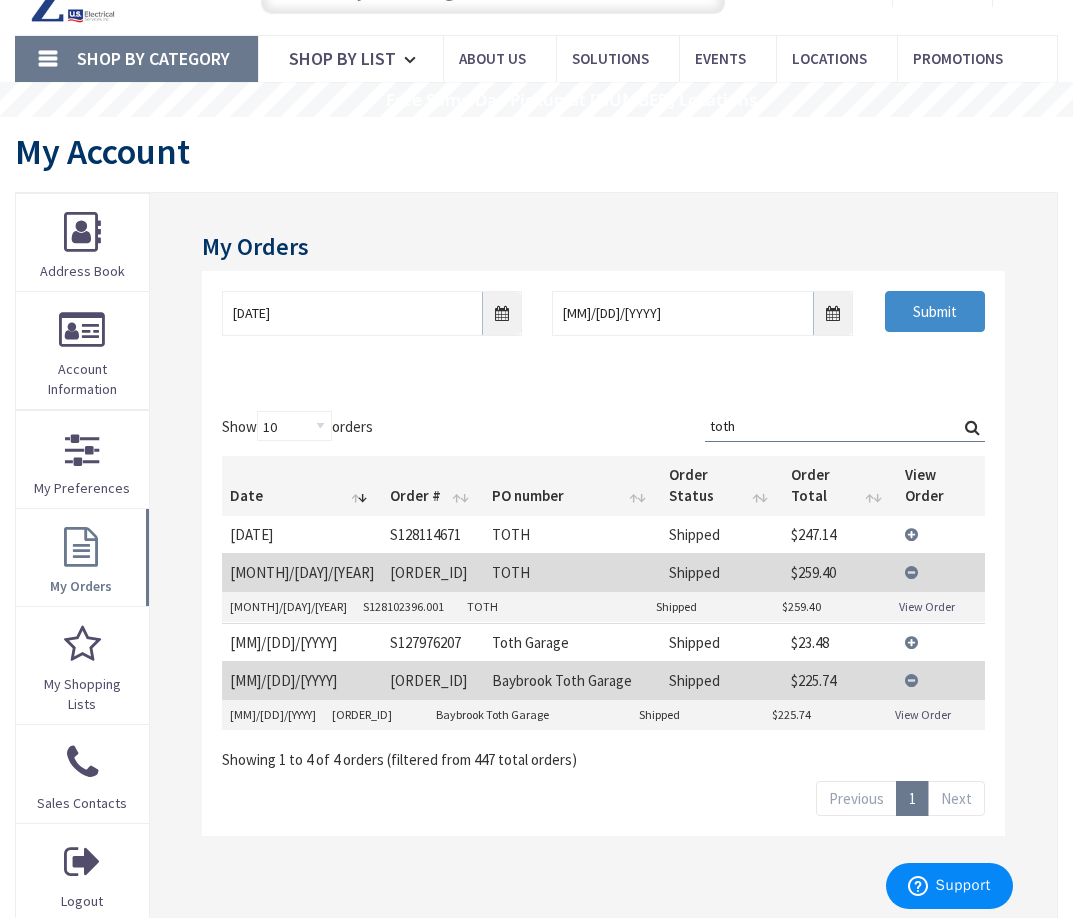 click on "View Order" at bounding box center [923, 714] 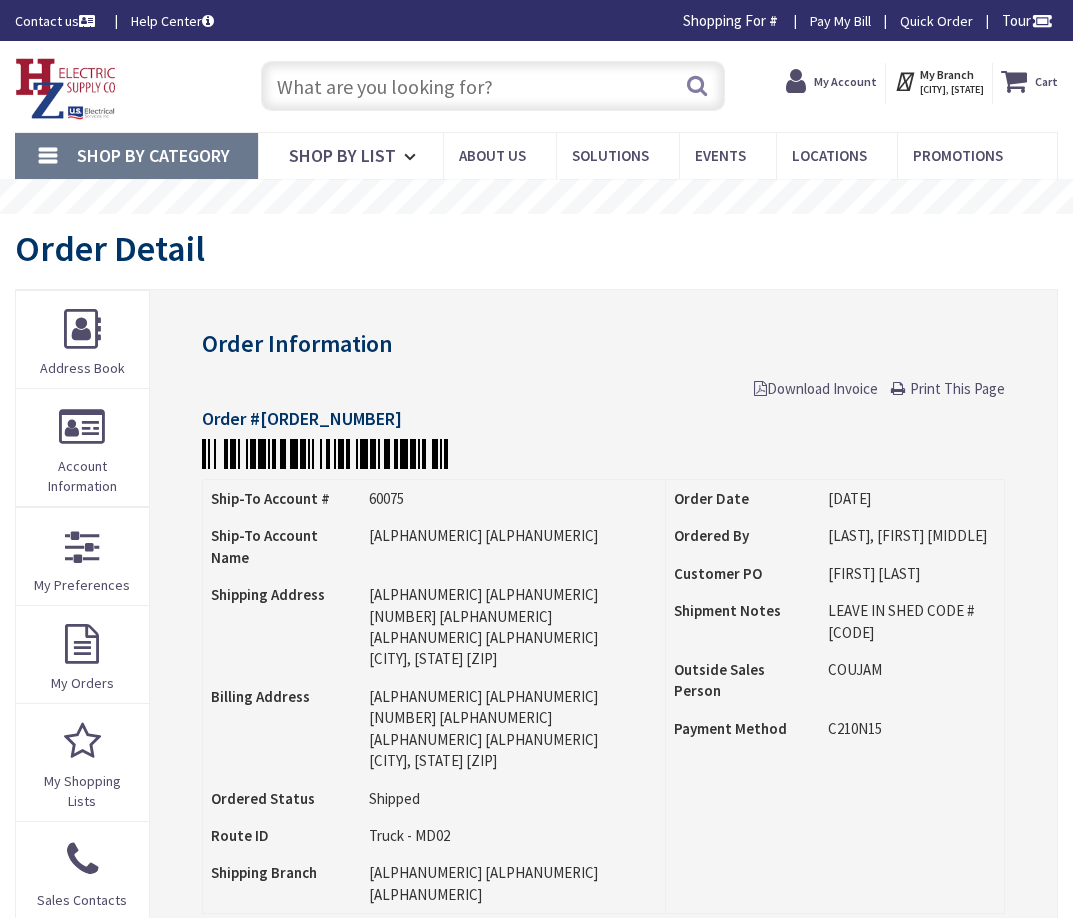 scroll, scrollTop: 0, scrollLeft: 0, axis: both 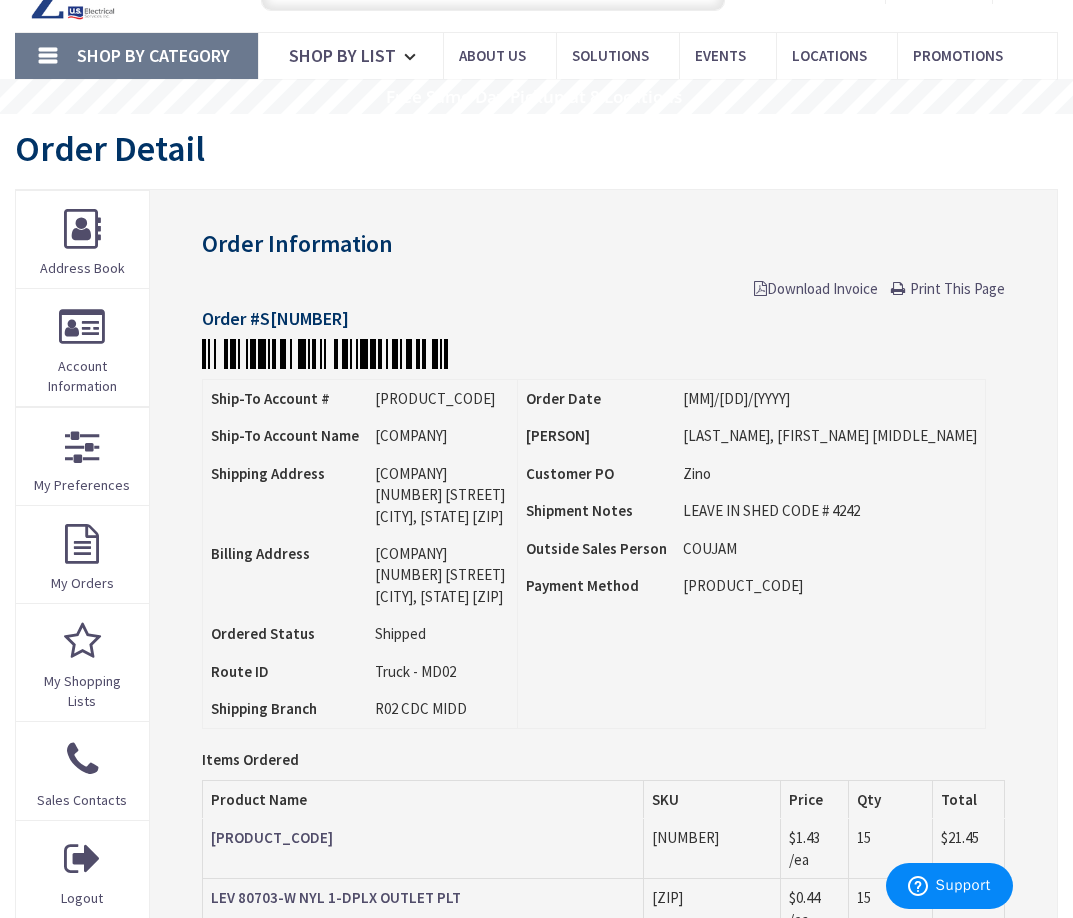 click on "Print This Page" at bounding box center (957, 288) 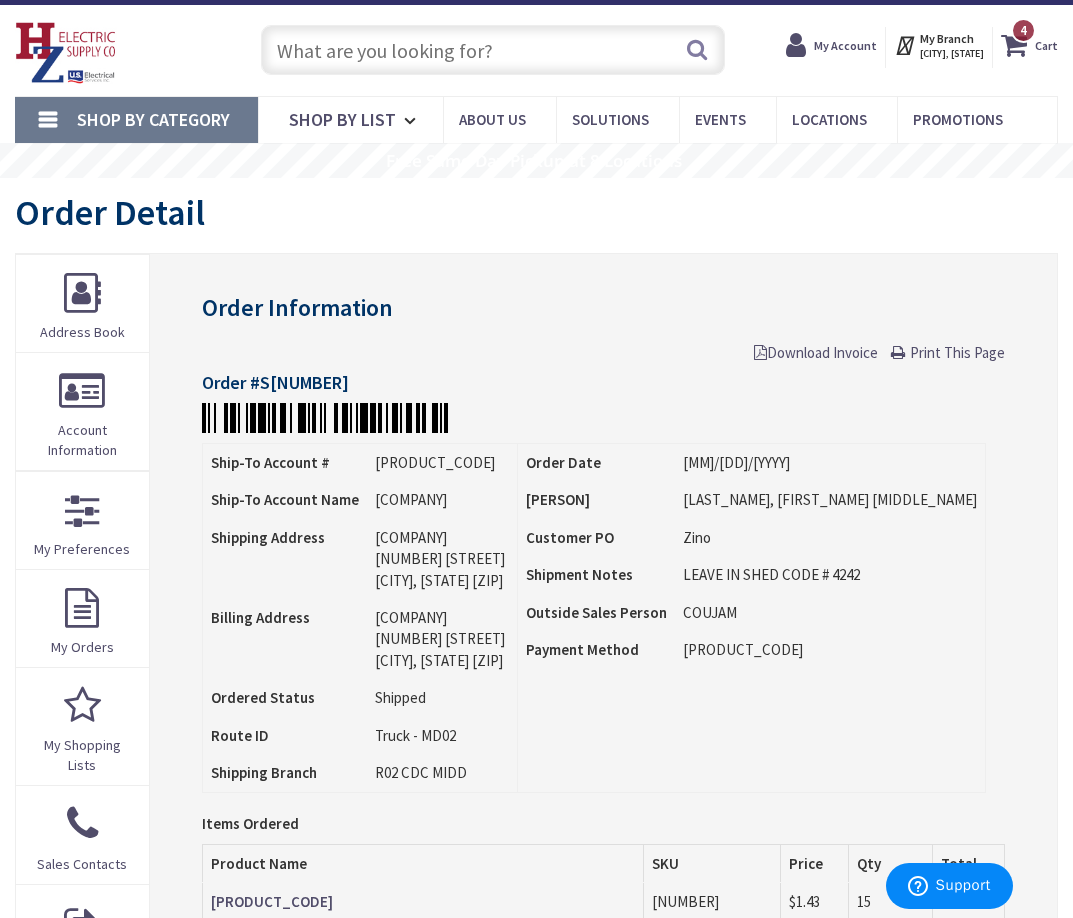 scroll, scrollTop: 0, scrollLeft: 0, axis: both 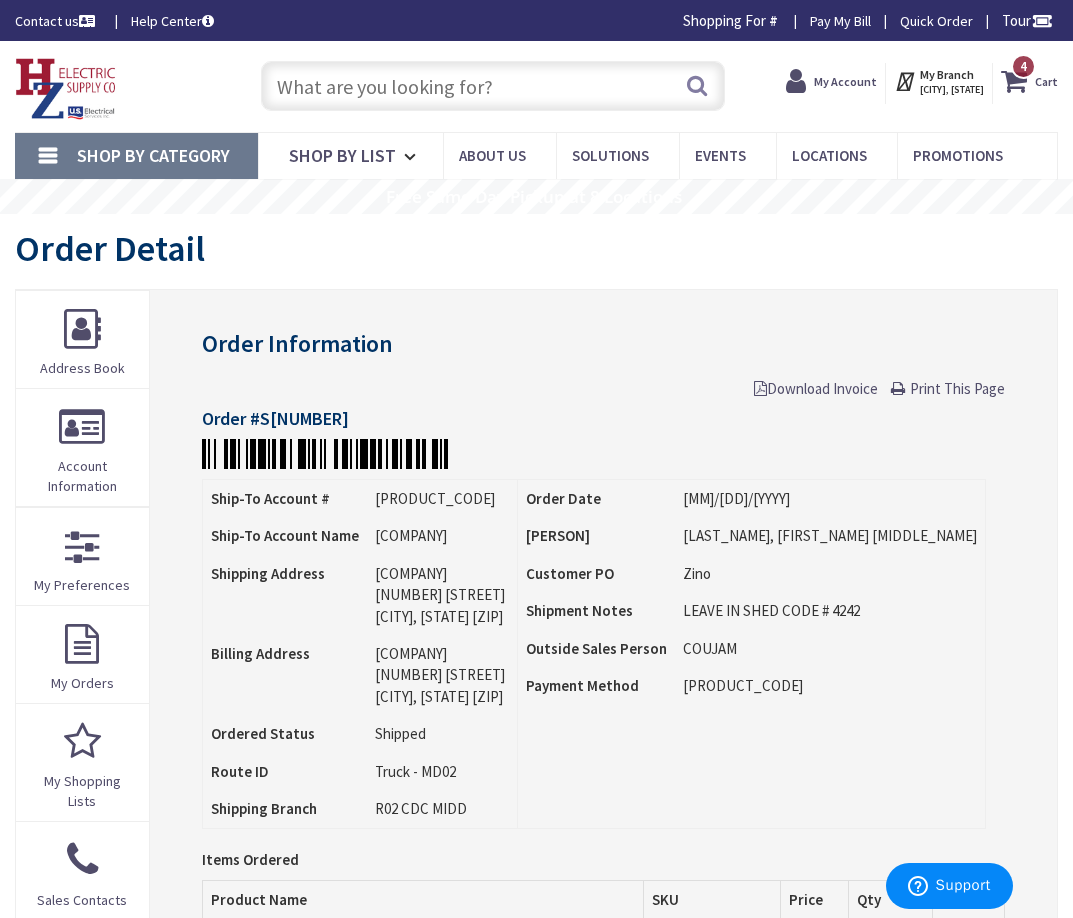 drag, startPoint x: 952, startPoint y: 389, endPoint x: 925, endPoint y: 572, distance: 184.98108 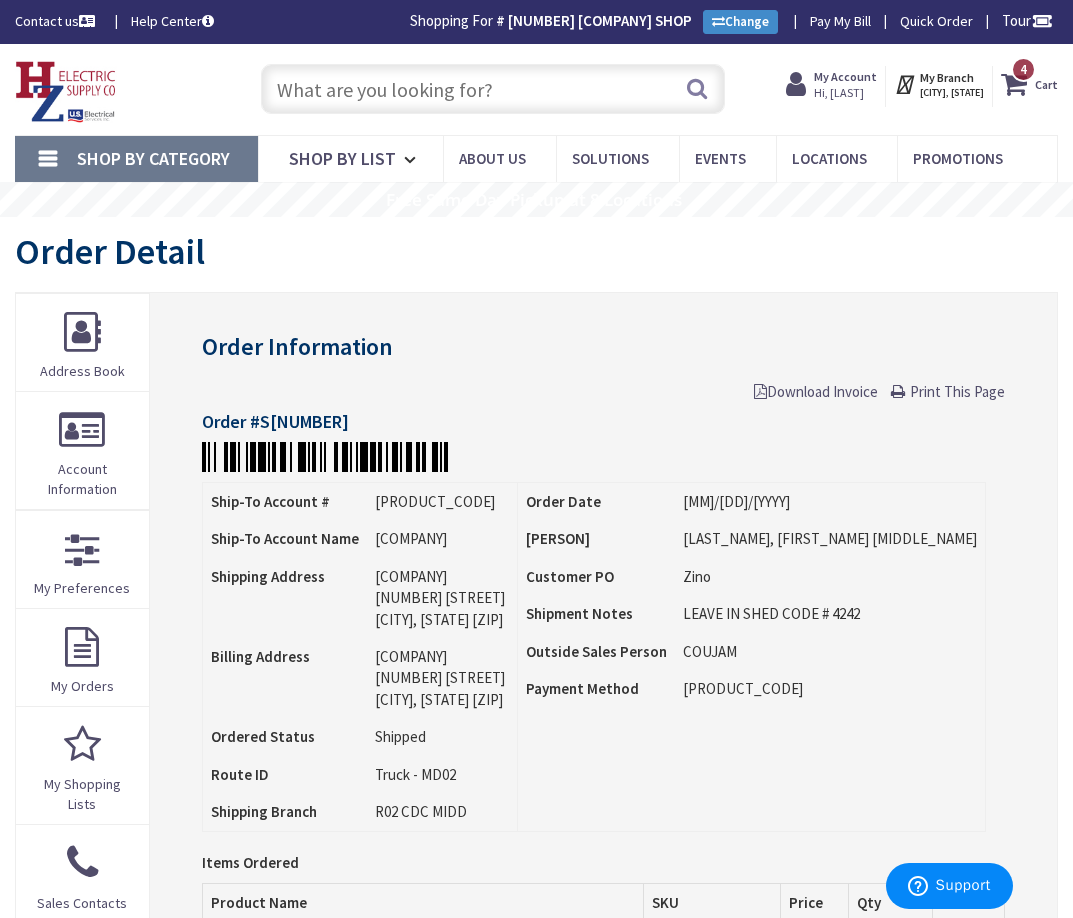 click on "Order Information
Download Invoice
Print This Page
Order #S127976224.001
Ship-To Account #
60075
Ship-To Account Name
A & S ELECTRIC
Shipping Address
A & S ELECTRIC  Billing Address Route ID Qty" at bounding box center (603, 1103) 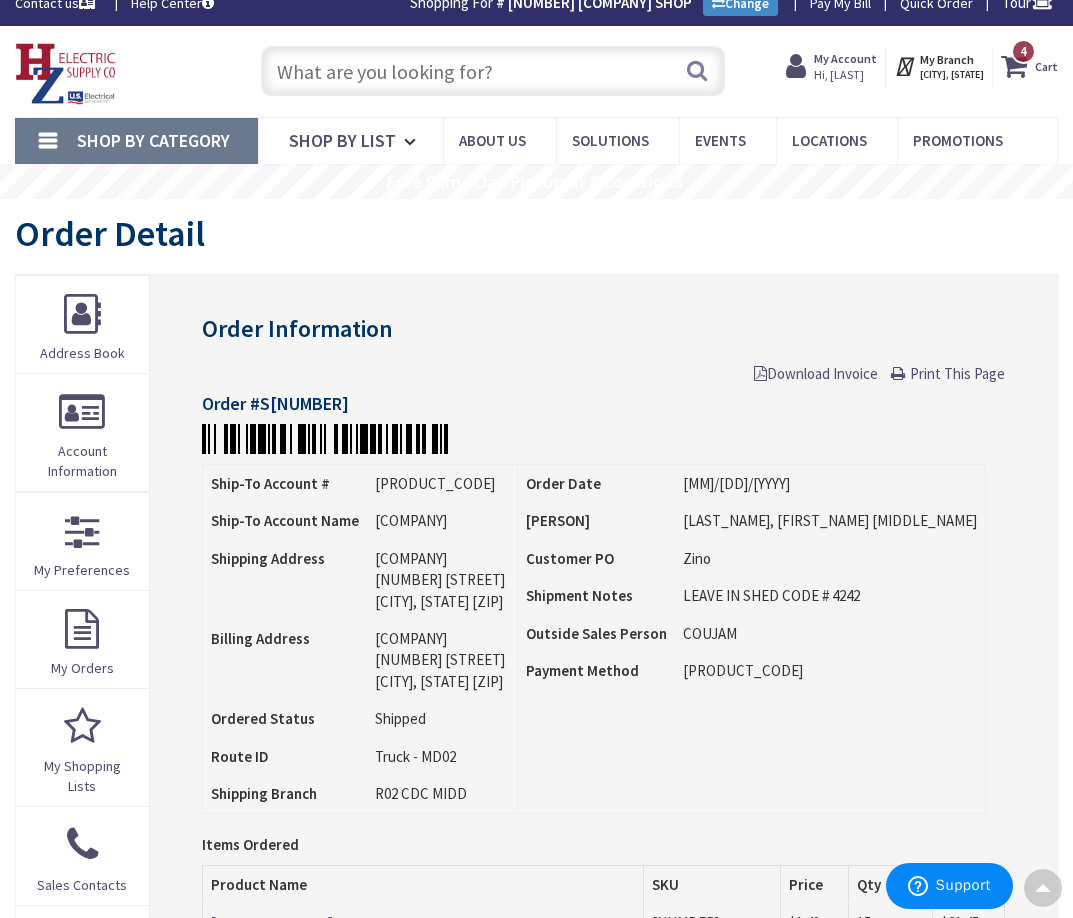 scroll, scrollTop: 0, scrollLeft: 0, axis: both 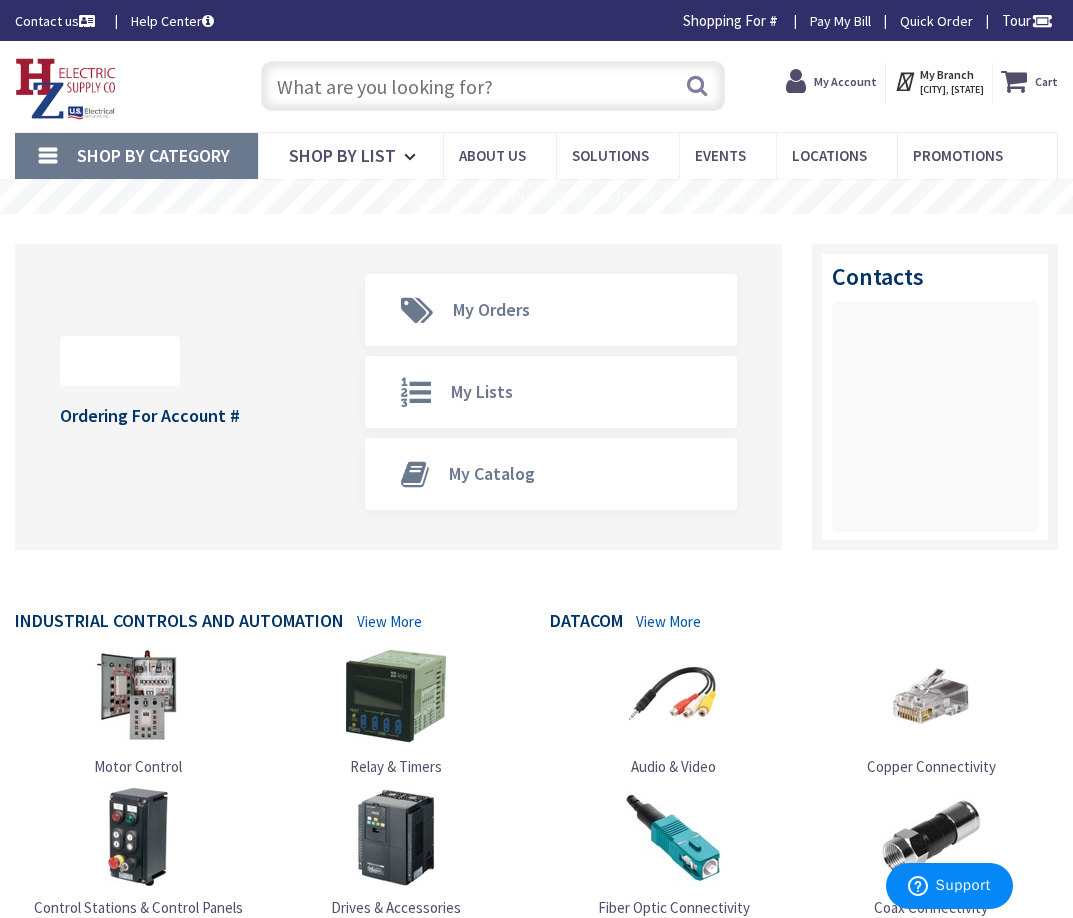 click on "My Account" at bounding box center [845, 81] 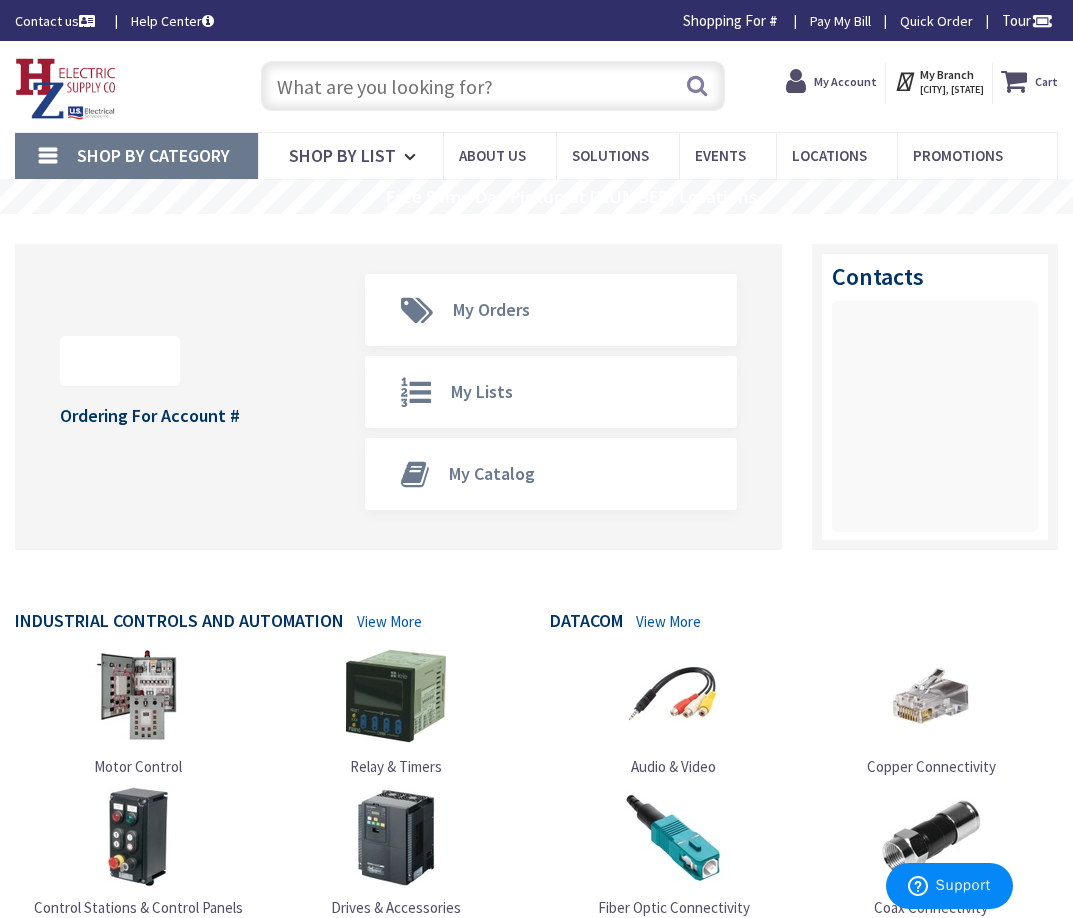 click on "My Account" at bounding box center [845, 81] 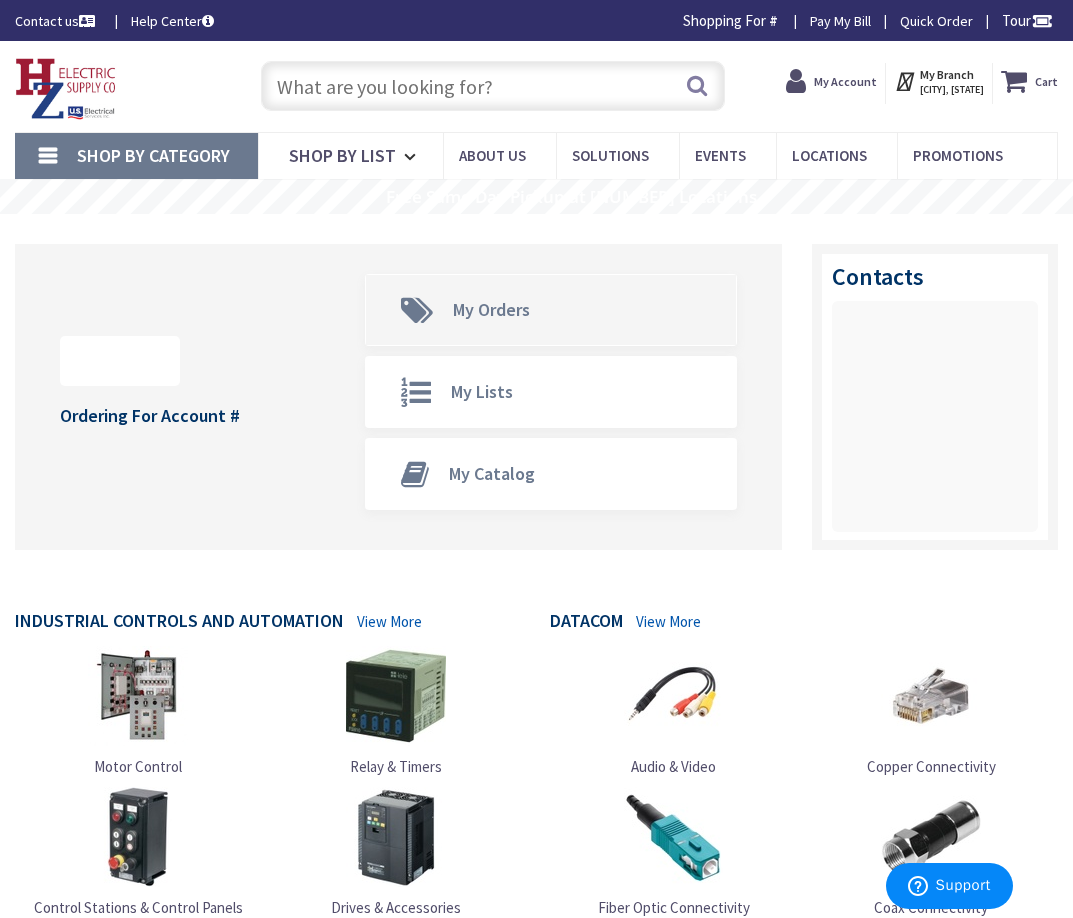 click on "My Orders" at bounding box center (491, 309) 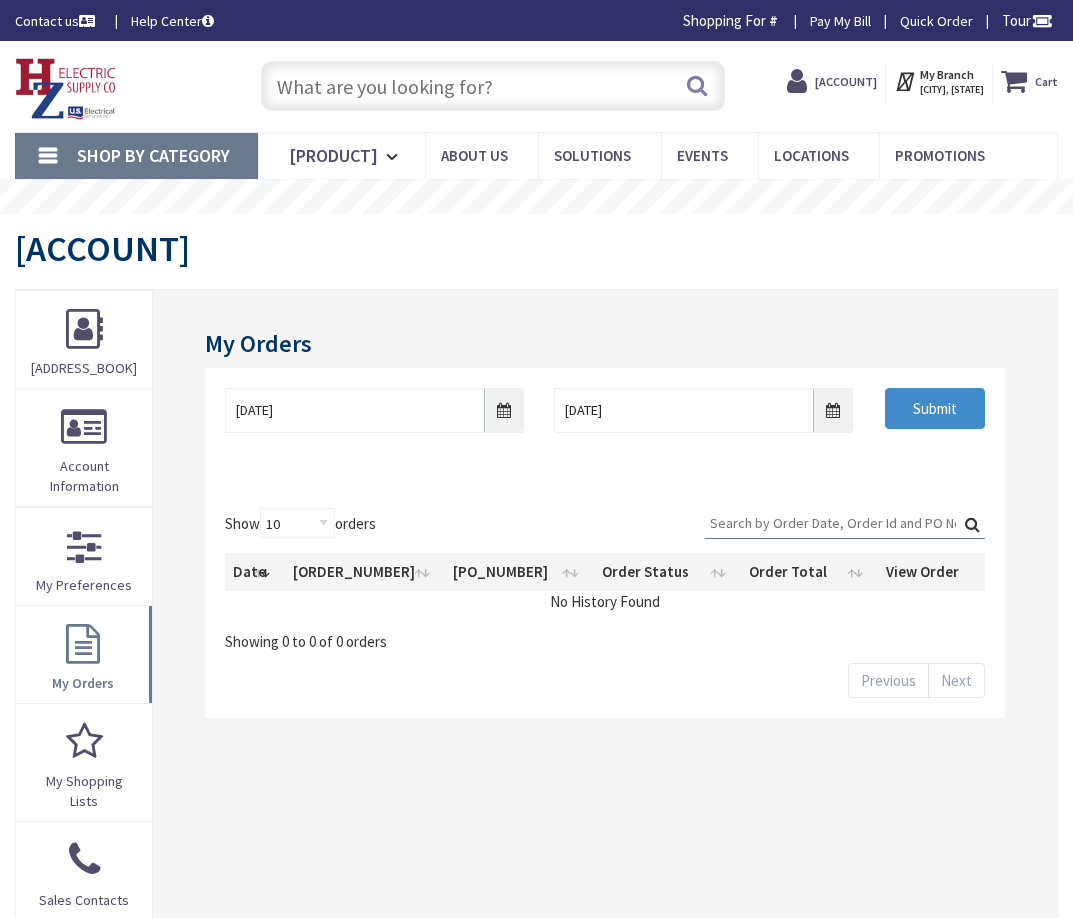 scroll, scrollTop: 0, scrollLeft: 0, axis: both 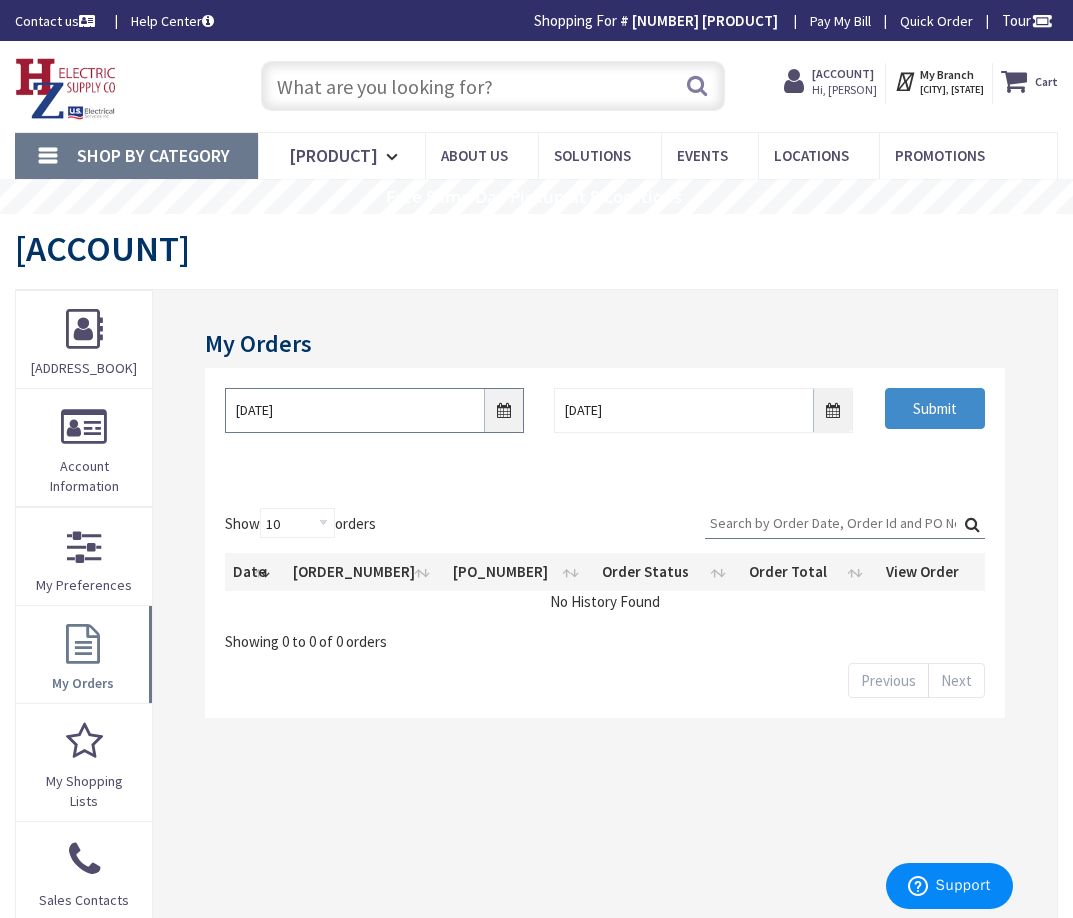 click on "6/25/2025" at bounding box center (374, 410) 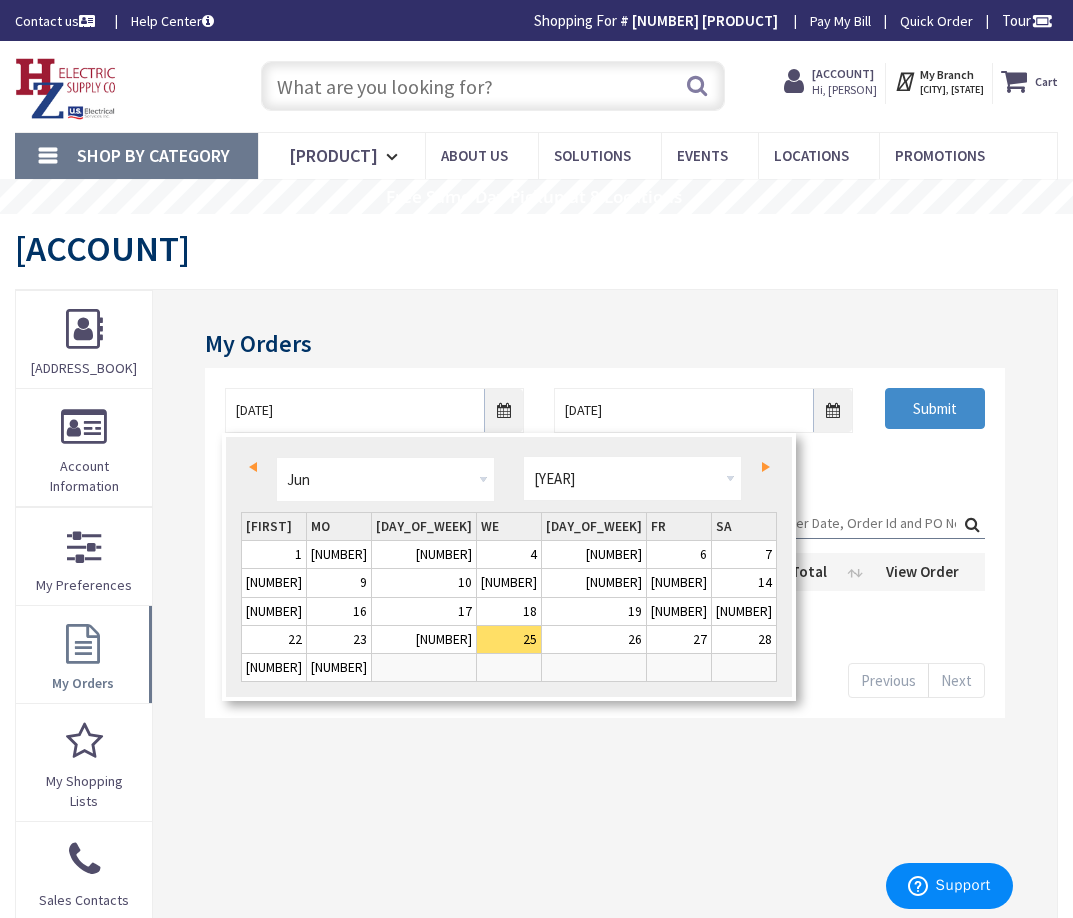 click on "Prev" at bounding box center [256, 467] 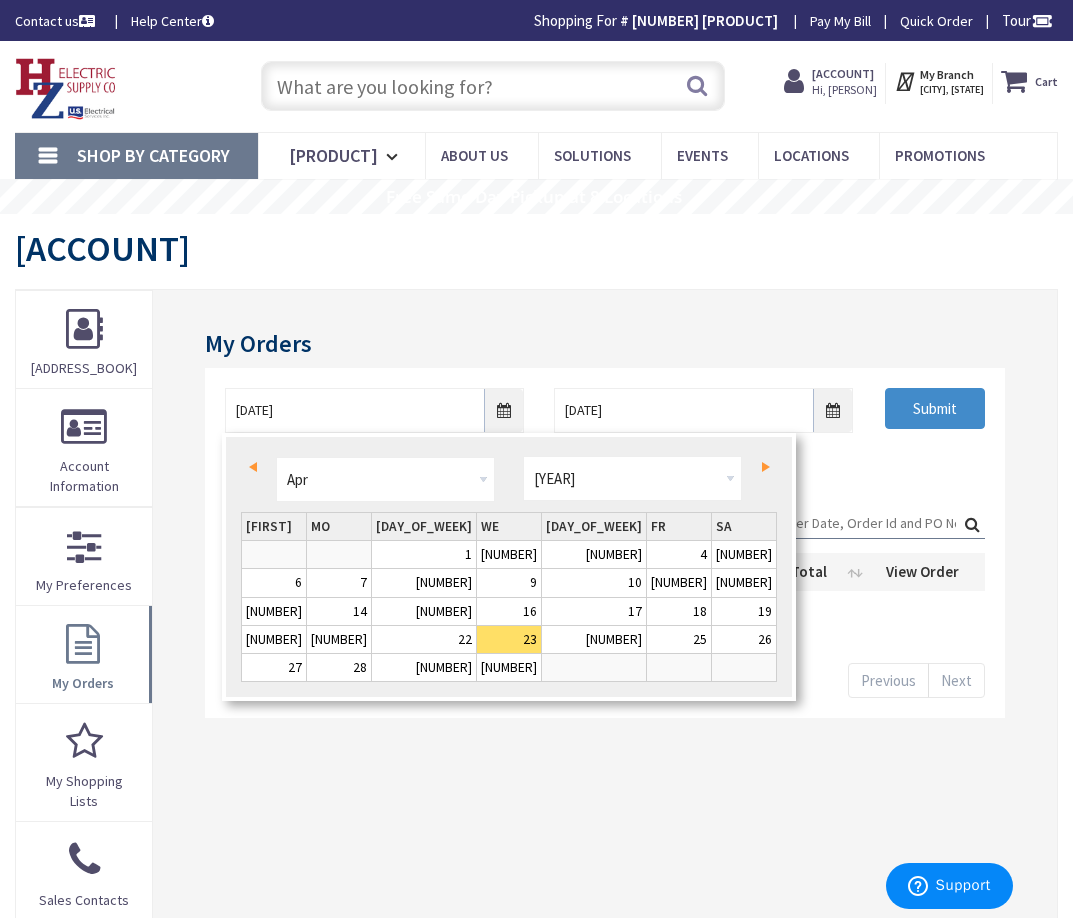 click on "Prev" at bounding box center (256, 467) 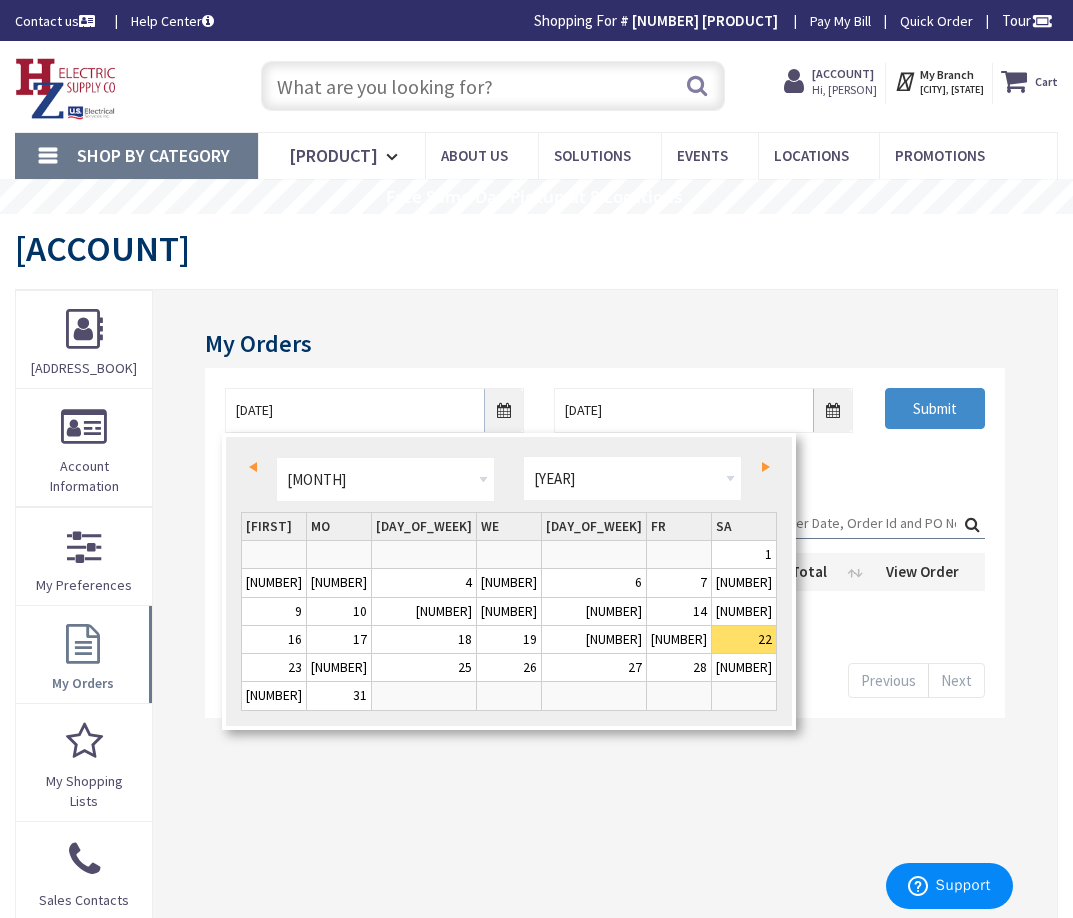 click on "Prev" at bounding box center (256, 467) 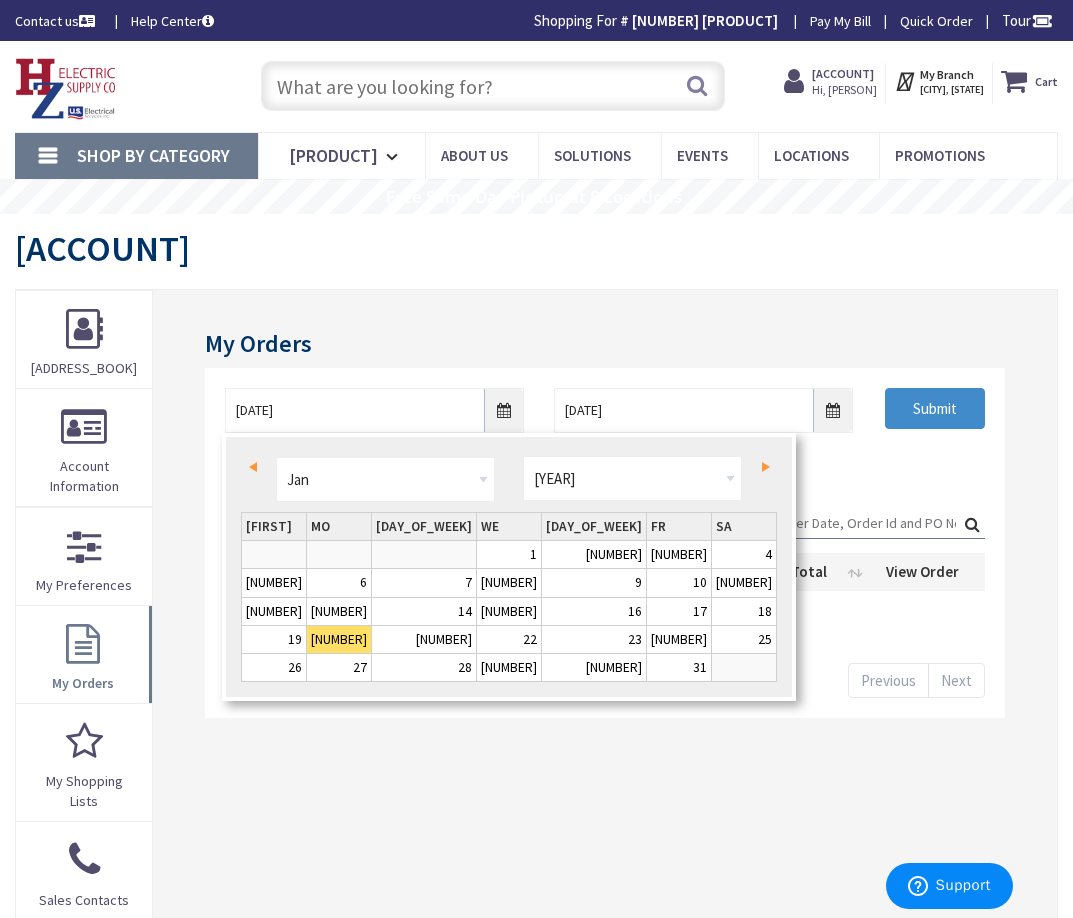click on "Prev" at bounding box center (256, 467) 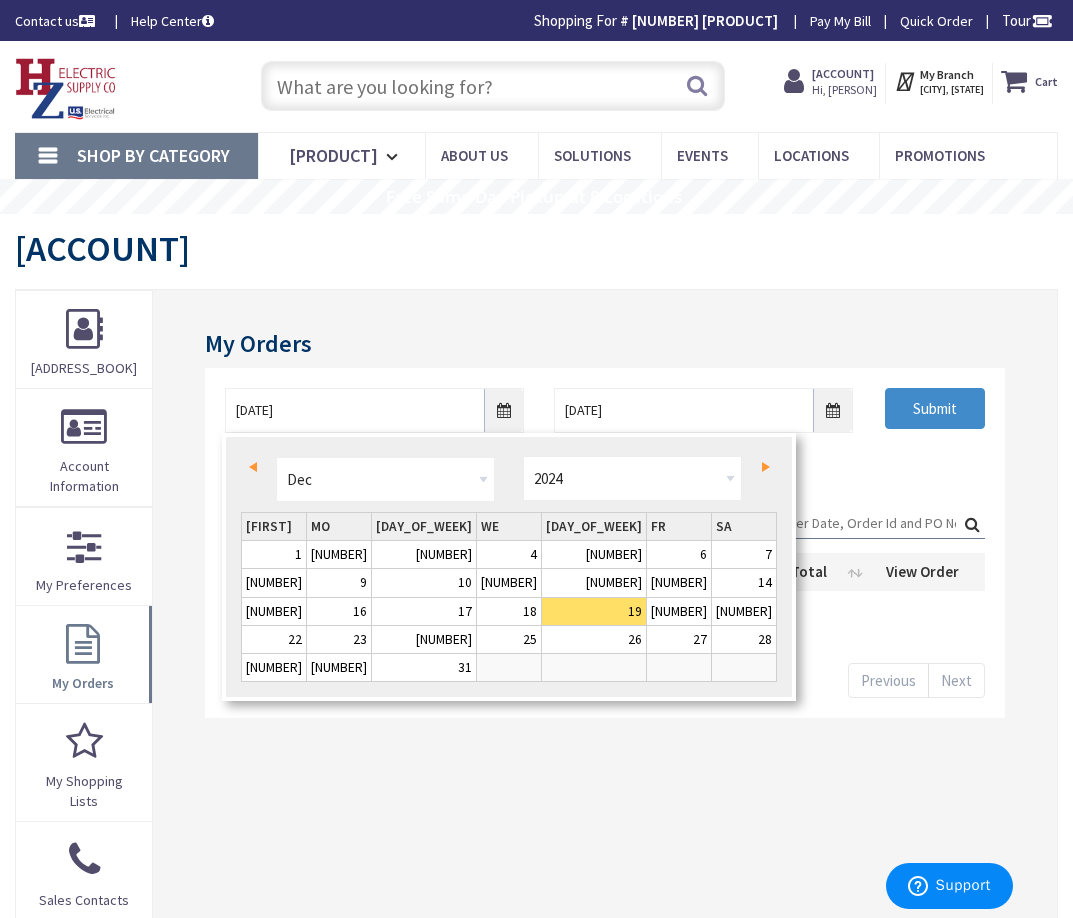 click on "Next" at bounding box center (766, 467) 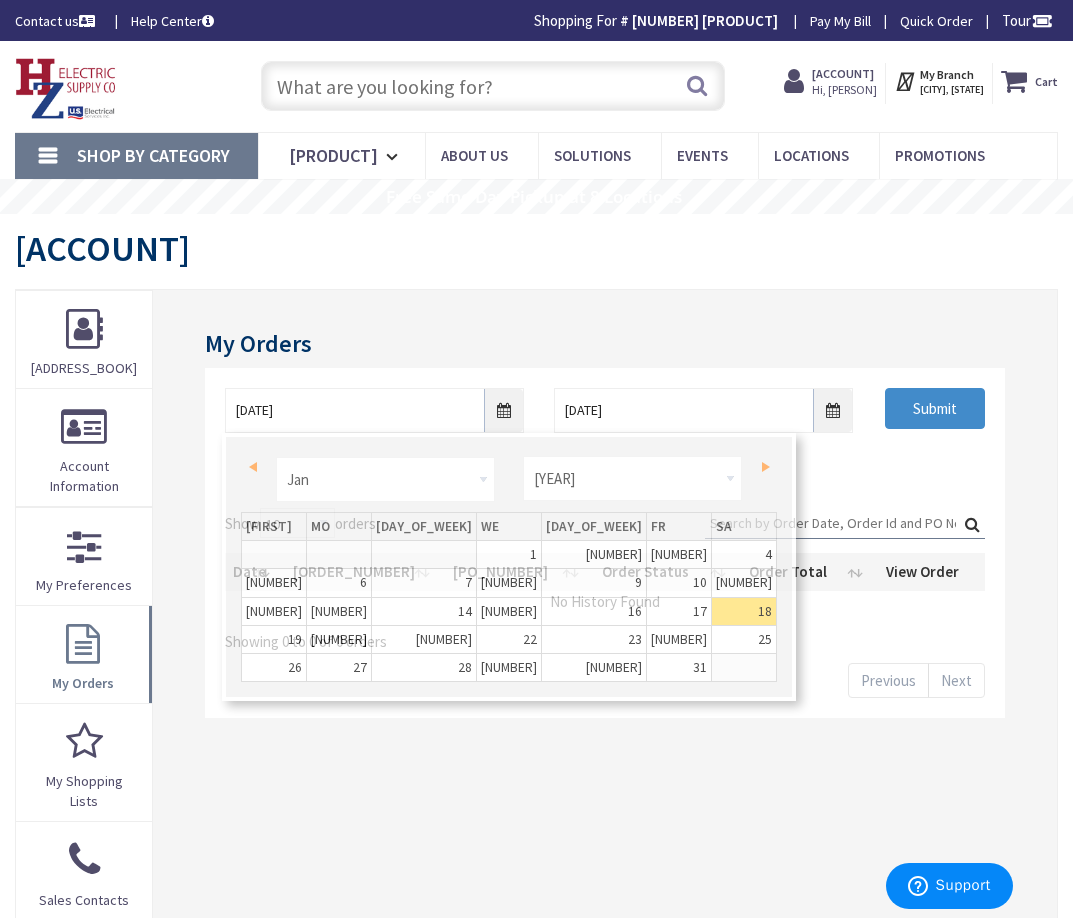 click on "01/18/2025
7/2/2025
Submit" at bounding box center (605, 428) 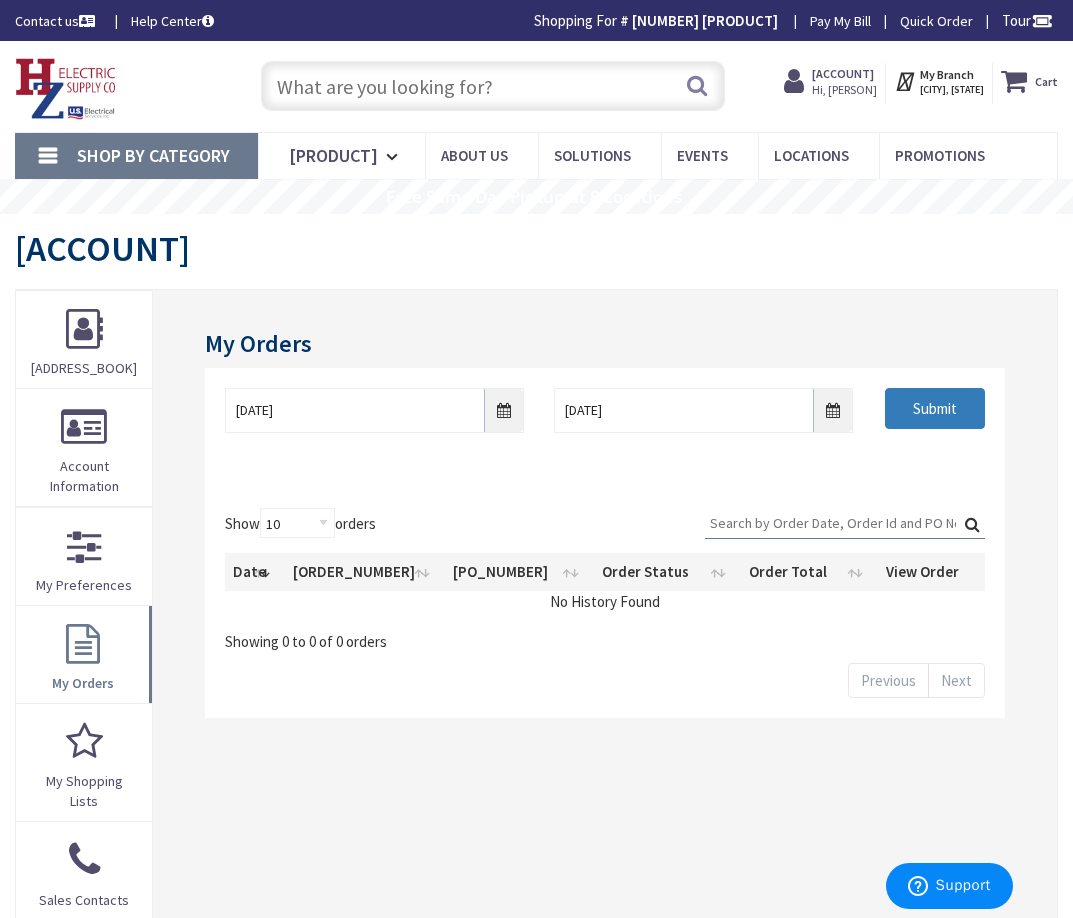click on "Submit" at bounding box center (935, 409) 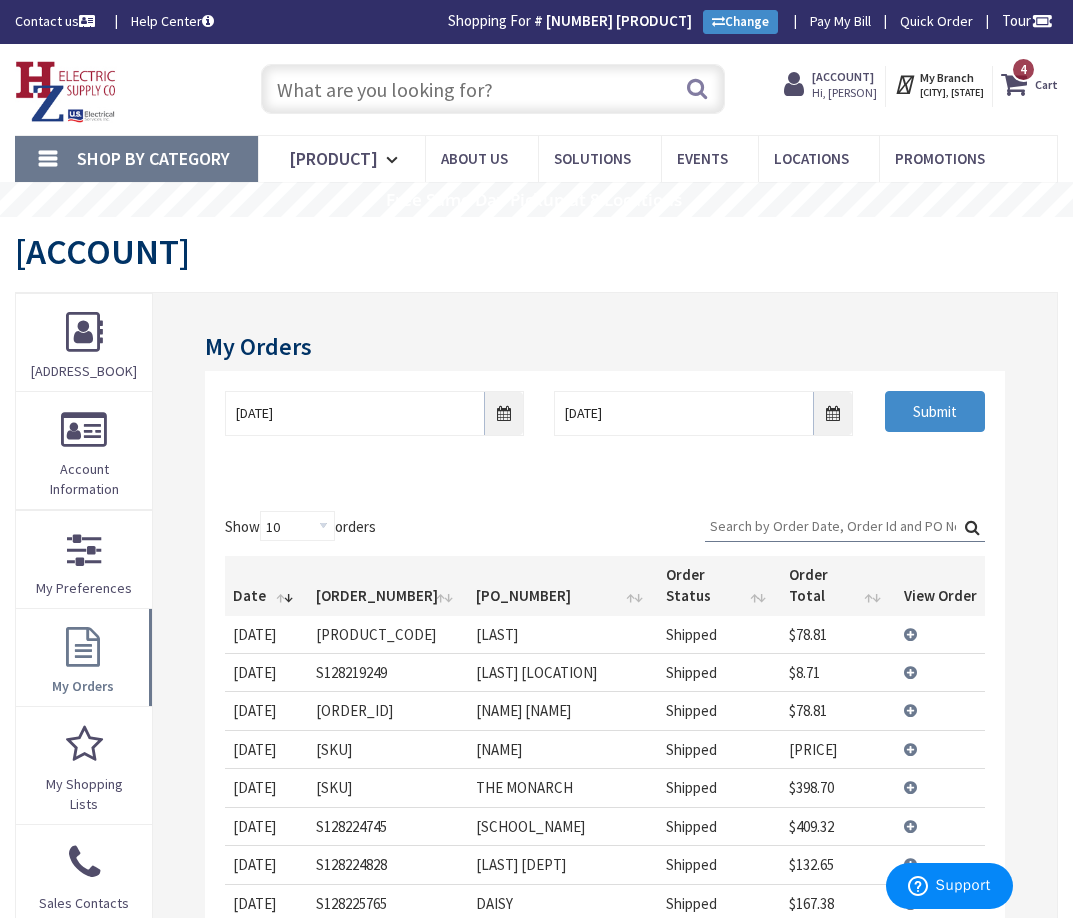 click on "Search:" at bounding box center (845, 526) 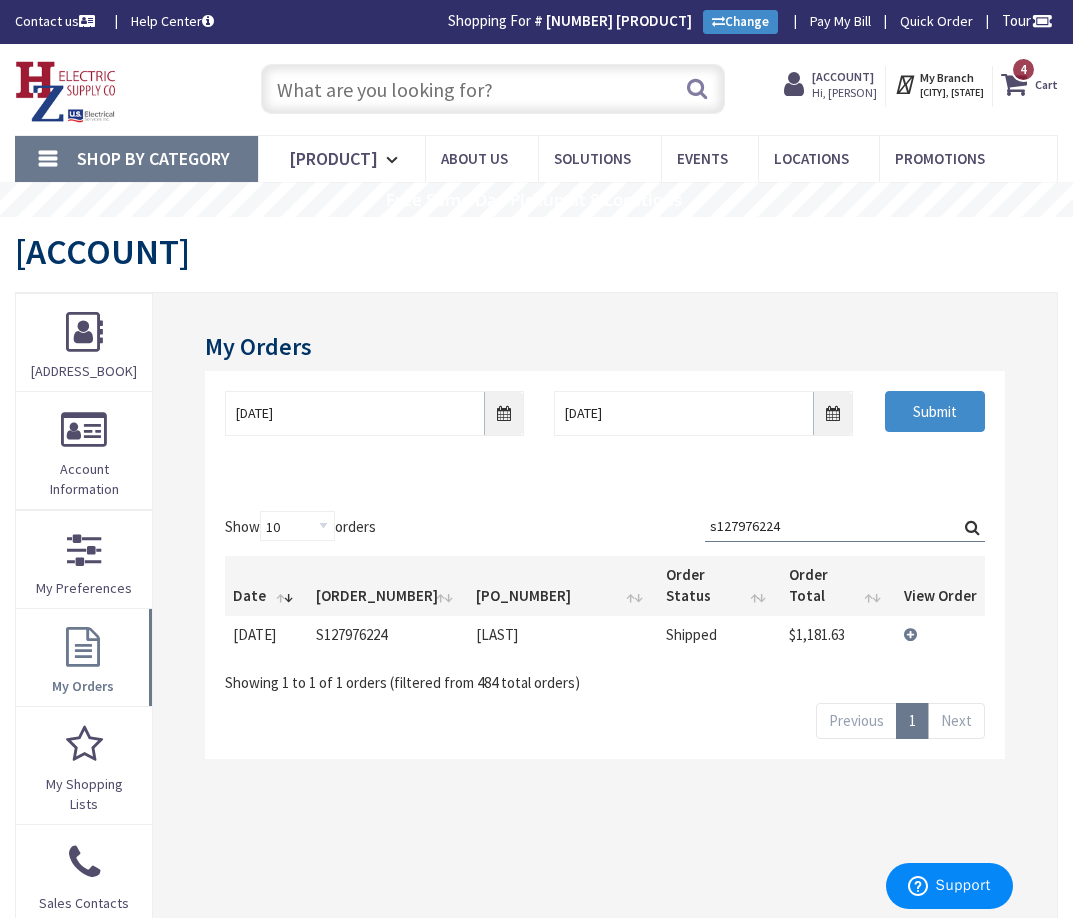 type on "s127976224" 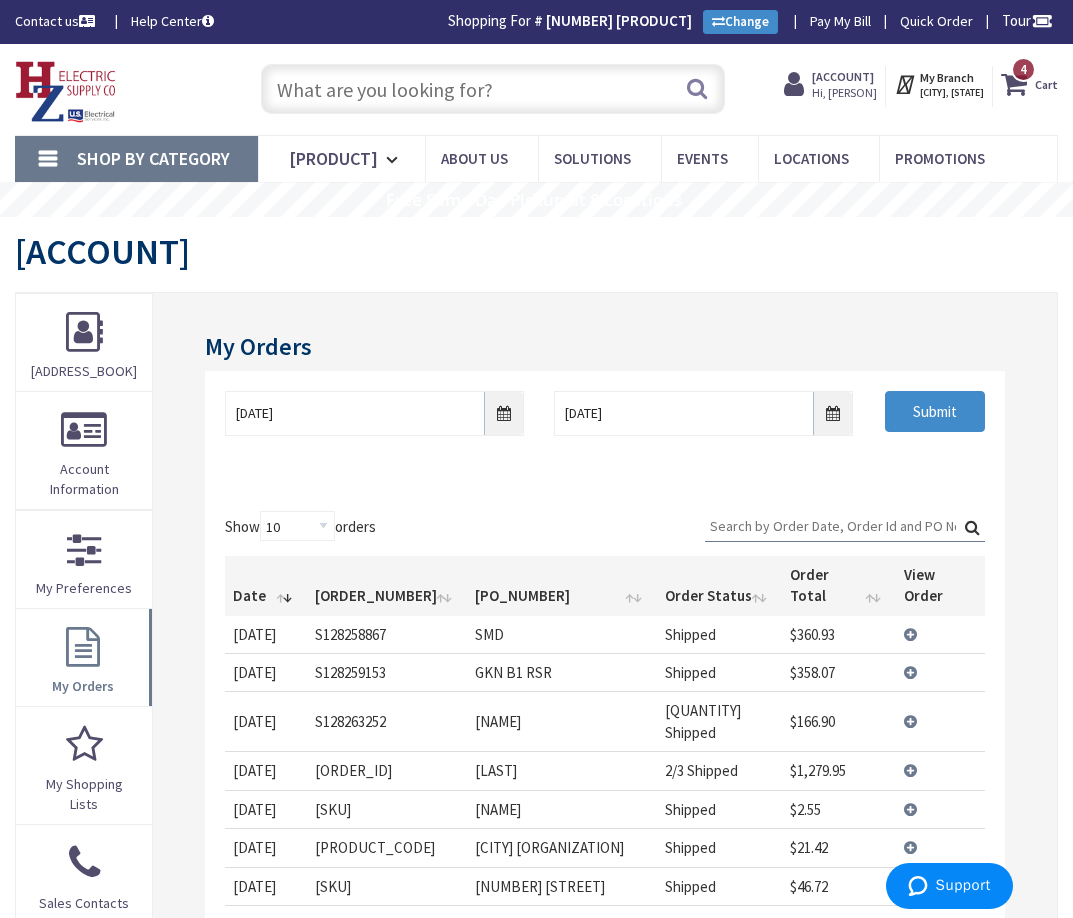 click on "Search:" at bounding box center (845, 526) 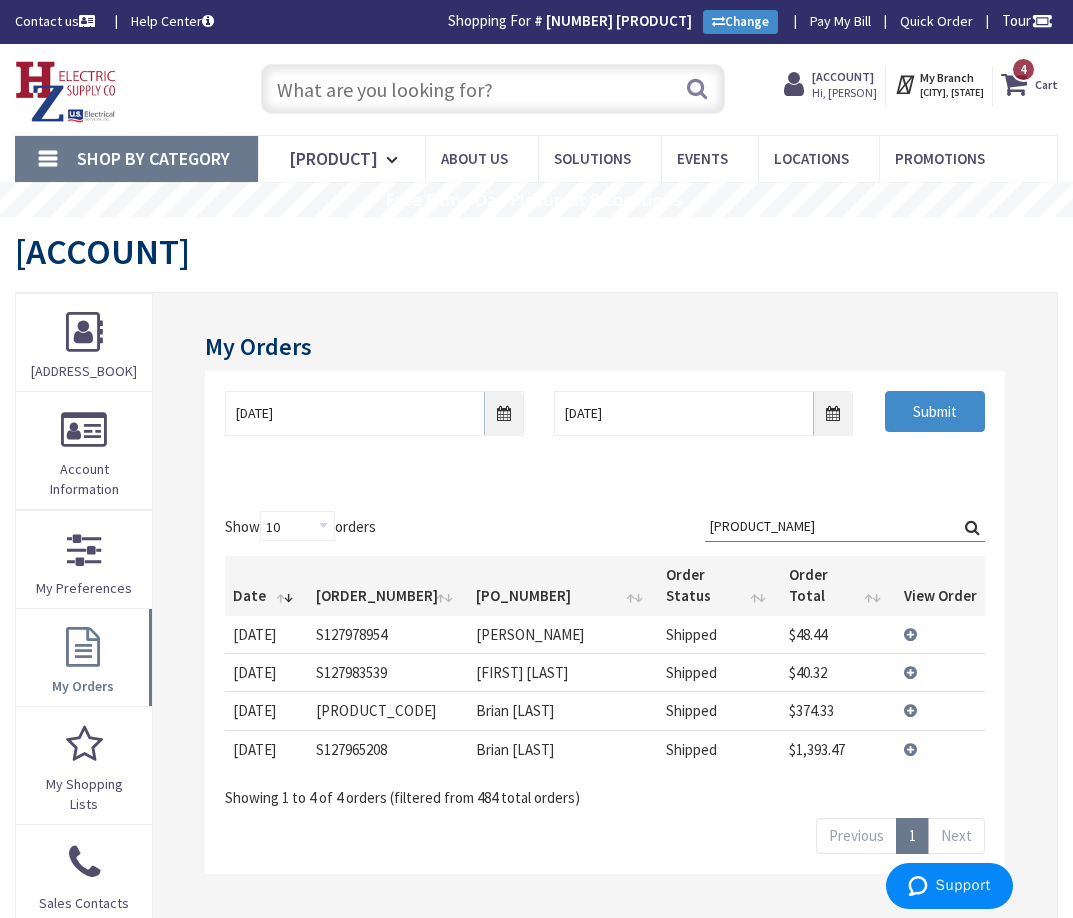click on "View Details" at bounding box center [940, 672] 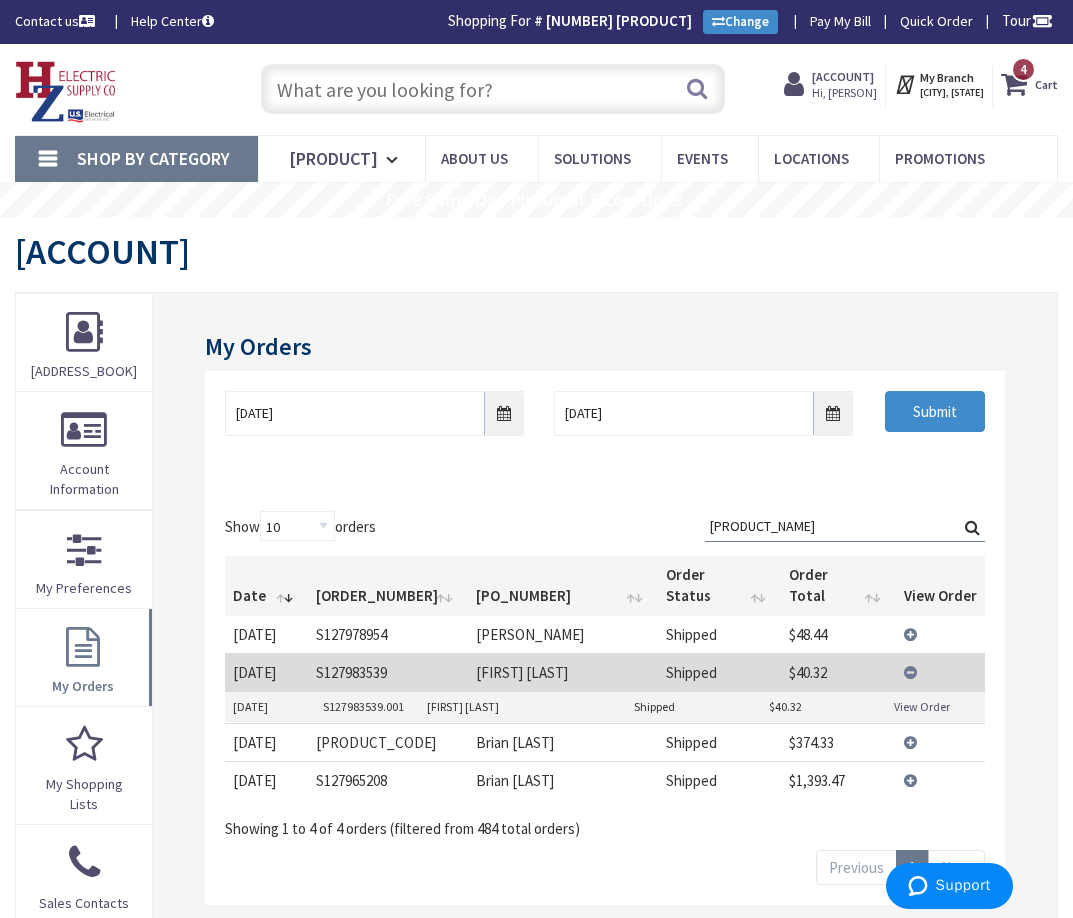 click on "View Order" at bounding box center (922, 706) 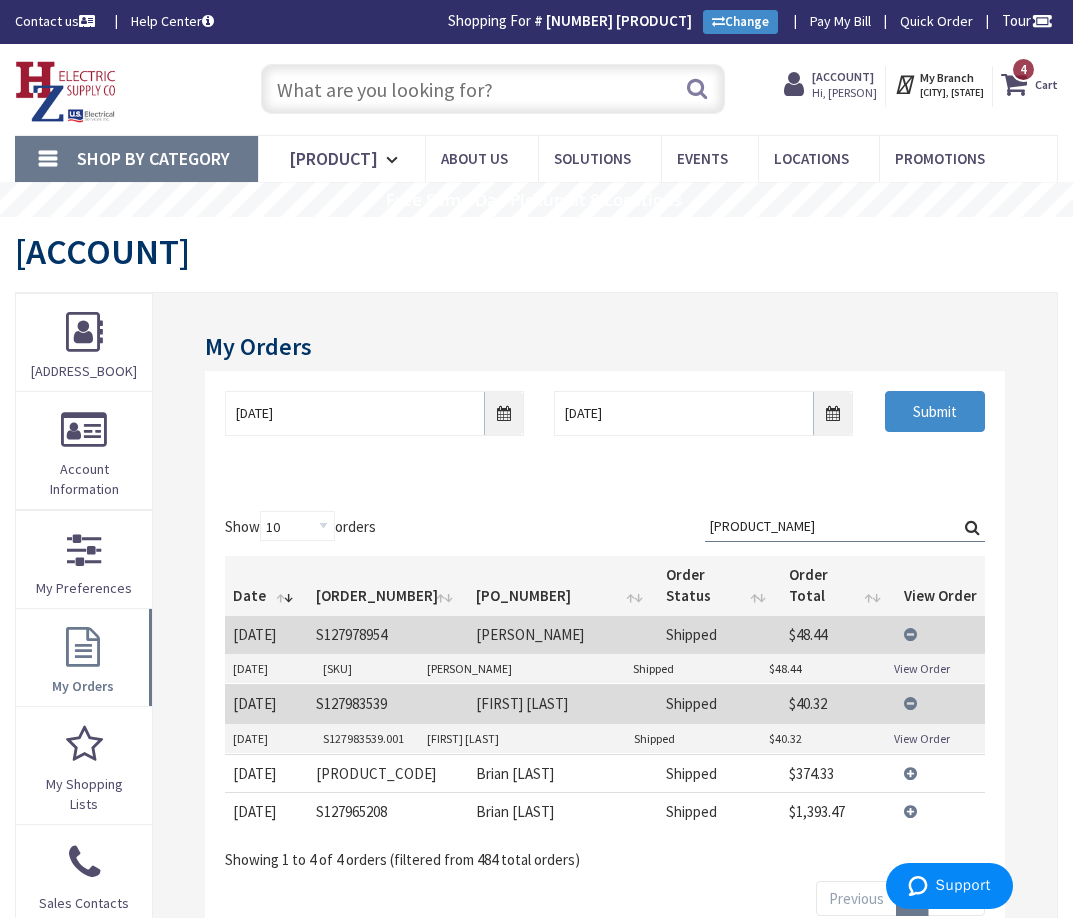 click on "View Order" at bounding box center (922, 668) 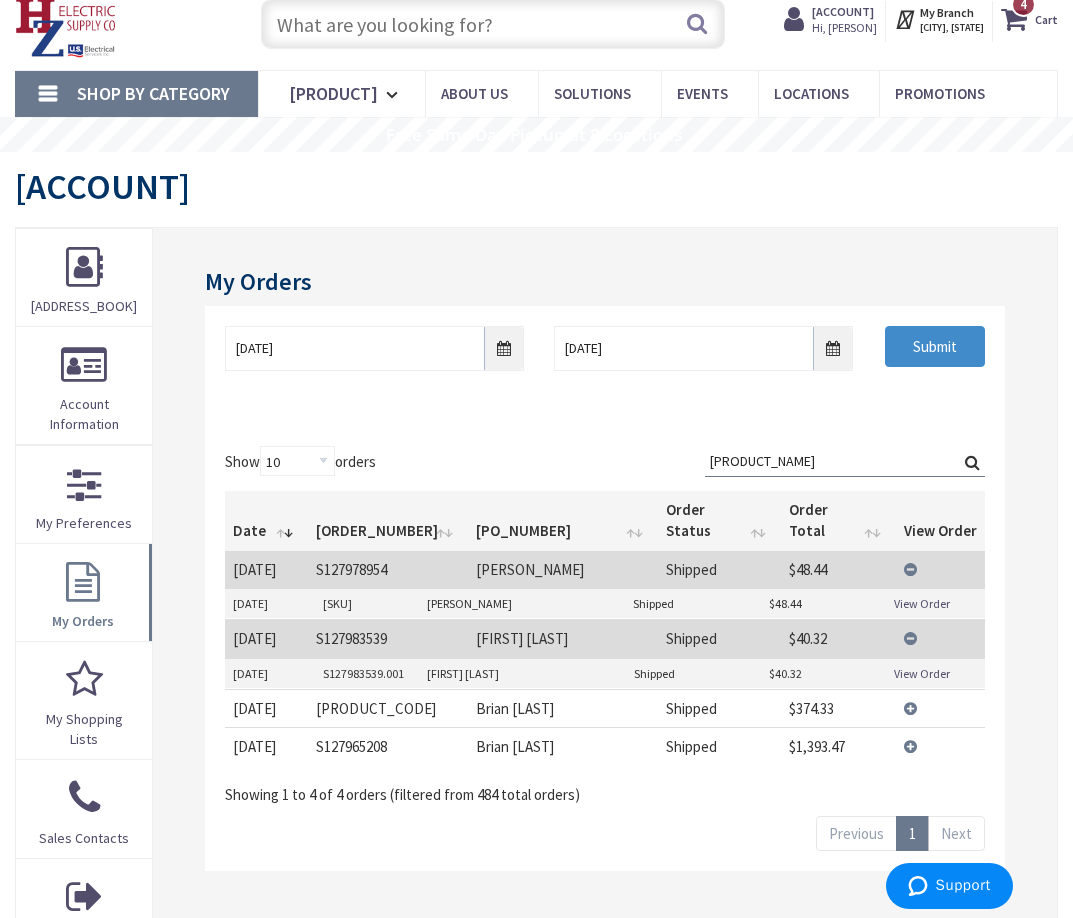 scroll, scrollTop: 100, scrollLeft: 0, axis: vertical 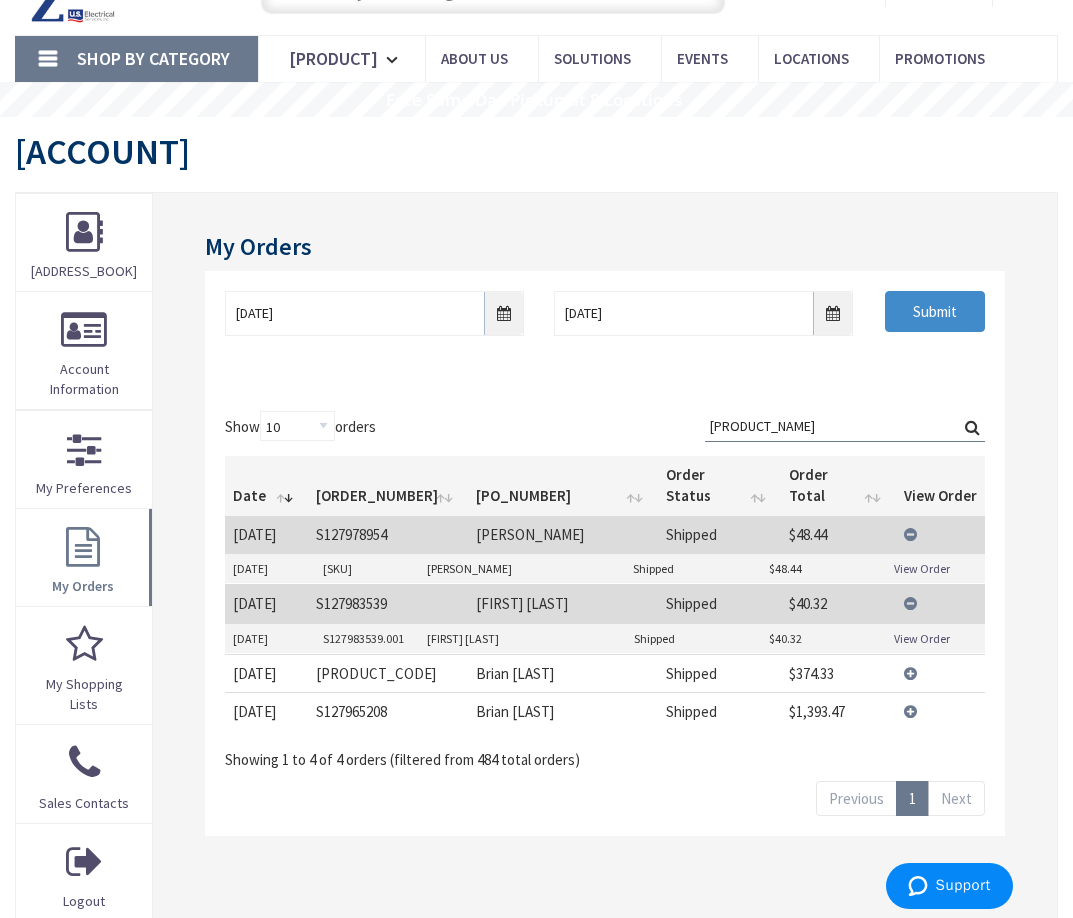 click on "View Details" at bounding box center (940, 534) 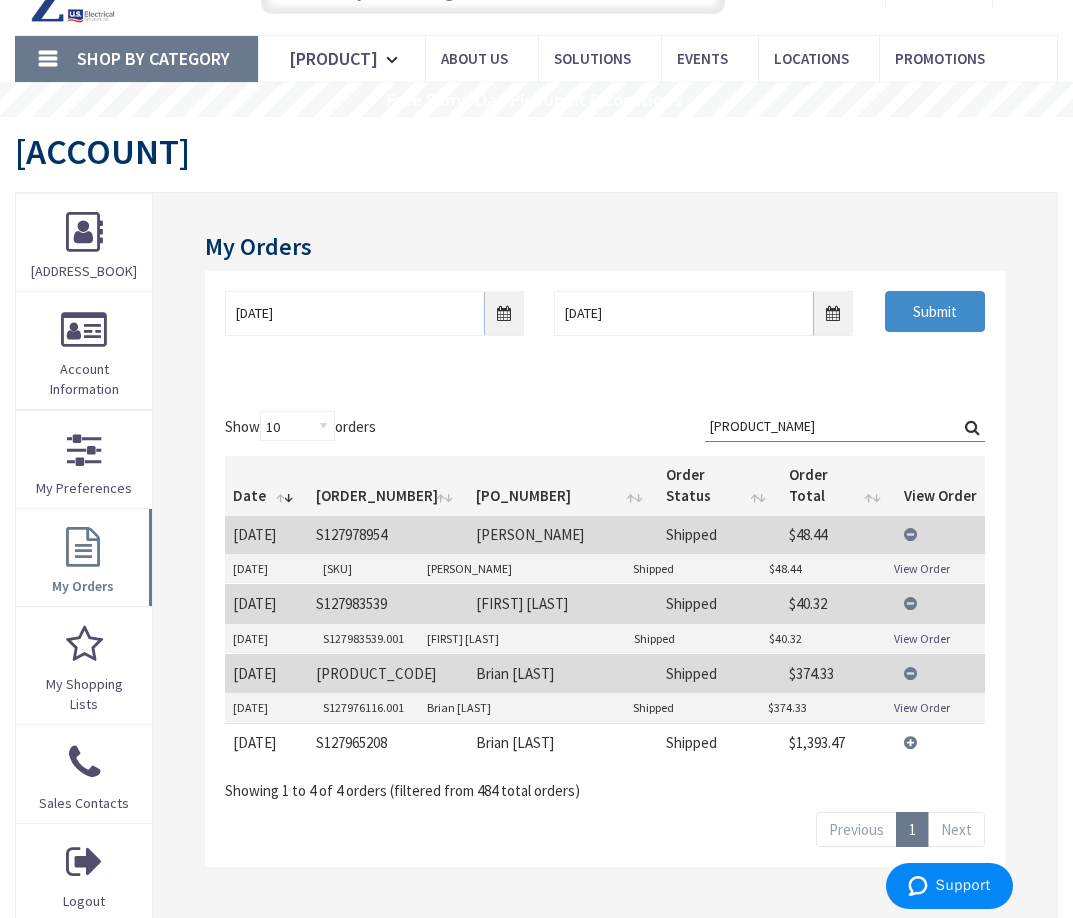 click on "View Details" at bounding box center (940, 603) 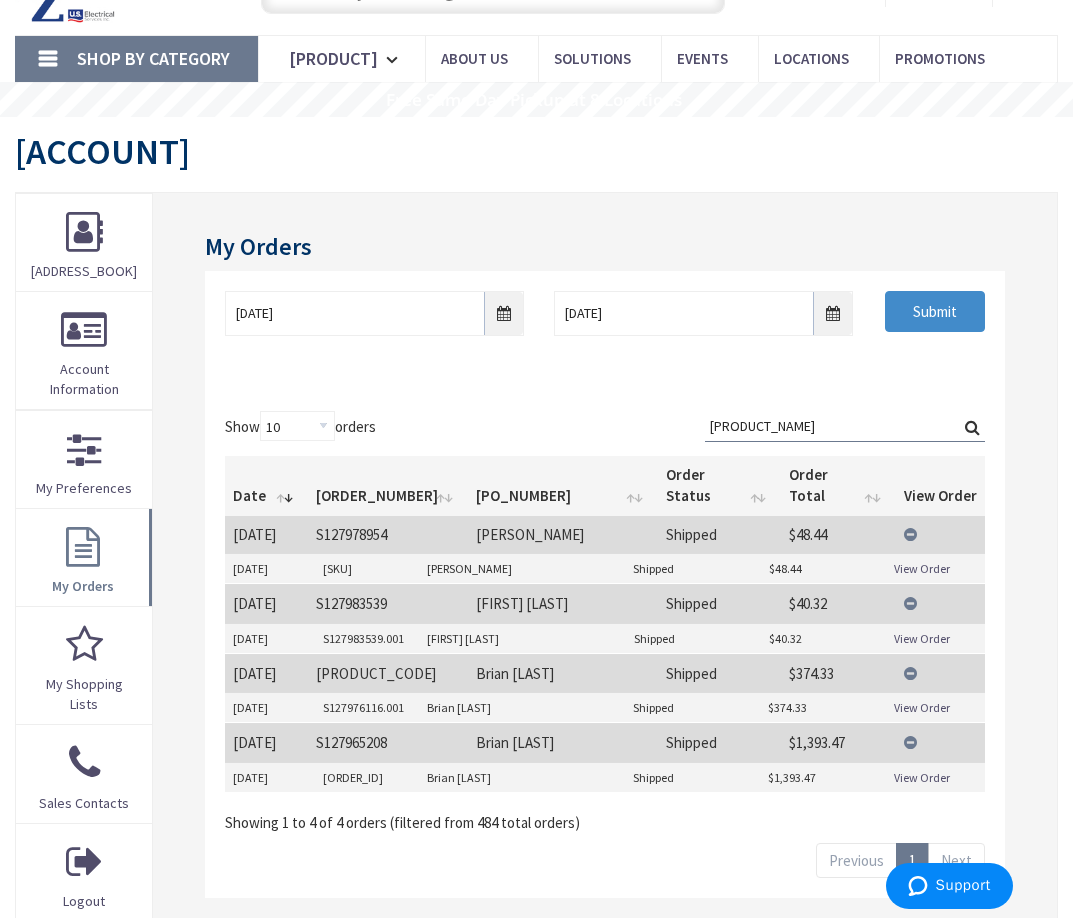 click on "mayle" at bounding box center [845, 426] 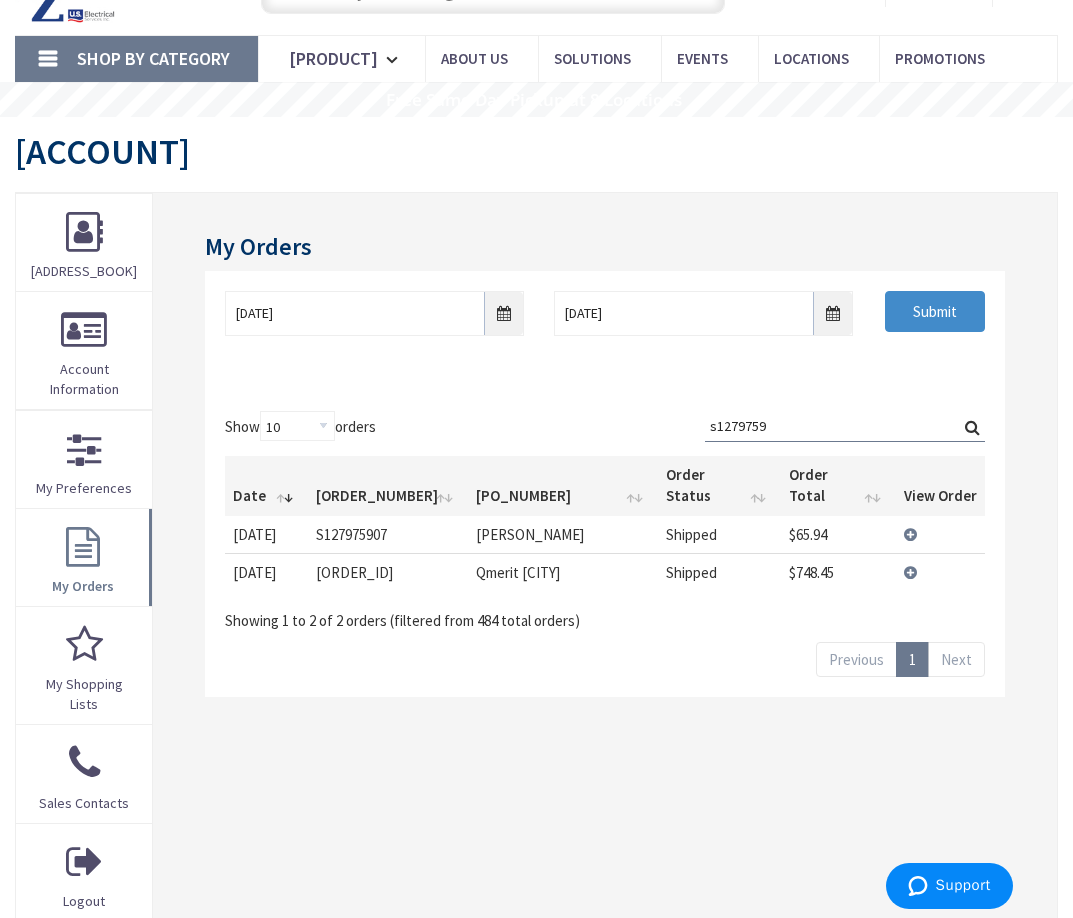 click on "View Details" at bounding box center (940, 572) 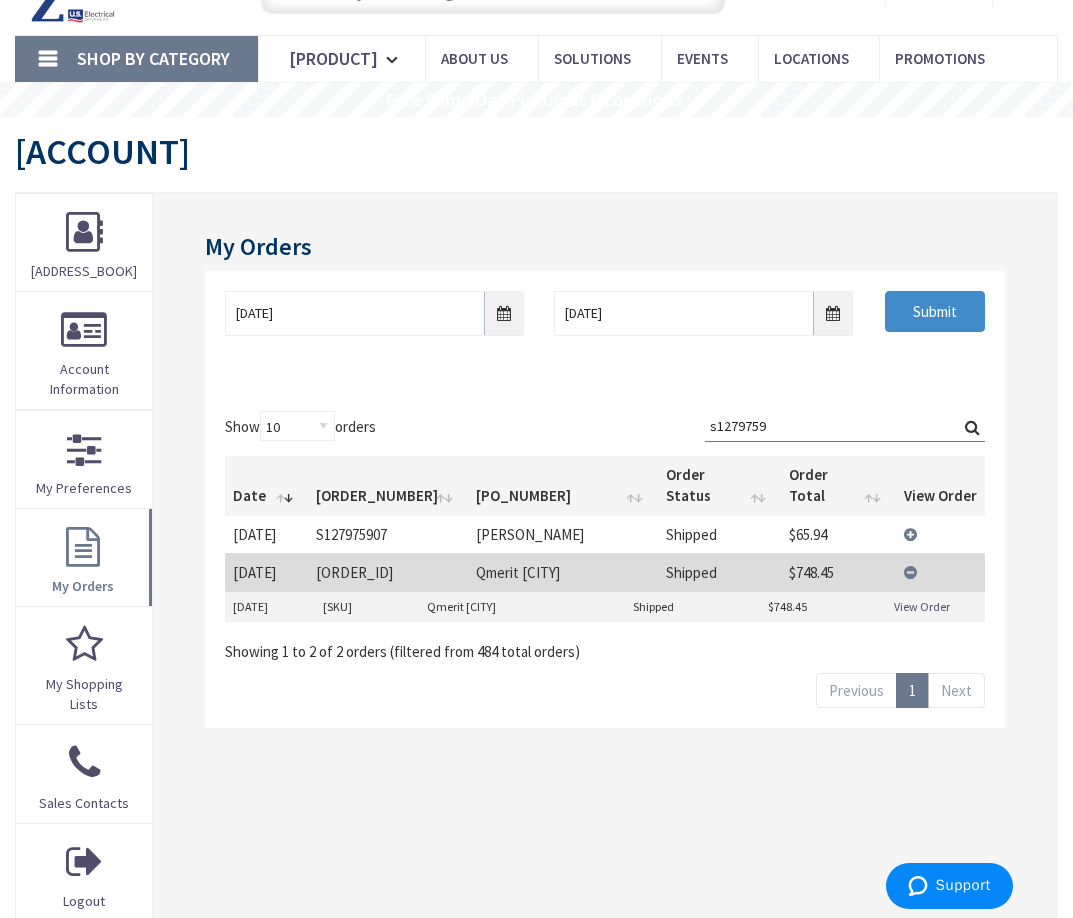 click on "View Order" at bounding box center [922, 606] 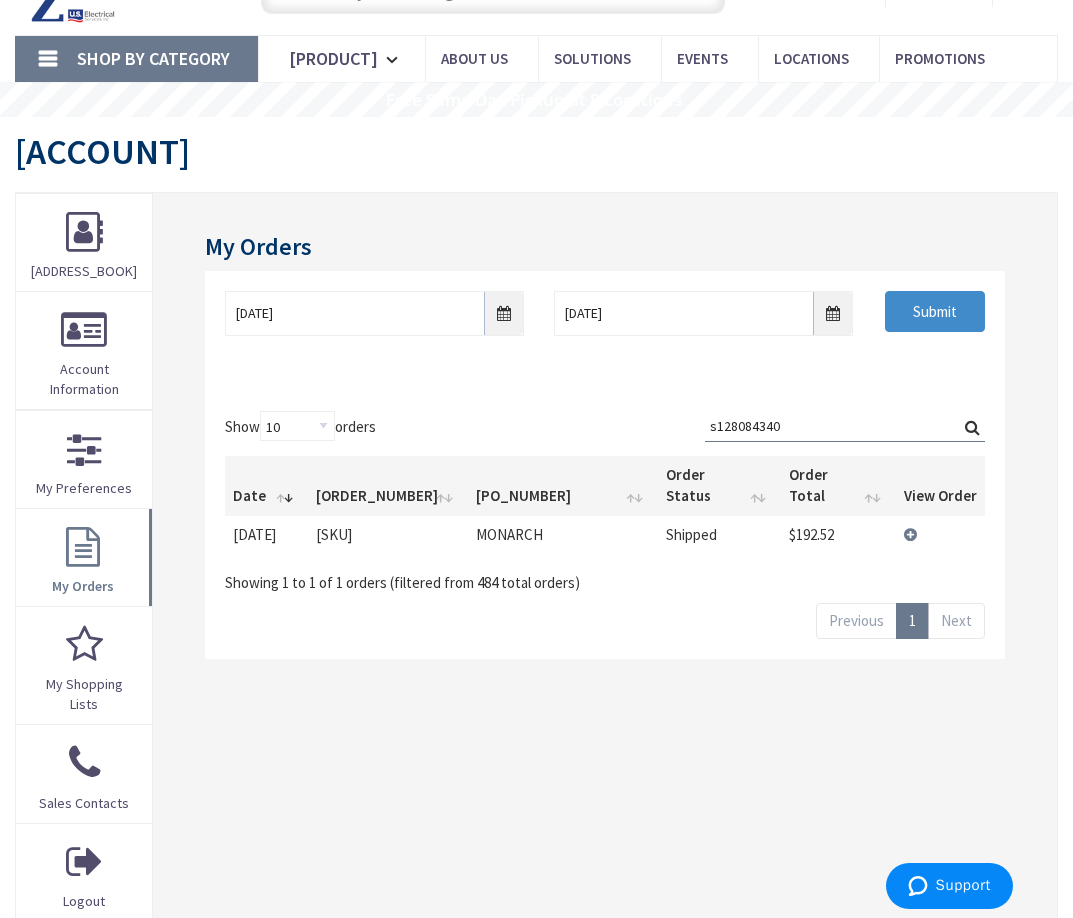 type on "s128084340" 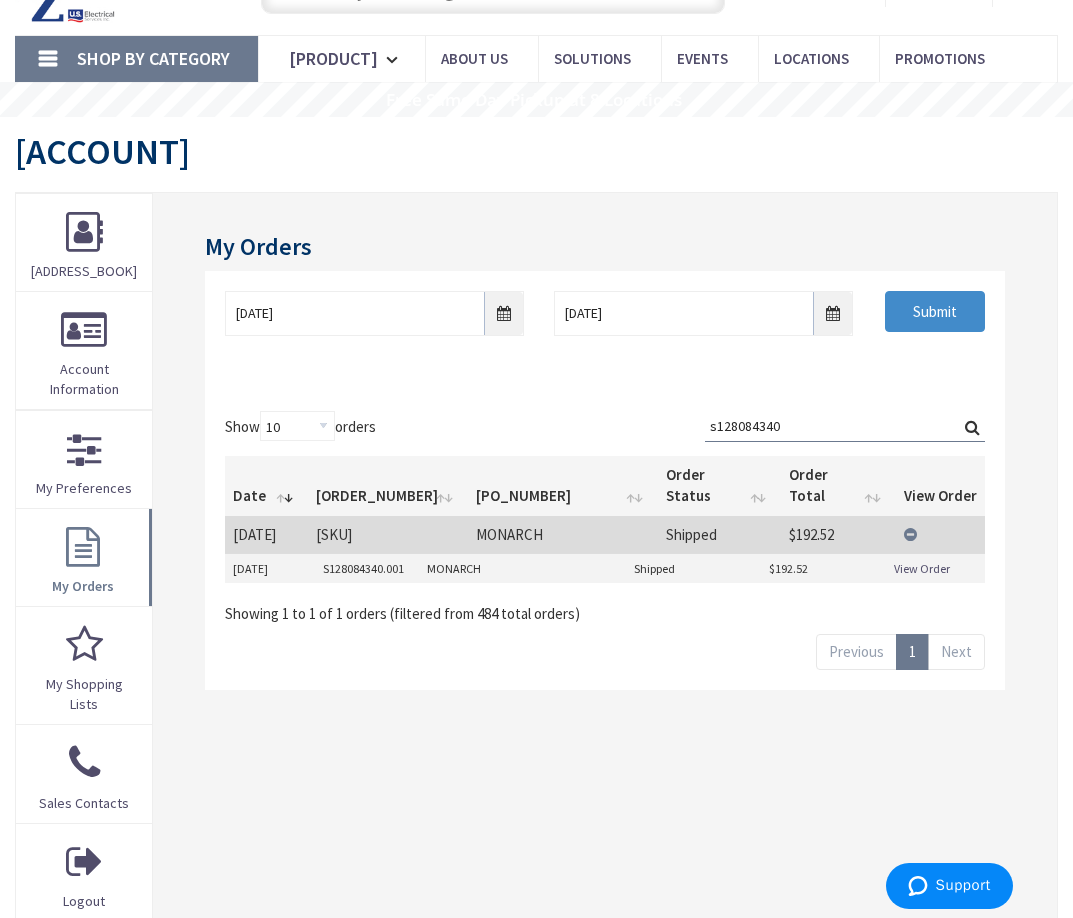click on "View Order" at bounding box center (922, 568) 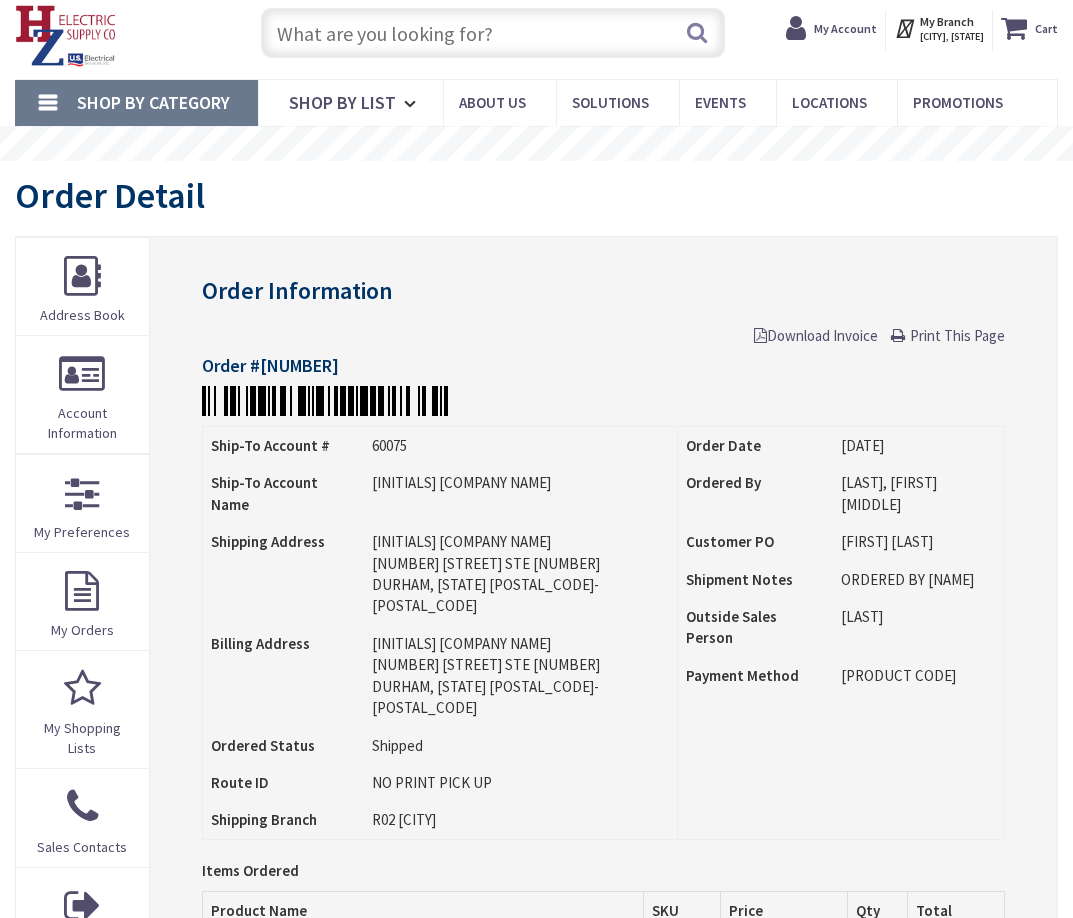 scroll, scrollTop: 0, scrollLeft: 0, axis: both 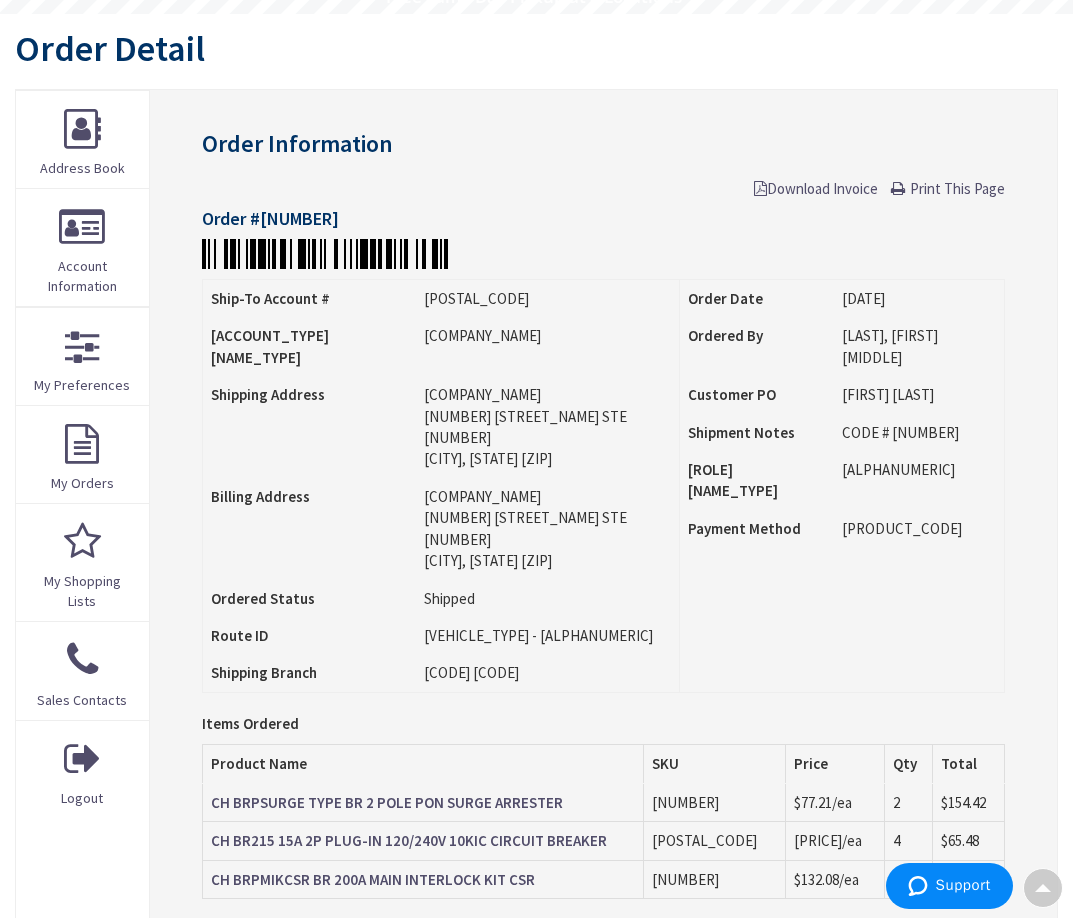 click on "Print This Page" at bounding box center (957, 188) 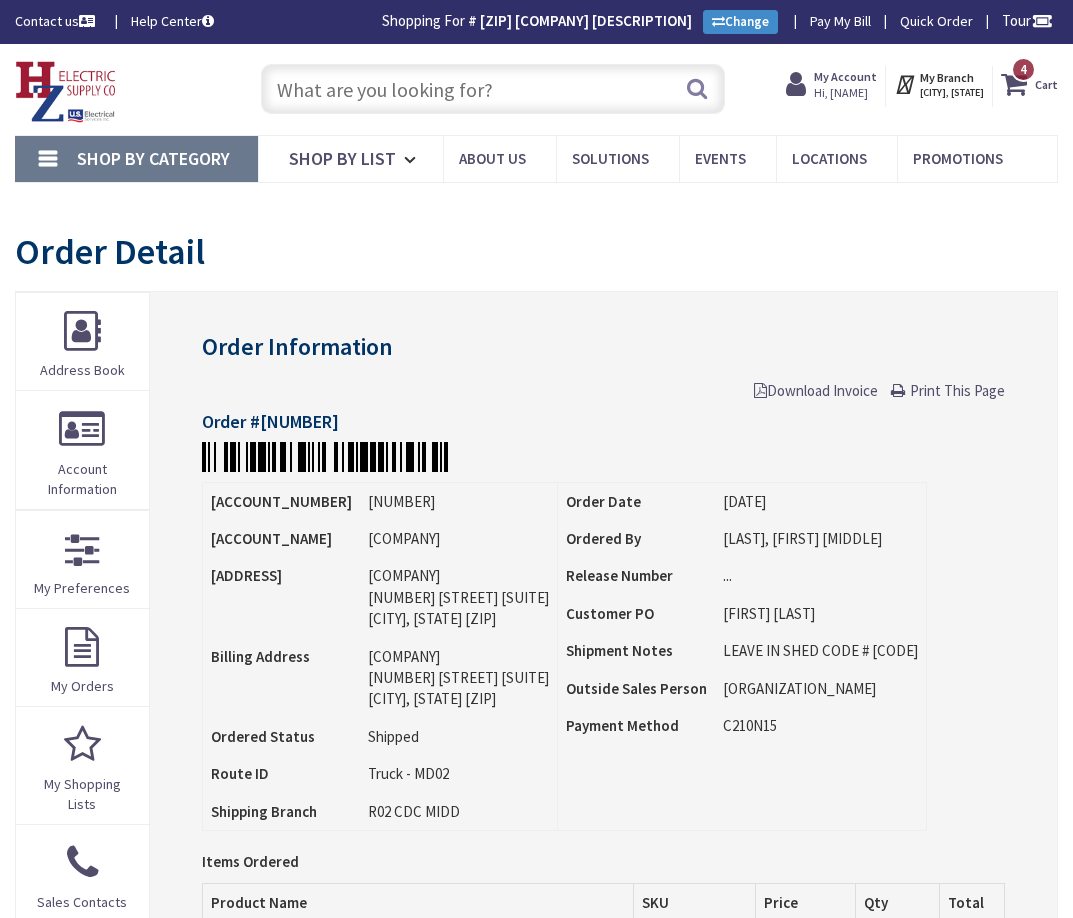 scroll, scrollTop: 0, scrollLeft: 0, axis: both 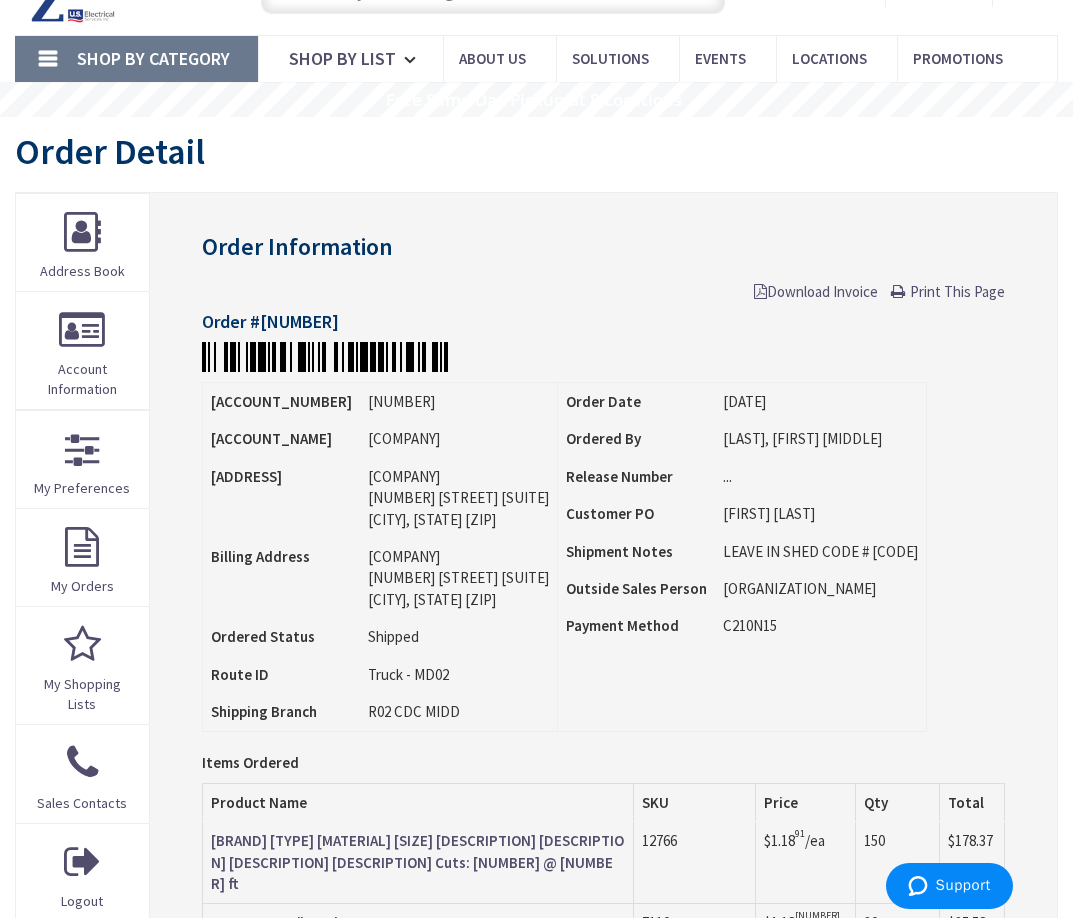 click on "Print This Page" at bounding box center [957, 291] 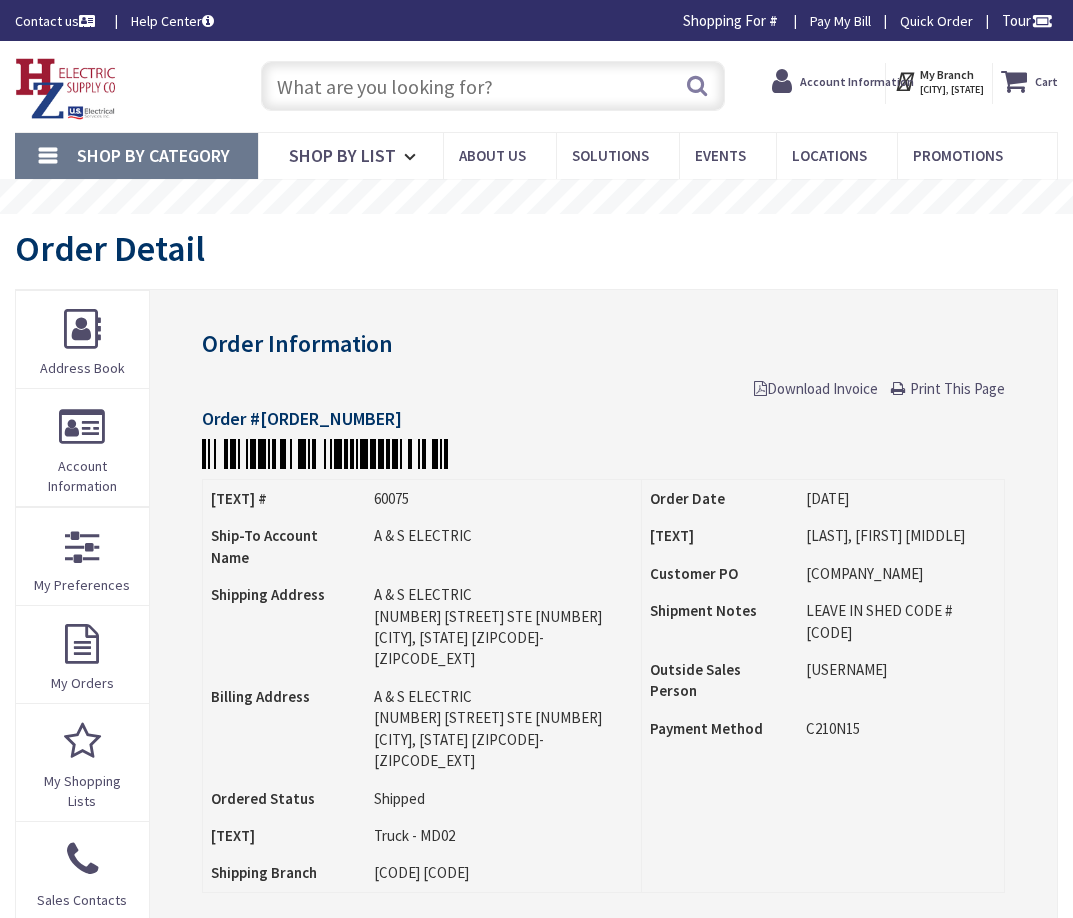 scroll, scrollTop: 0, scrollLeft: 0, axis: both 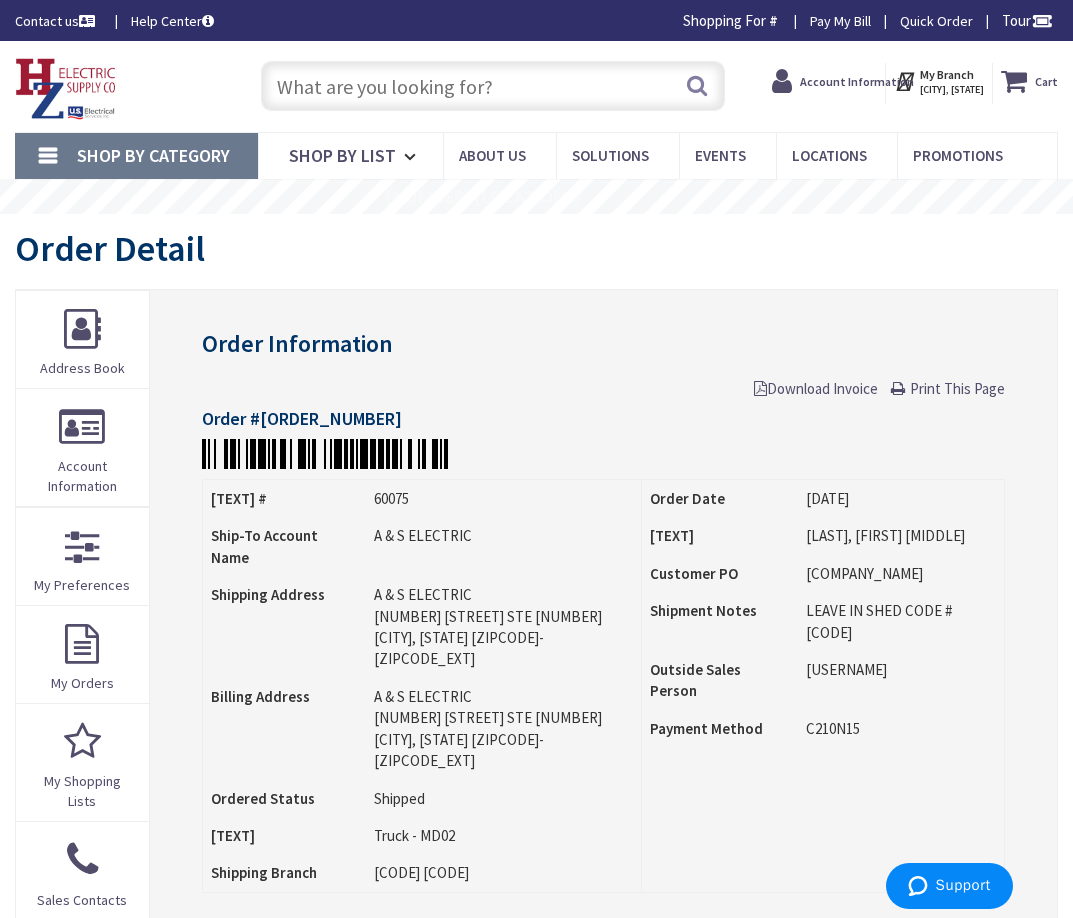click on "Print This Page" at bounding box center (957, 388) 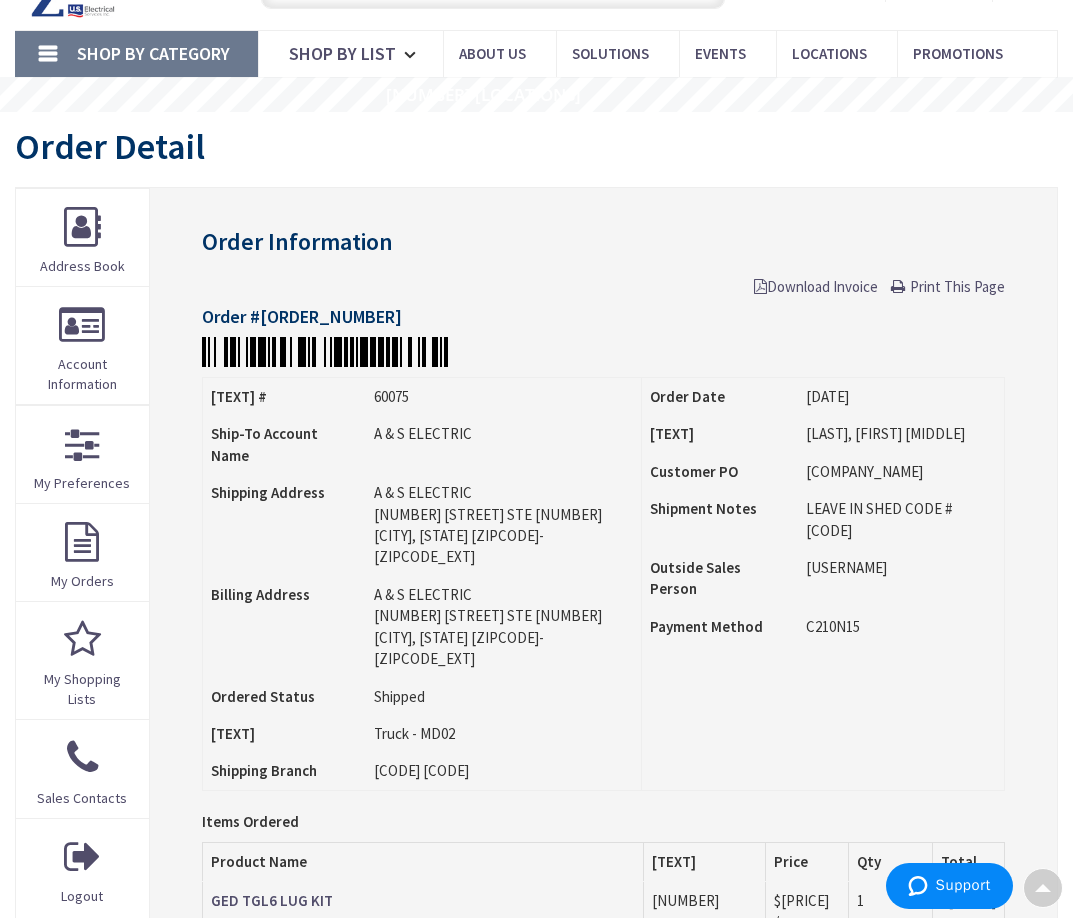 scroll, scrollTop: 100, scrollLeft: 0, axis: vertical 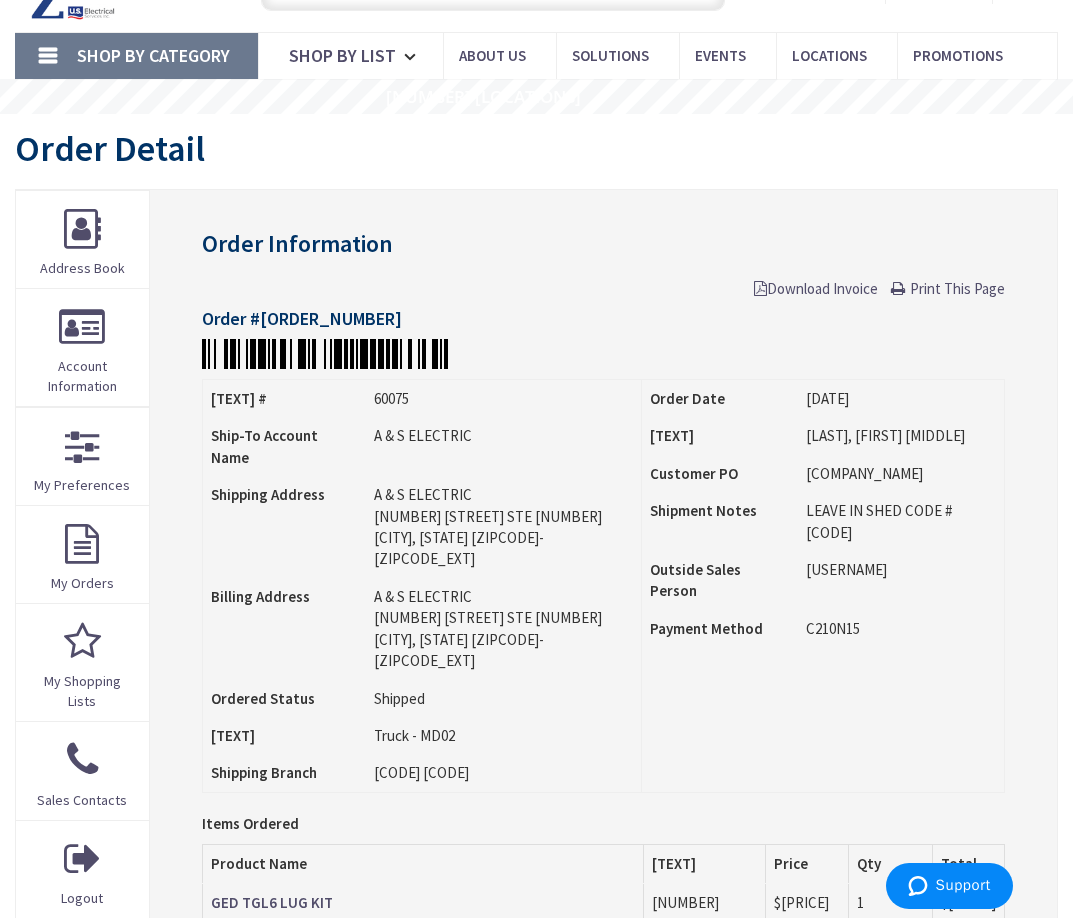 click on "Print This Page" at bounding box center [957, 288] 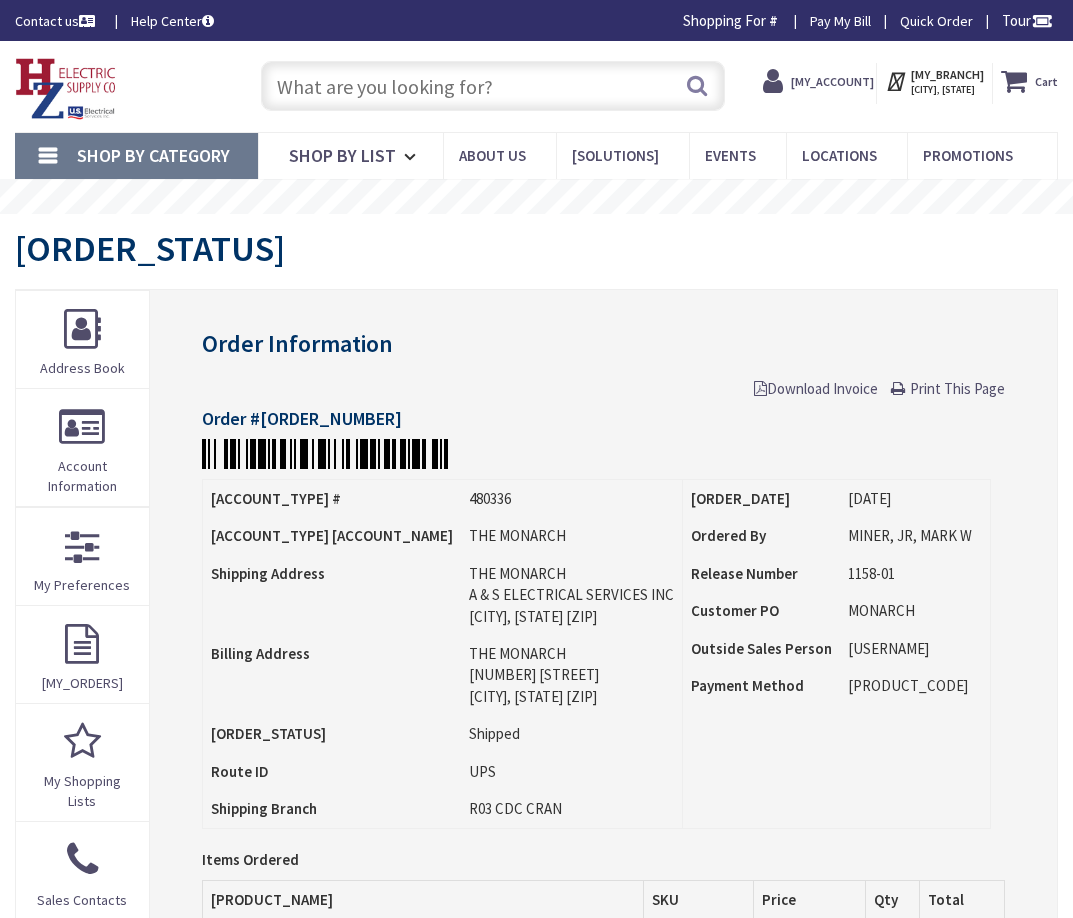 scroll, scrollTop: 0, scrollLeft: 0, axis: both 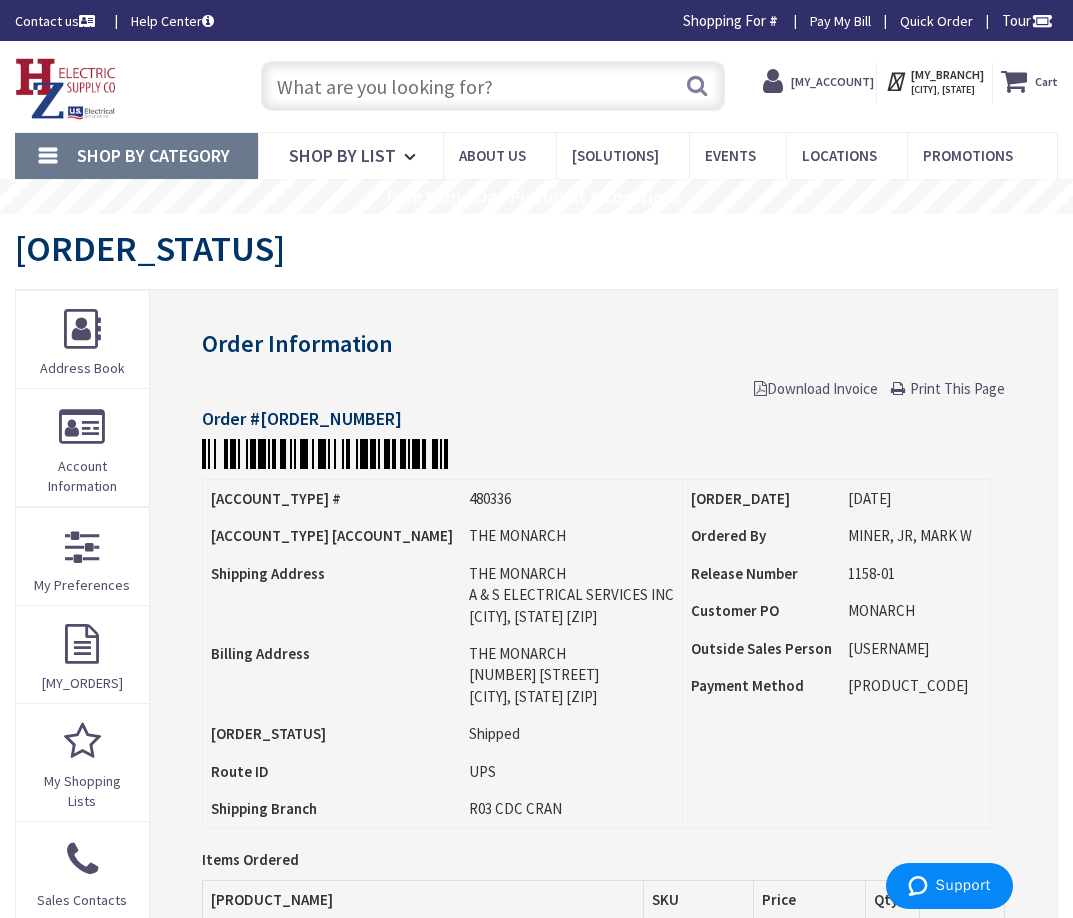 click on "Print This Page" at bounding box center (957, 388) 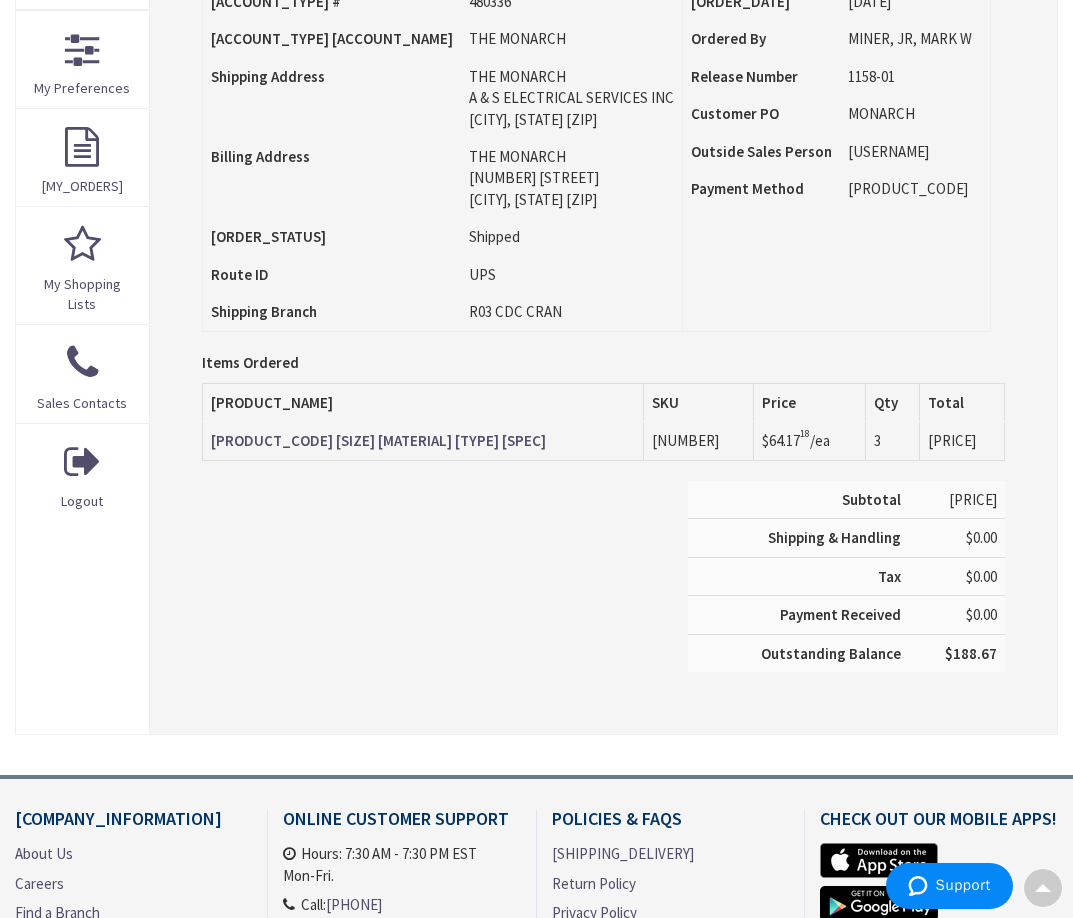 scroll, scrollTop: 503, scrollLeft: 0, axis: vertical 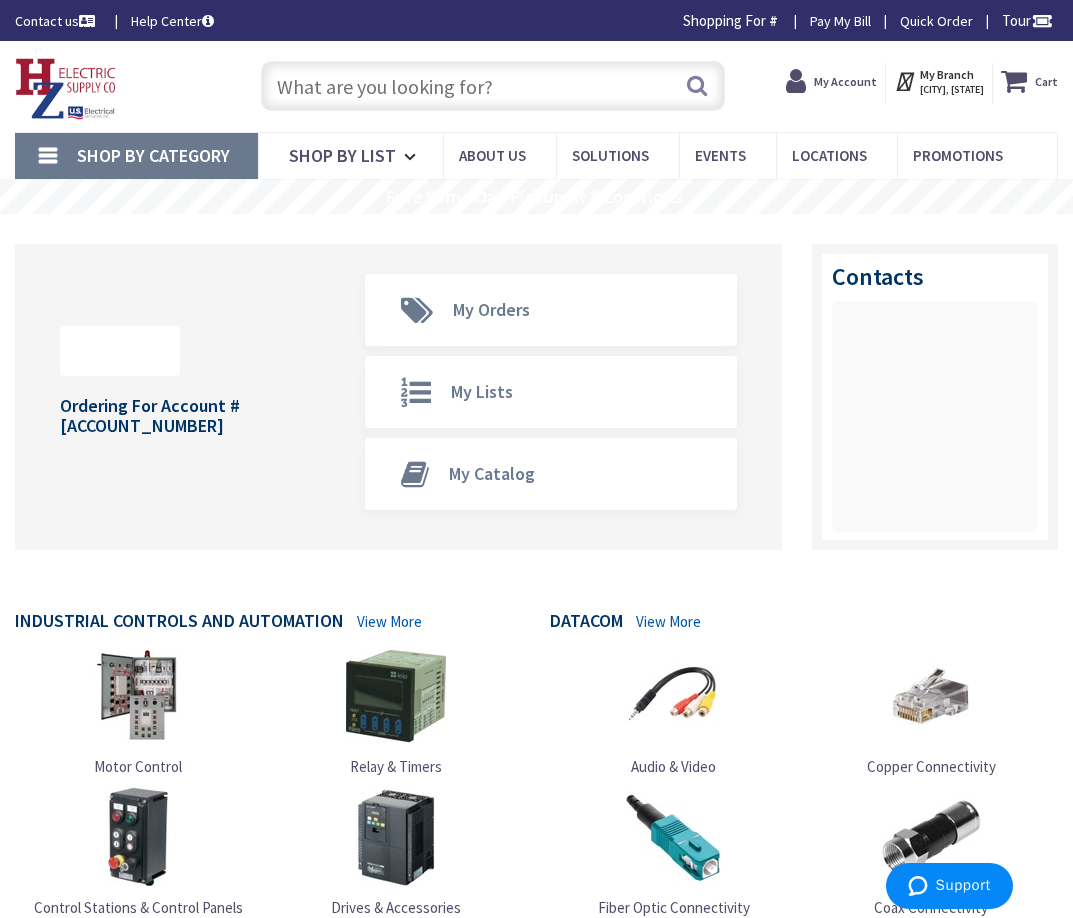 click at bounding box center [800, 81] 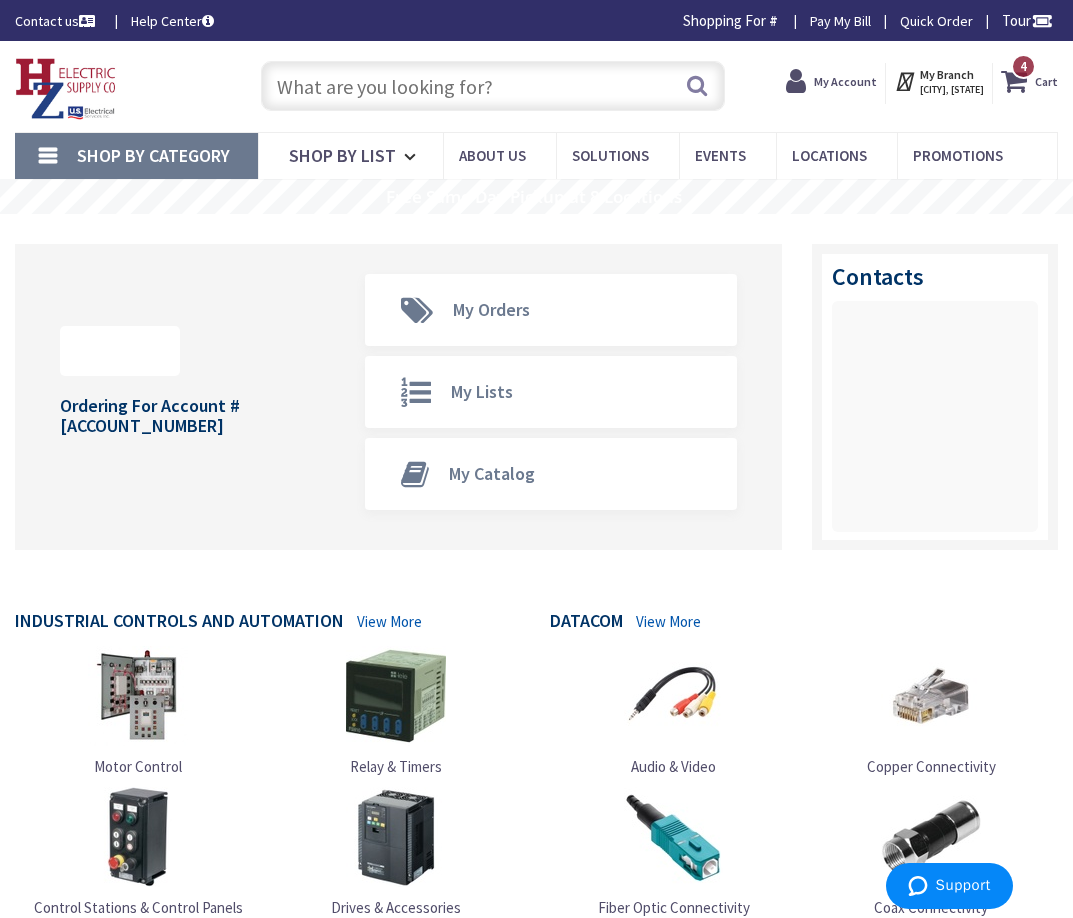 click on "My Account" at bounding box center (845, 81) 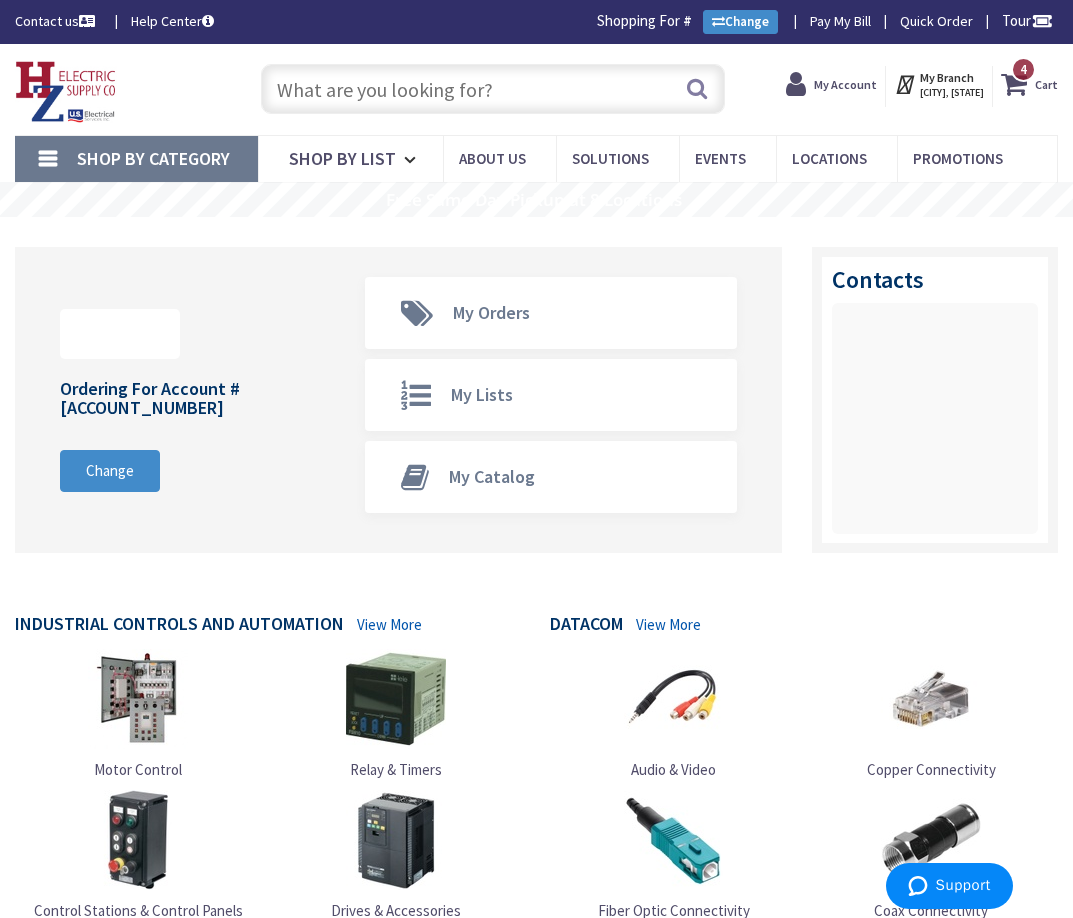 click at bounding box center (1018, 84) 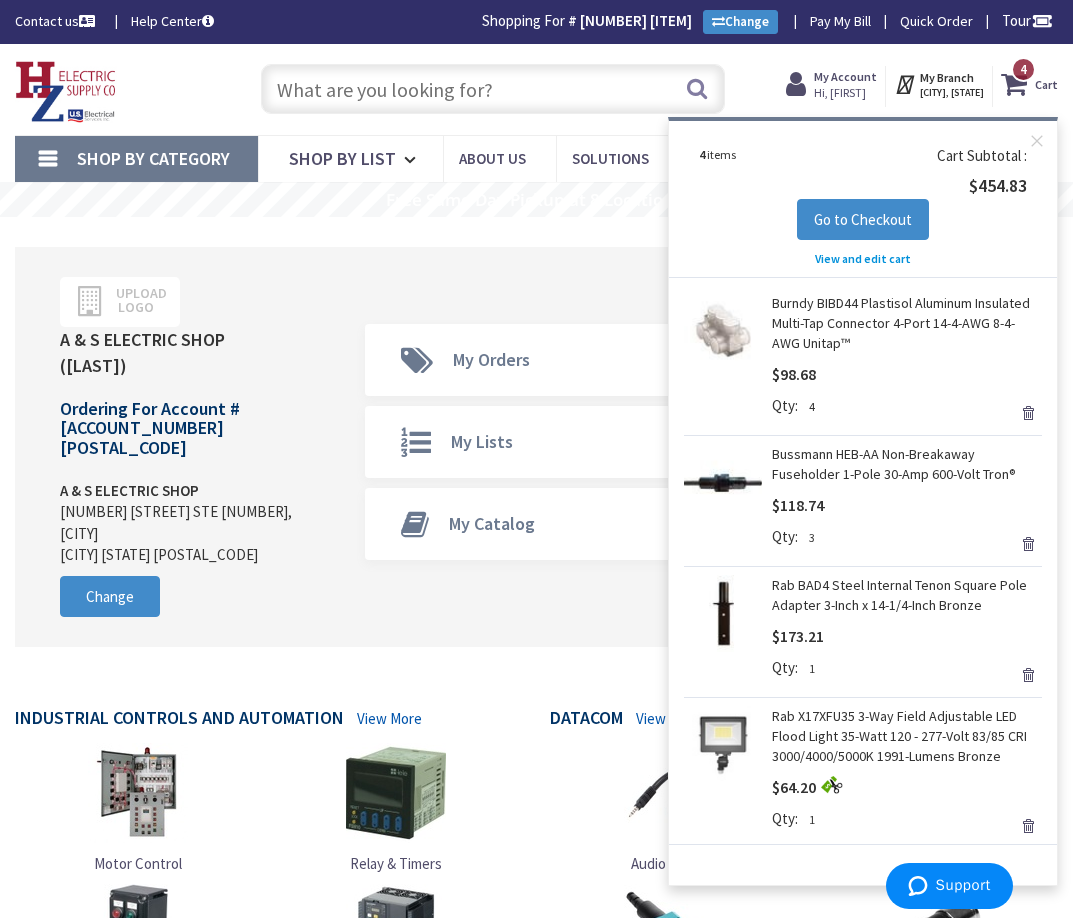 click on "Remove" at bounding box center [1028, 413] 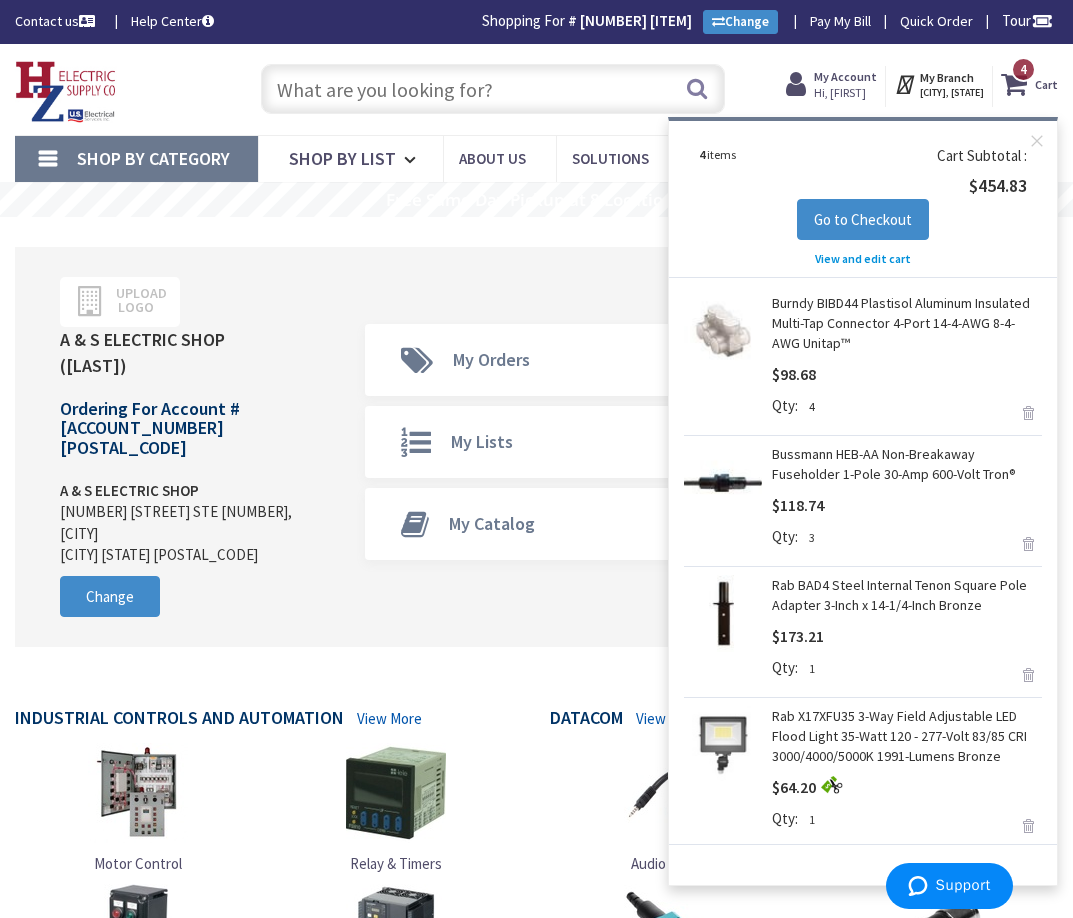 click on "Remove" at bounding box center (1028, 411) 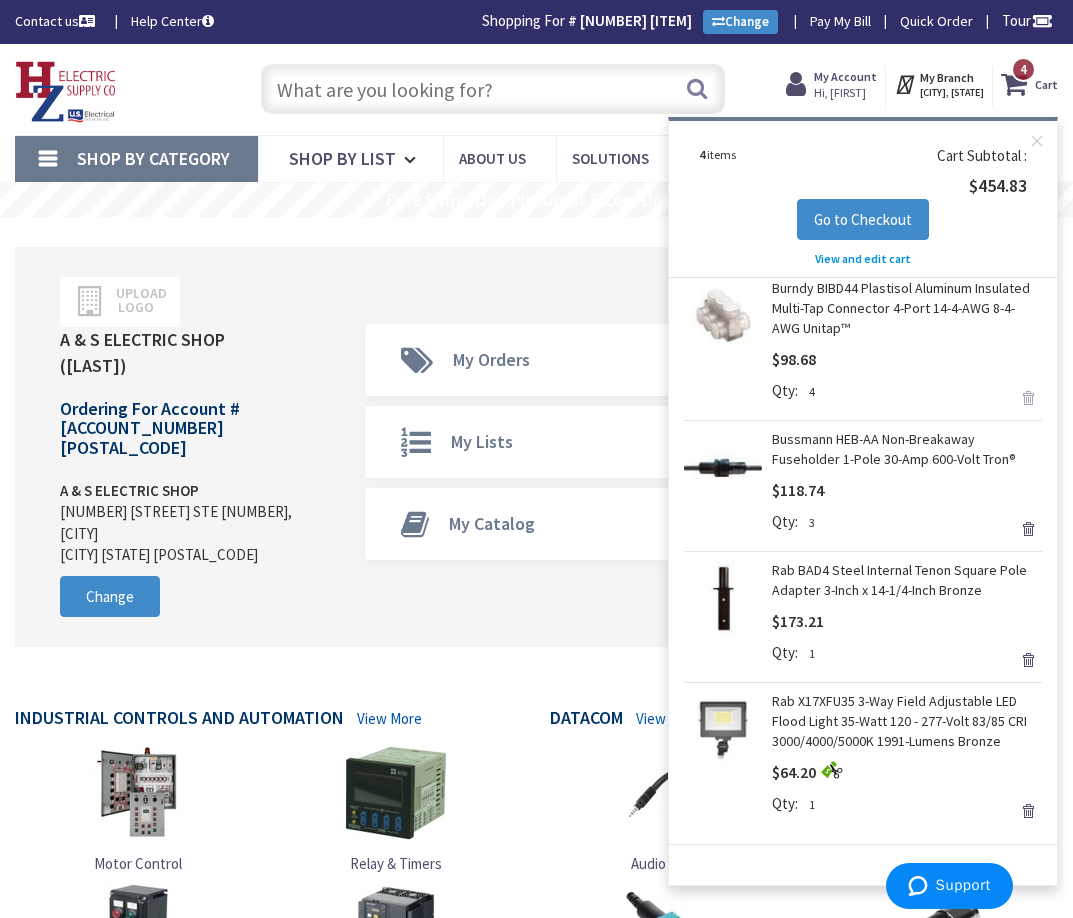 scroll, scrollTop: 18, scrollLeft: 0, axis: vertical 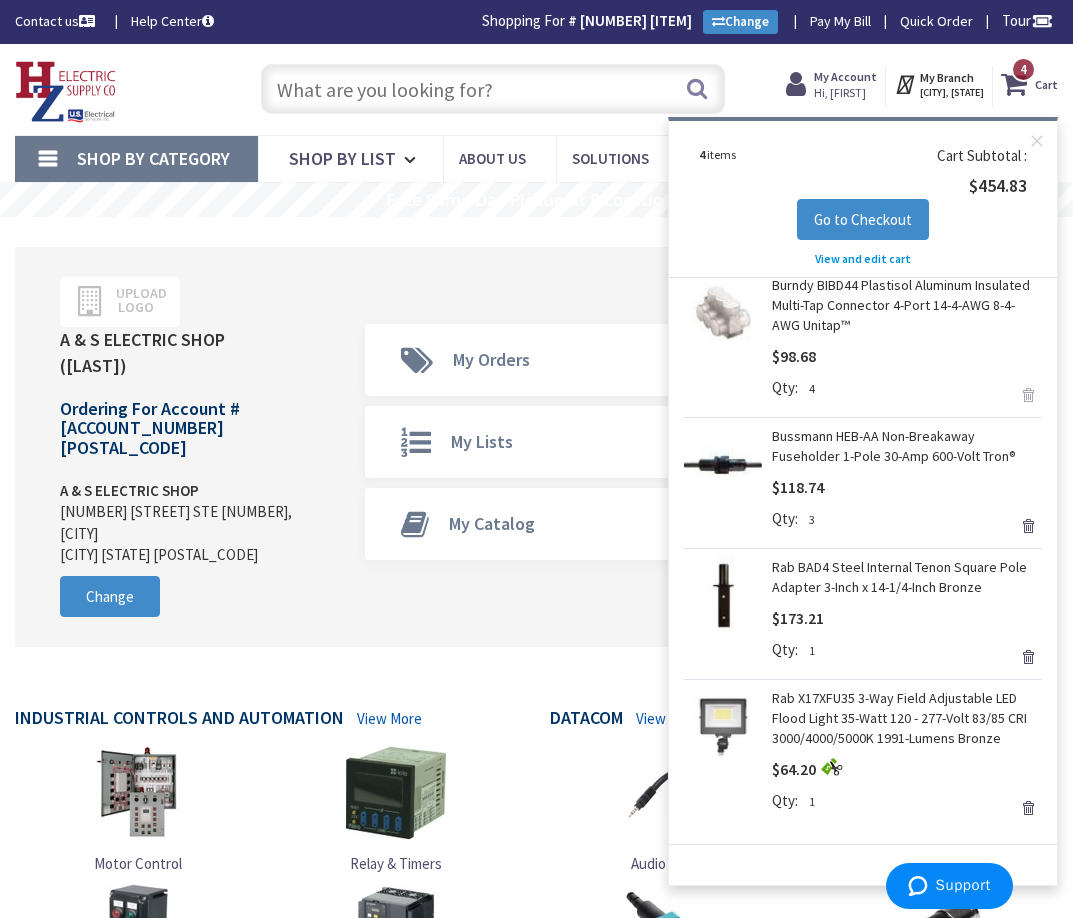 click on "Remove" at bounding box center (1028, 395) 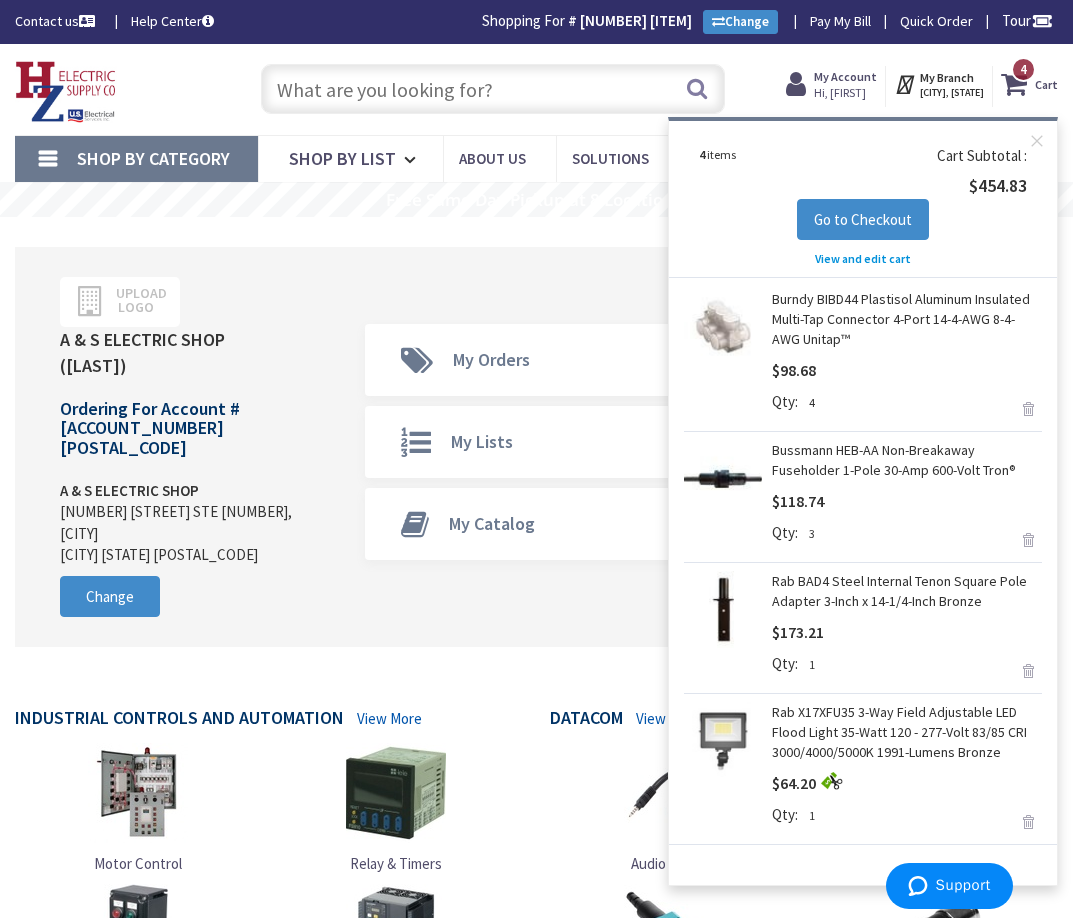 scroll, scrollTop: 0, scrollLeft: 0, axis: both 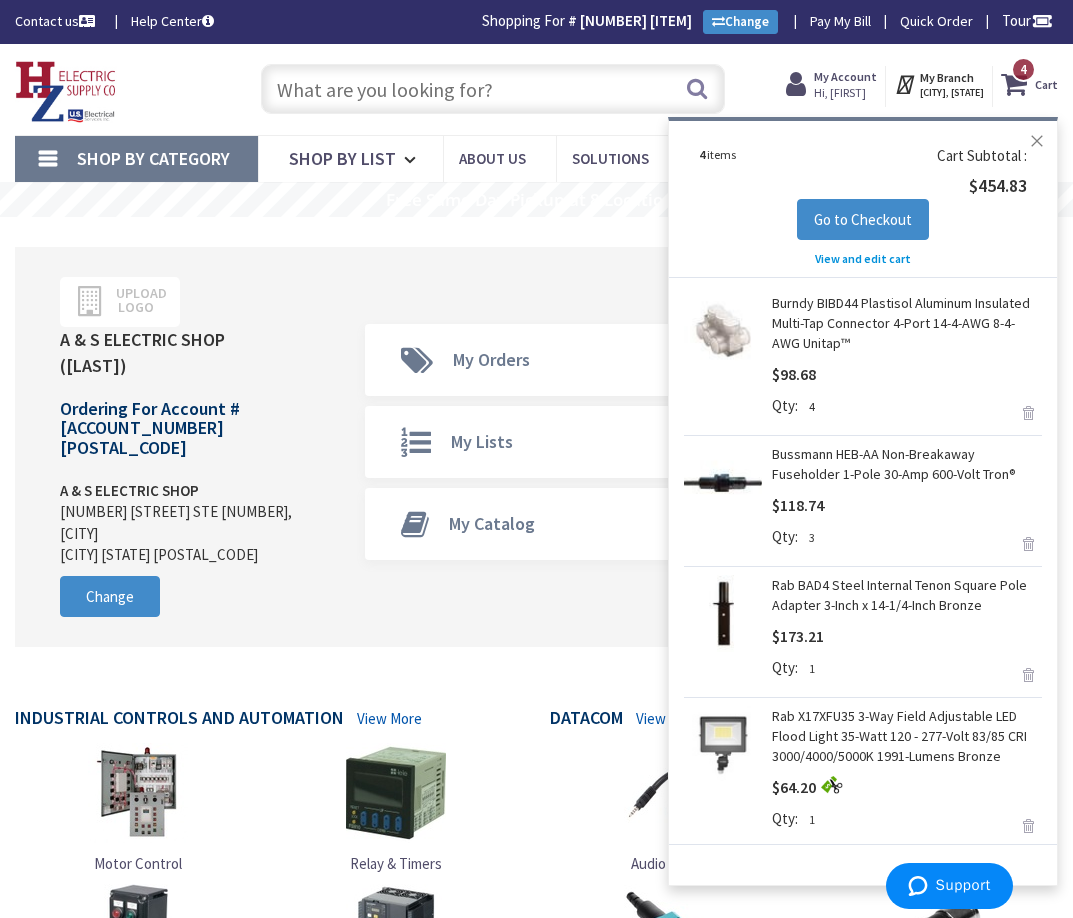 click on "Close" at bounding box center [1037, 141] 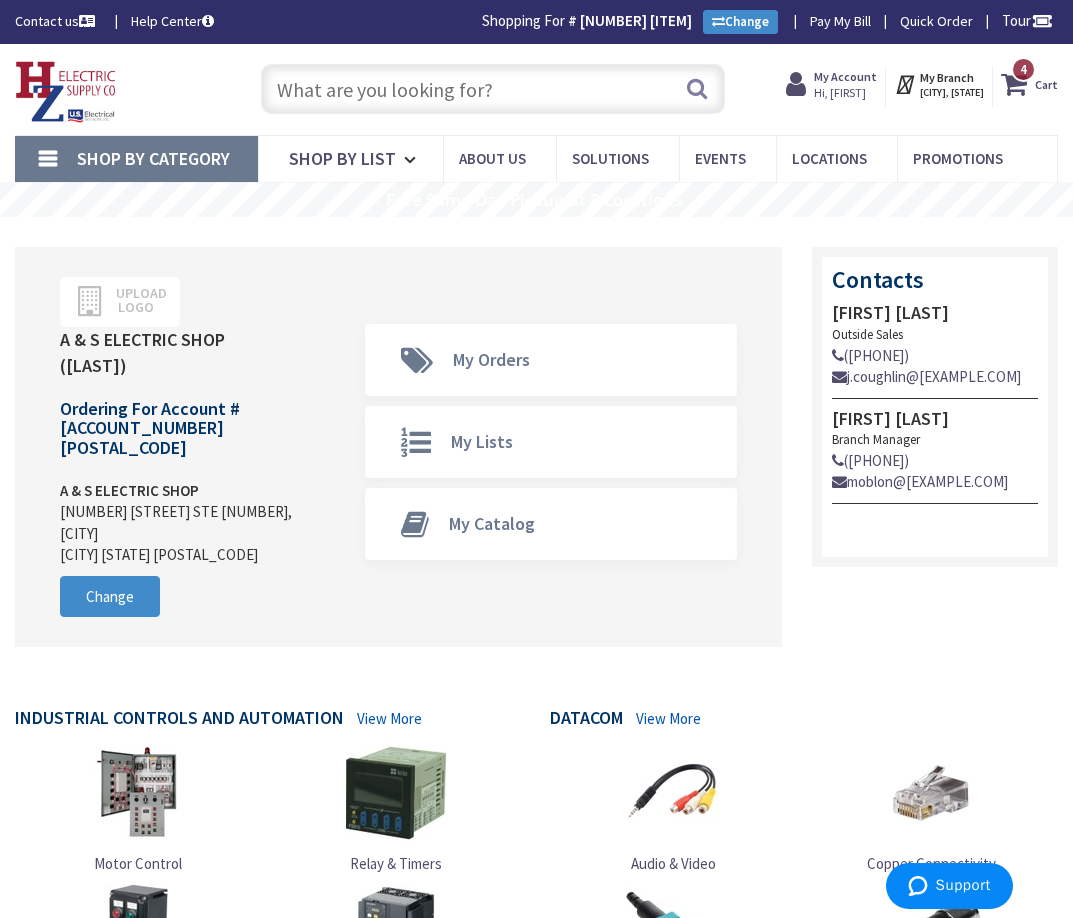 click on "Hi, [FIRST]" at bounding box center [845, 93] 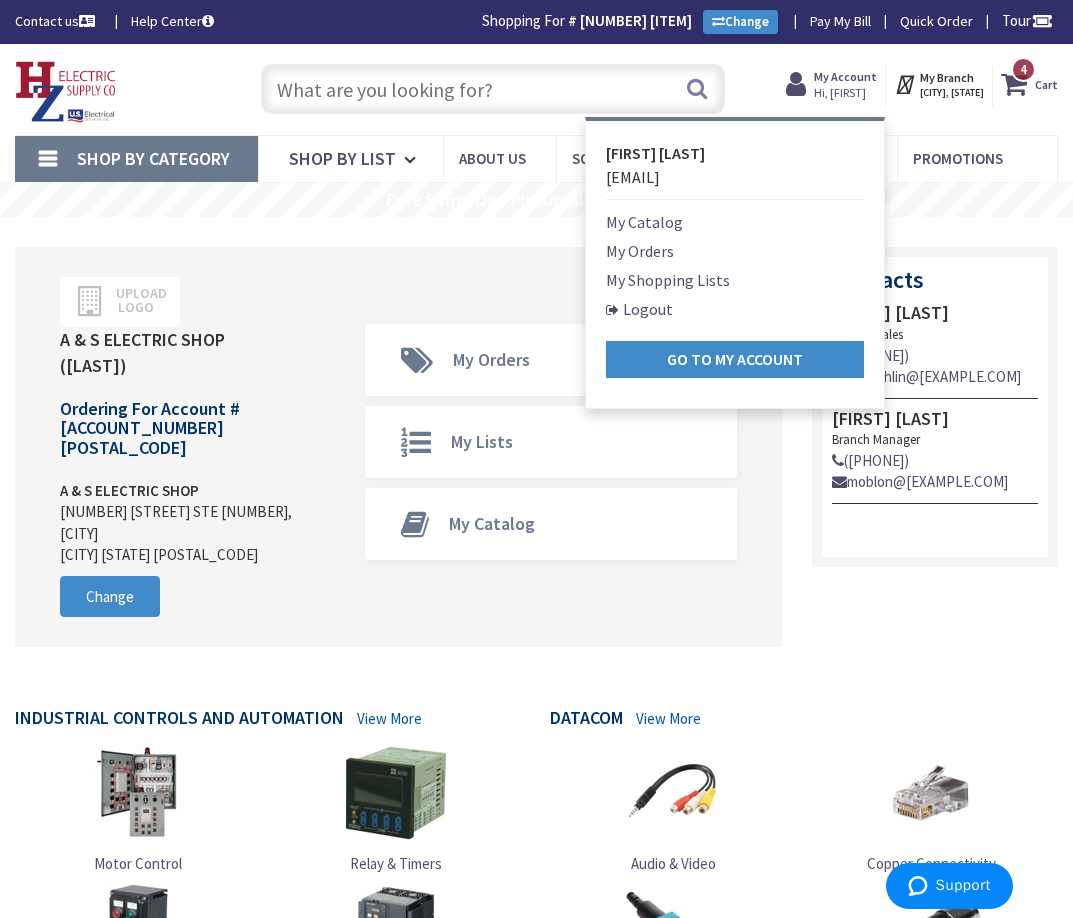 click on "My Orders" at bounding box center [640, 251] 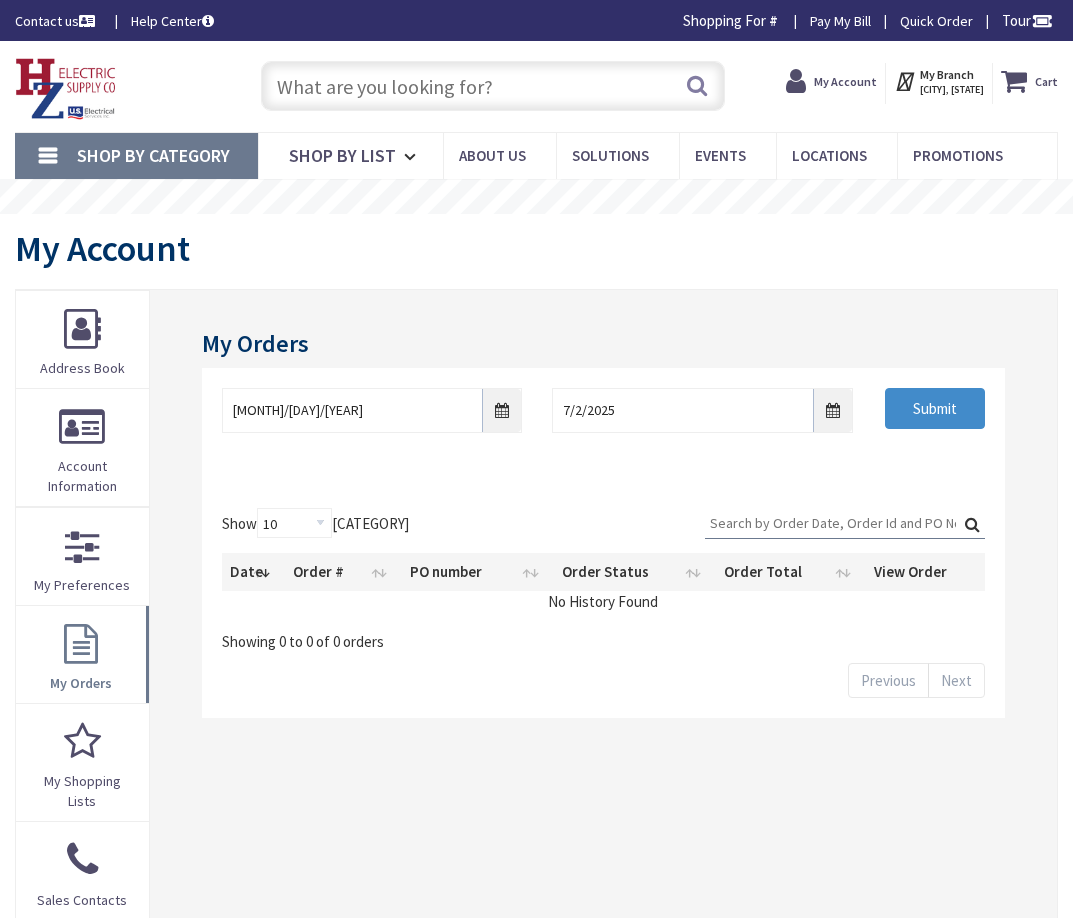 scroll, scrollTop: 0, scrollLeft: 0, axis: both 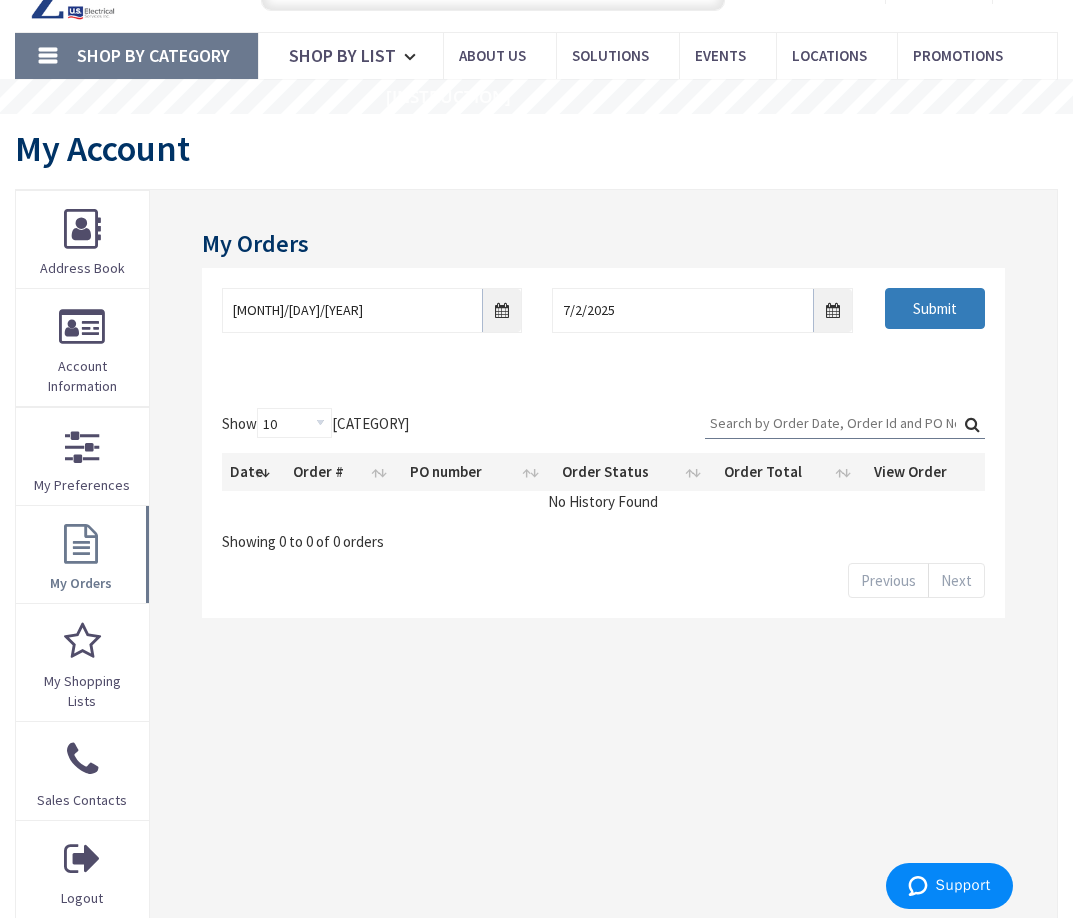 click on "Submit" at bounding box center [935, 309] 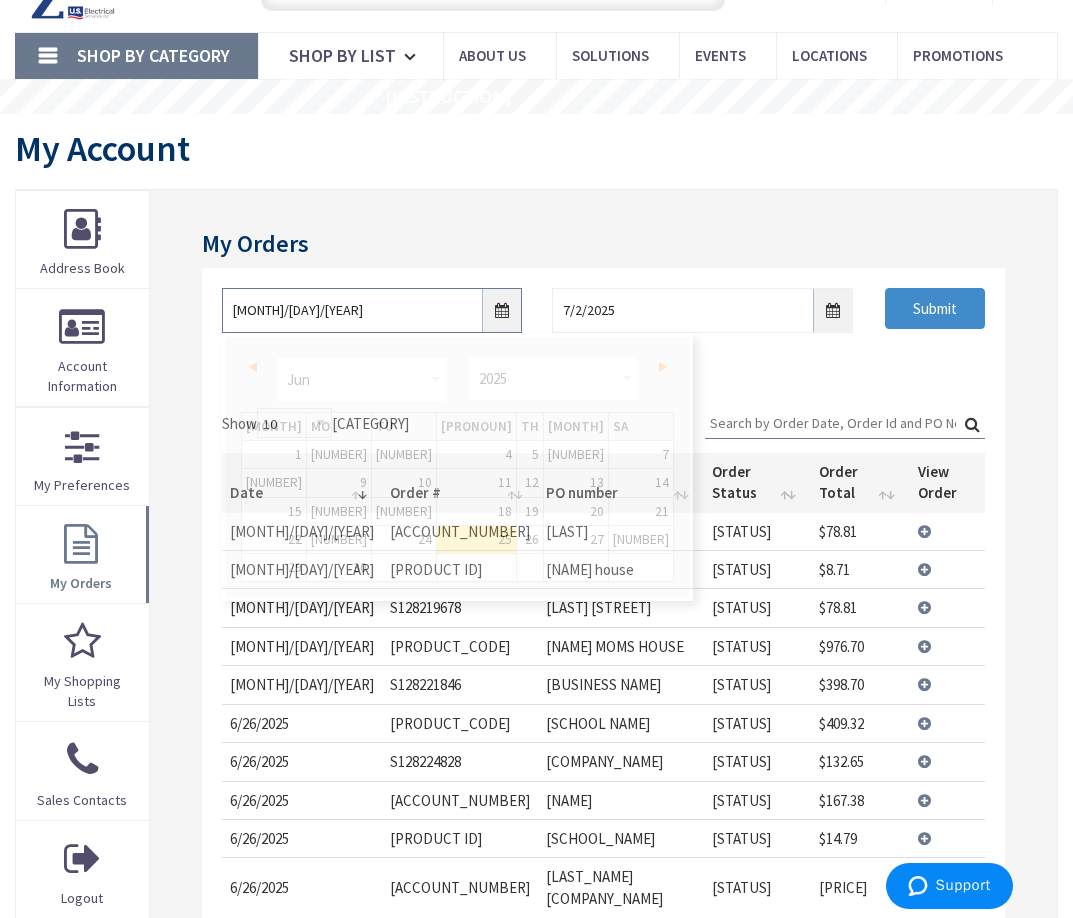 click on "6/25/2025" at bounding box center (372, 310) 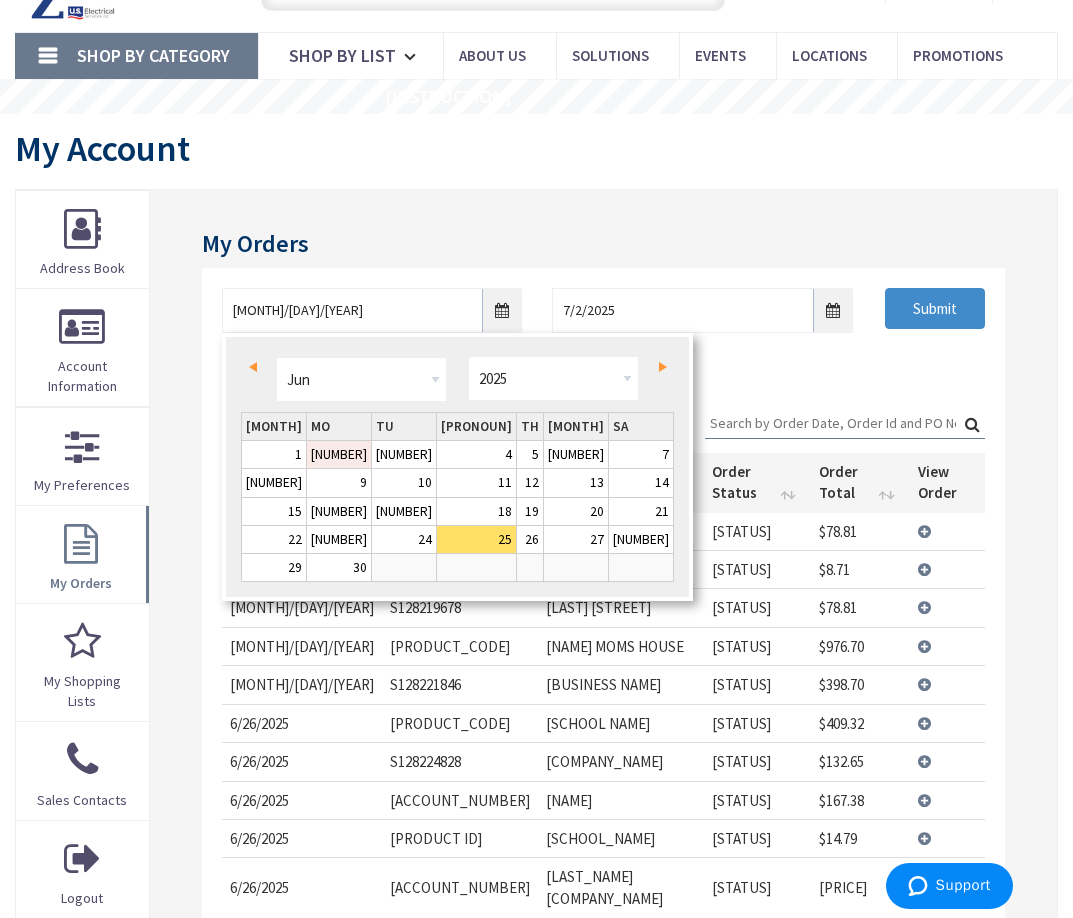 click on "2" at bounding box center (339, 454) 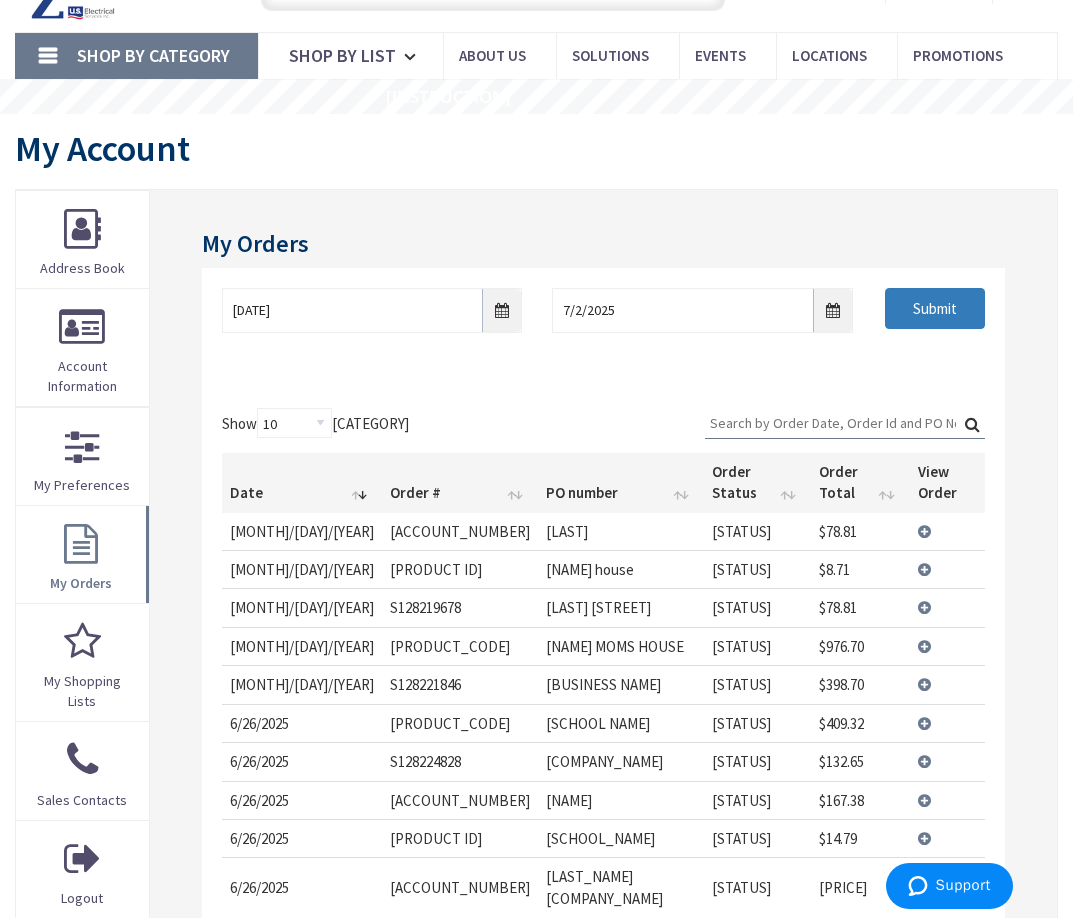 click on "Submit" at bounding box center [935, 309] 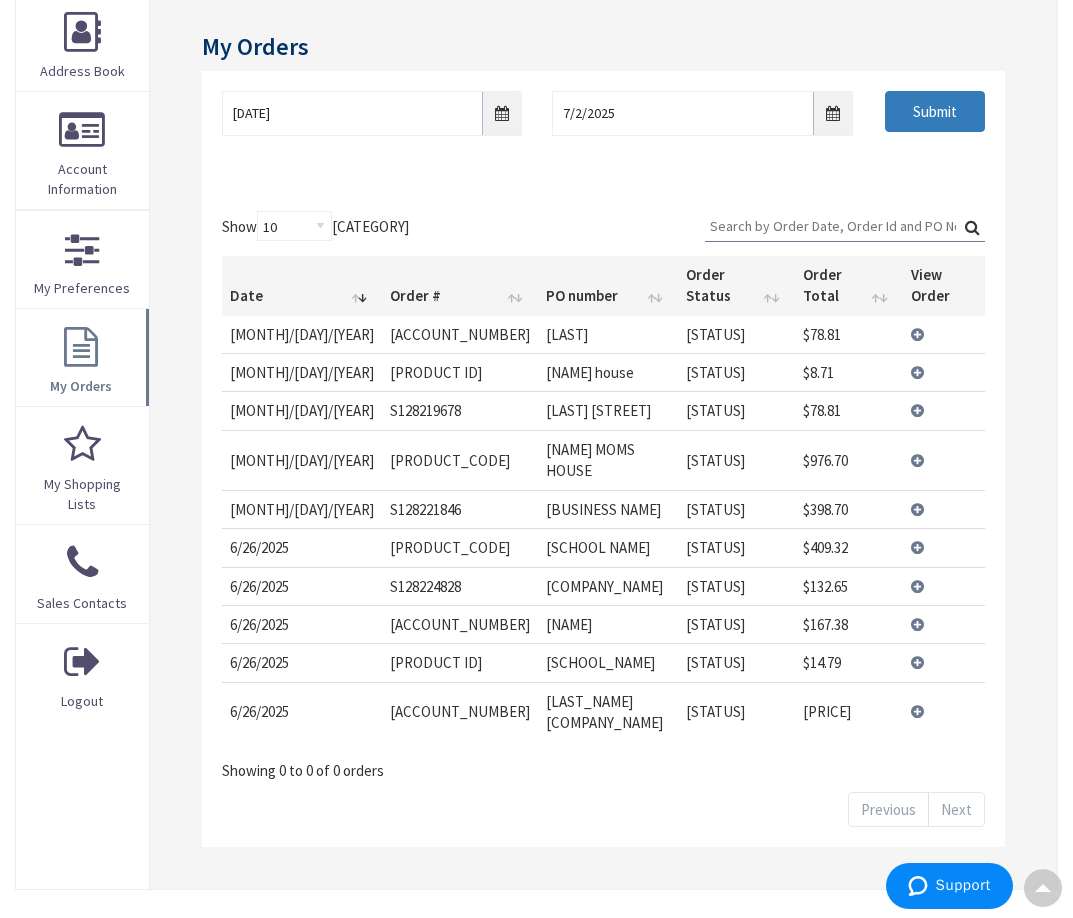 scroll, scrollTop: 303, scrollLeft: 0, axis: vertical 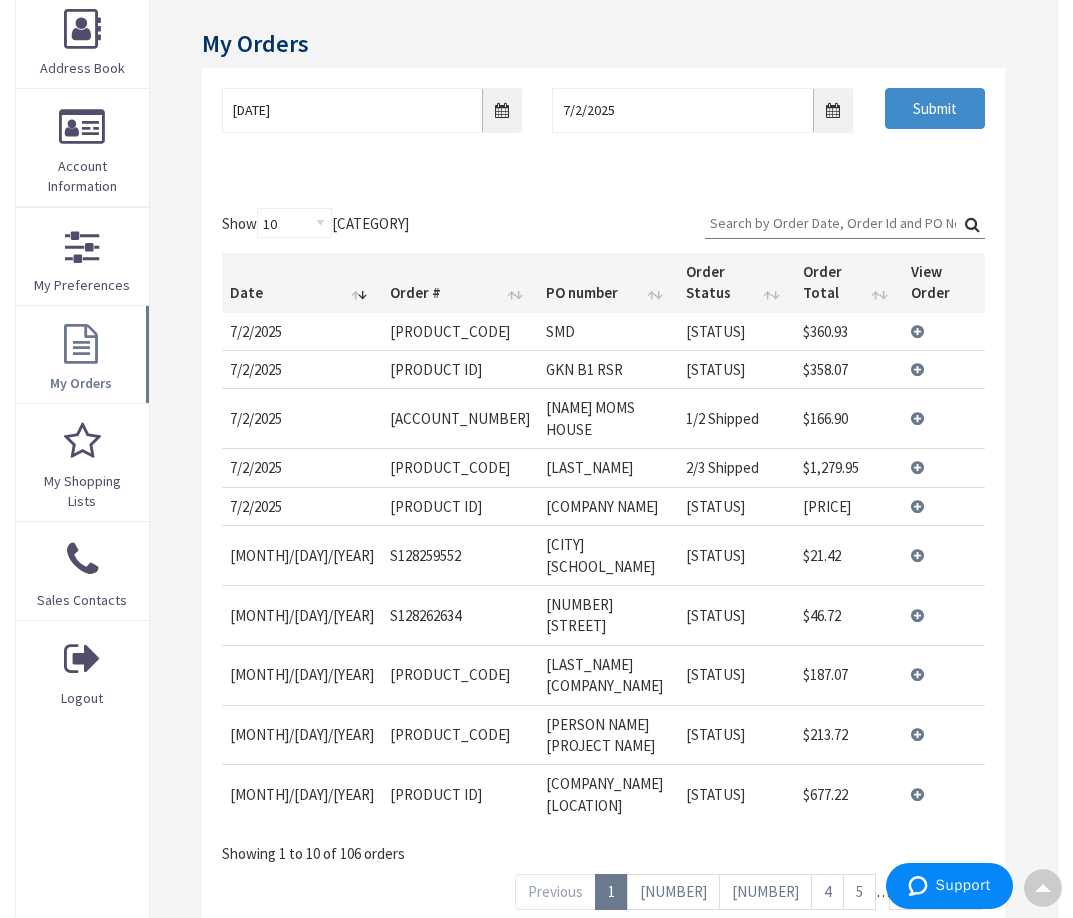 click on "View Details" at bounding box center (944, 331) 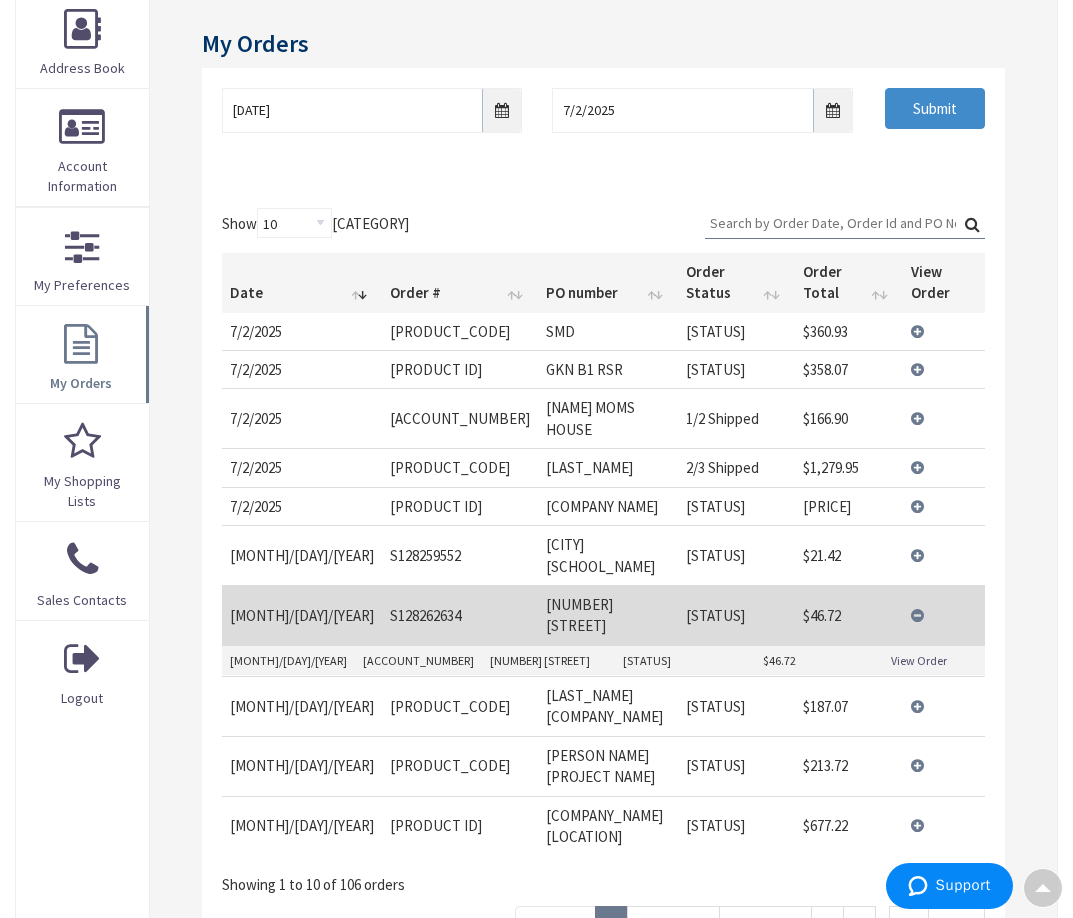 click on "2" at bounding box center [673, 923] 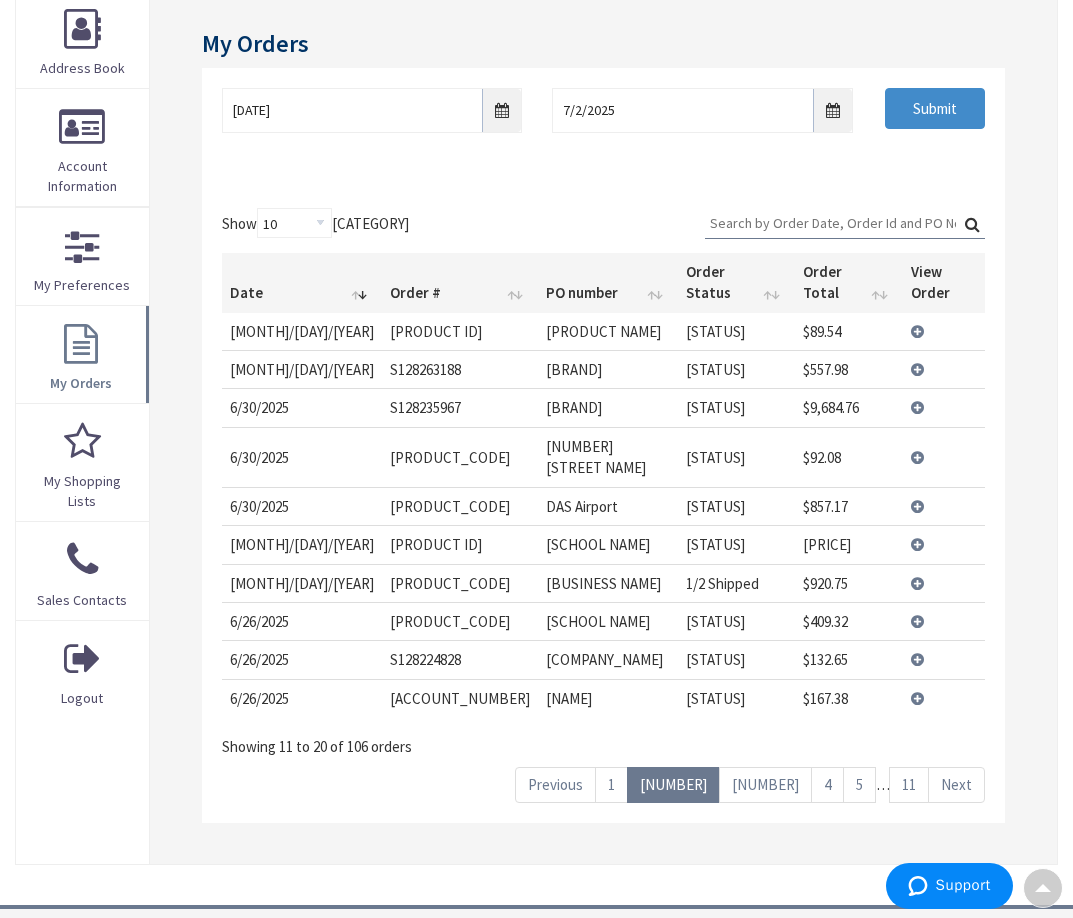 click on "3" at bounding box center [765, 784] 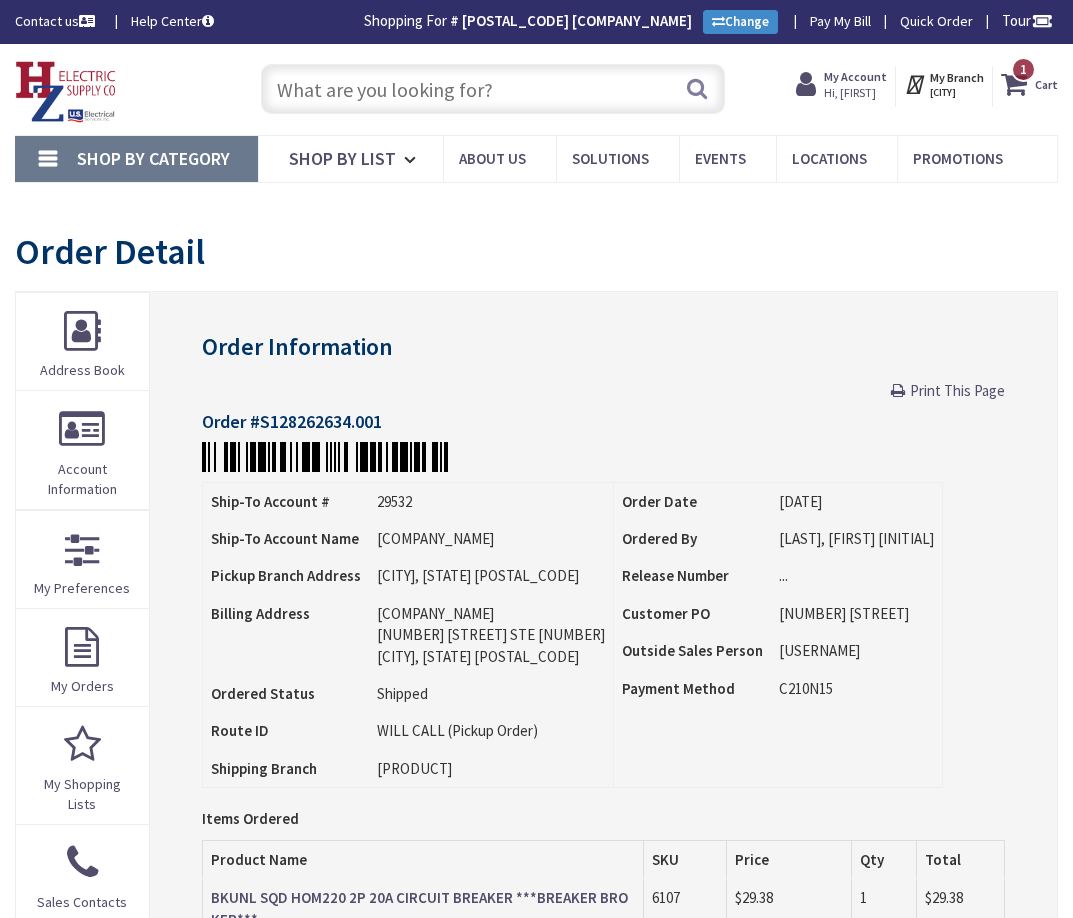 scroll, scrollTop: 0, scrollLeft: 0, axis: both 